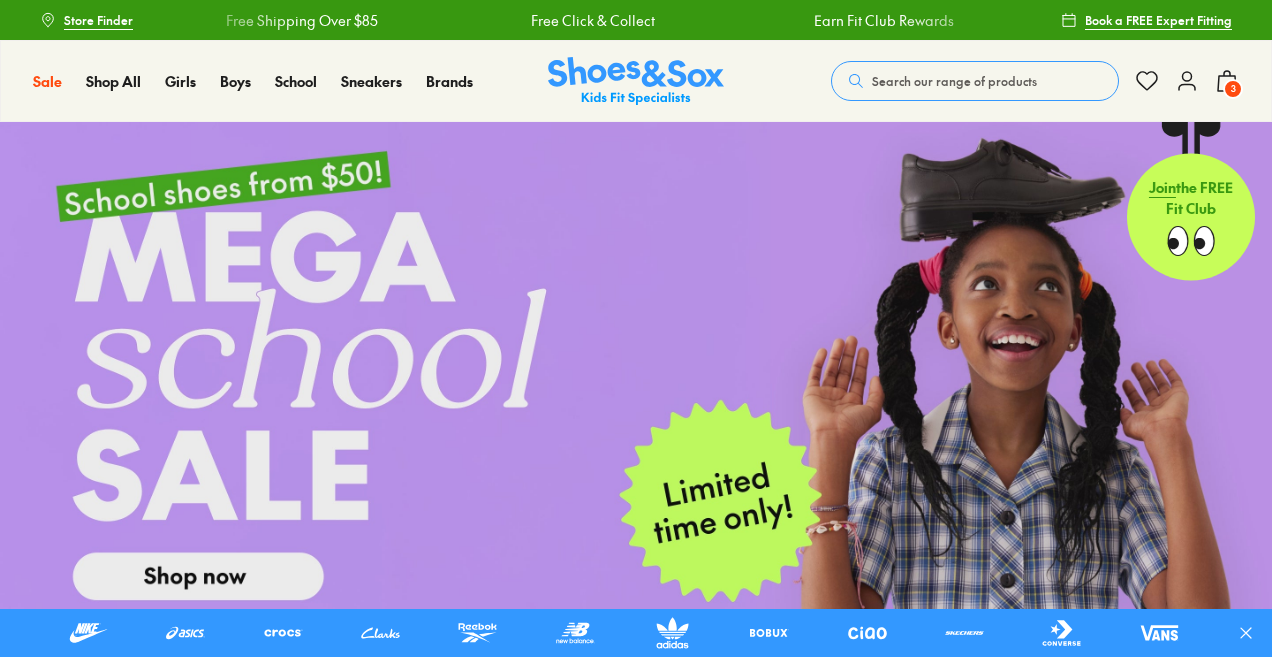 scroll, scrollTop: 0, scrollLeft: 0, axis: both 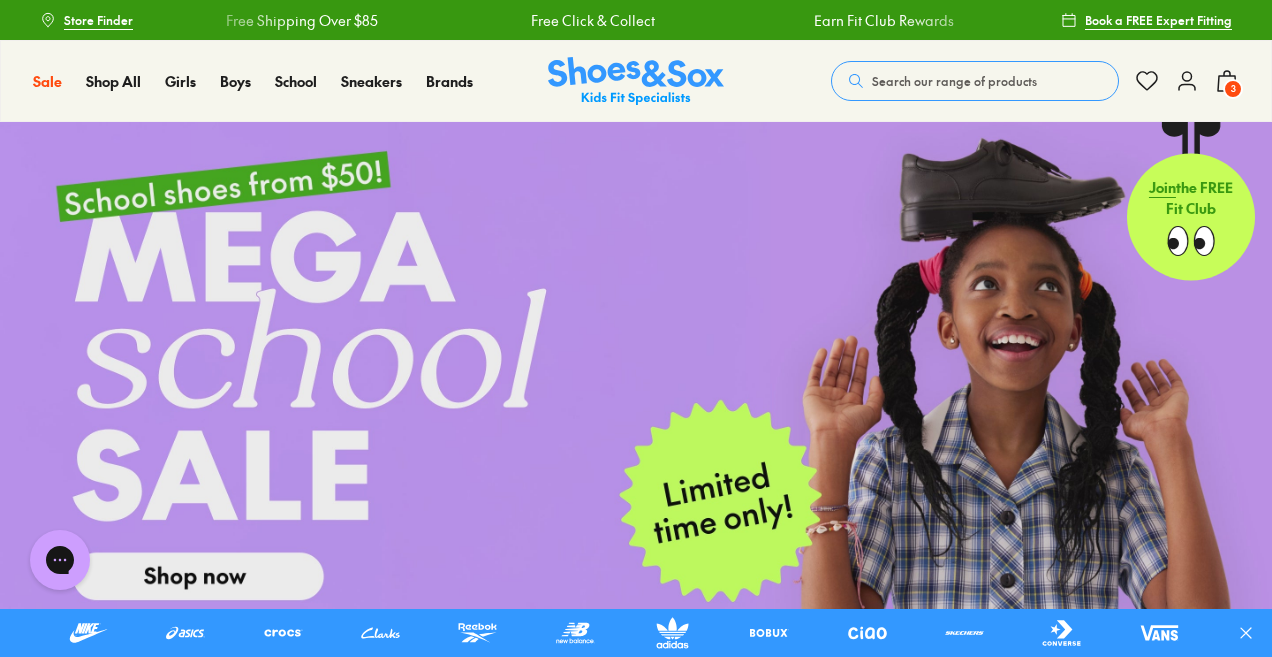 click on "Activate now" at bounding box center (47, 8286) 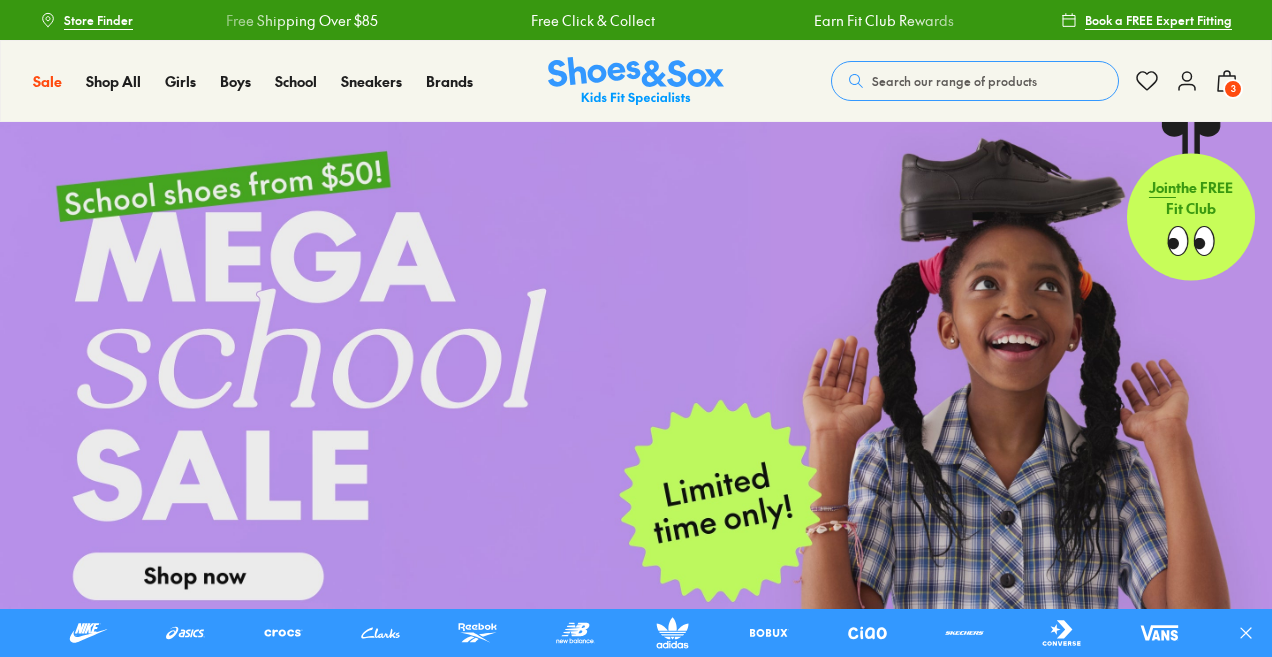 click on "3" at bounding box center [1233, 89] 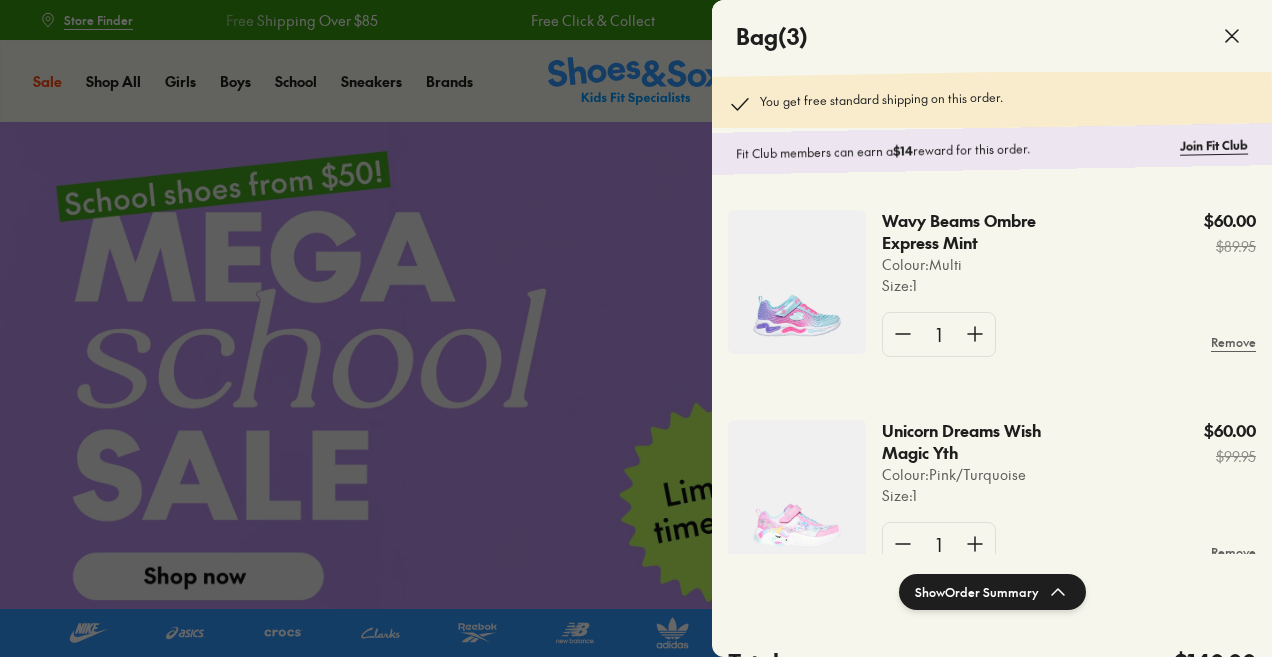 scroll, scrollTop: 0, scrollLeft: 0, axis: both 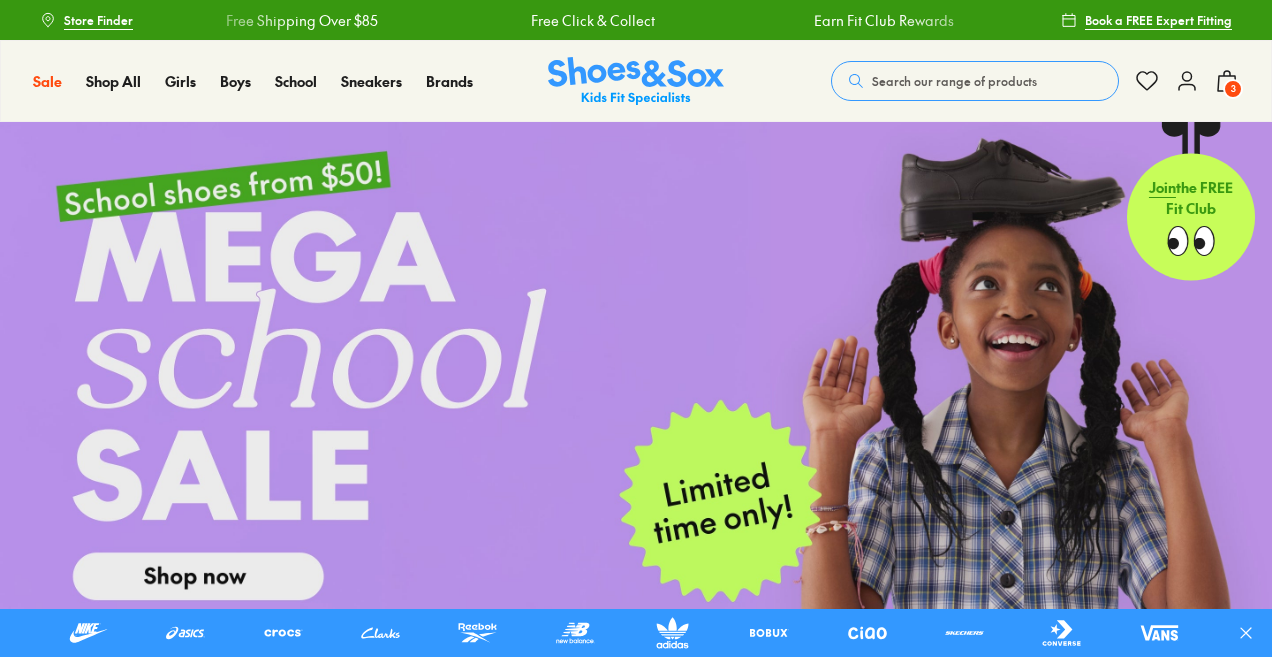 click at bounding box center [0, 6609] 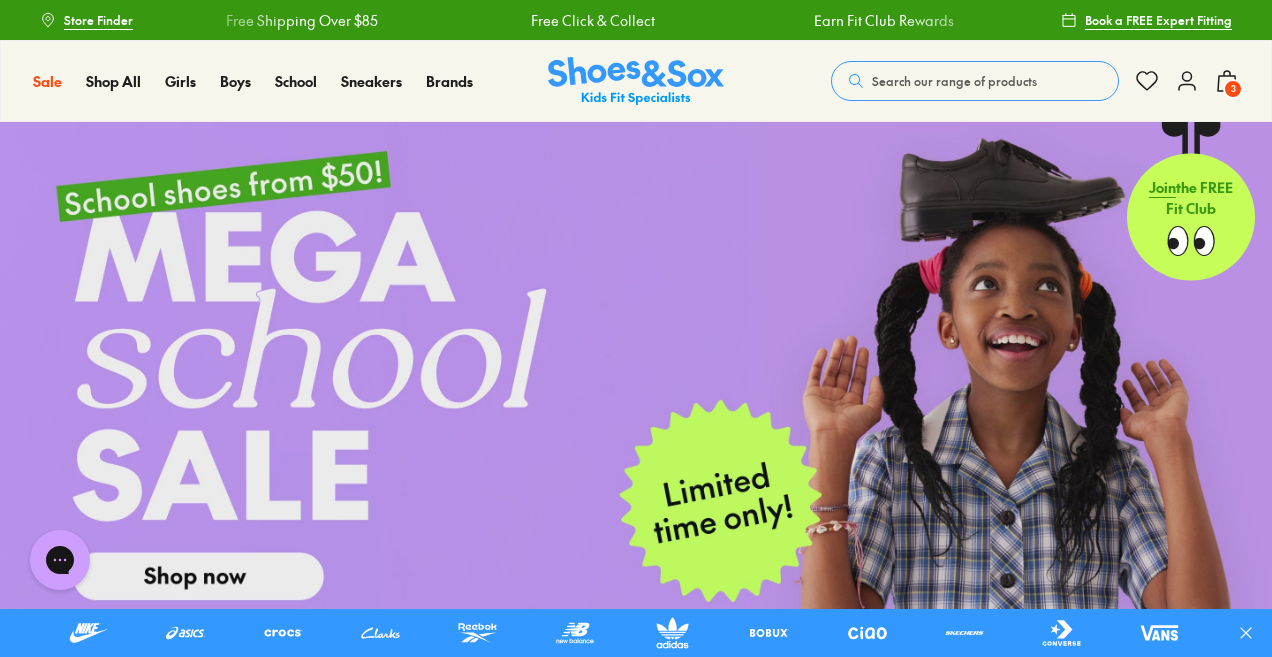 scroll, scrollTop: 0, scrollLeft: 0, axis: both 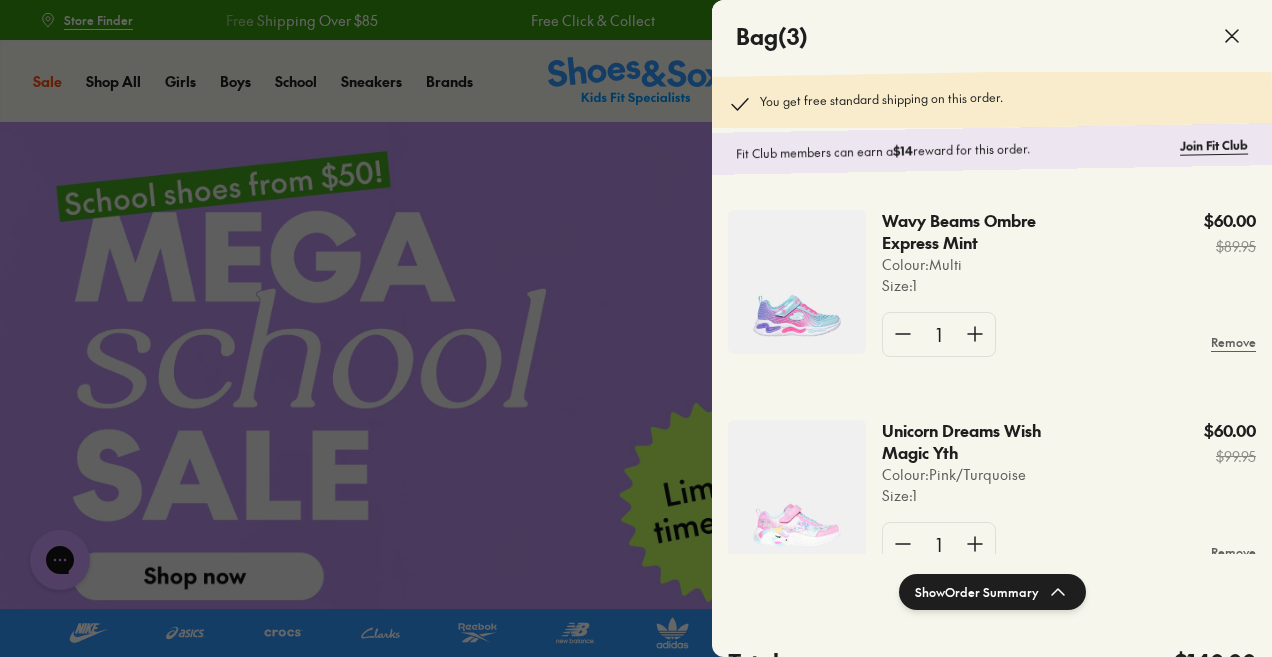 click on "Show  Order Summary" 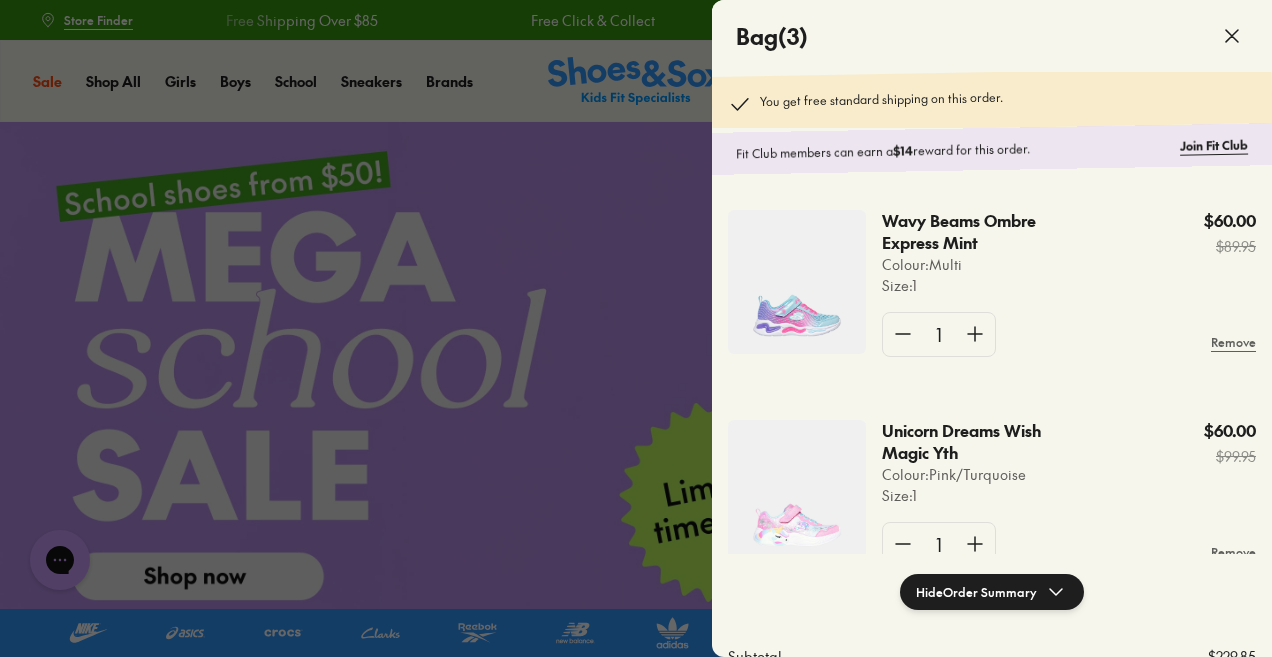 click on "Hide  Order Summary" 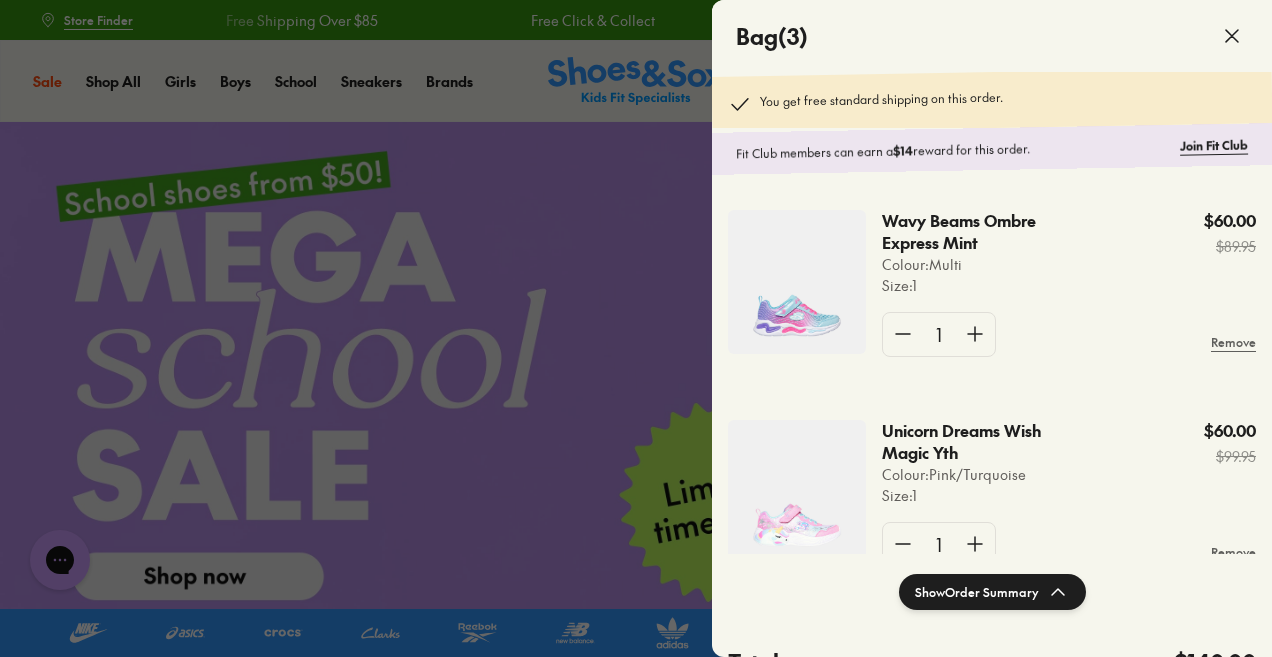 click 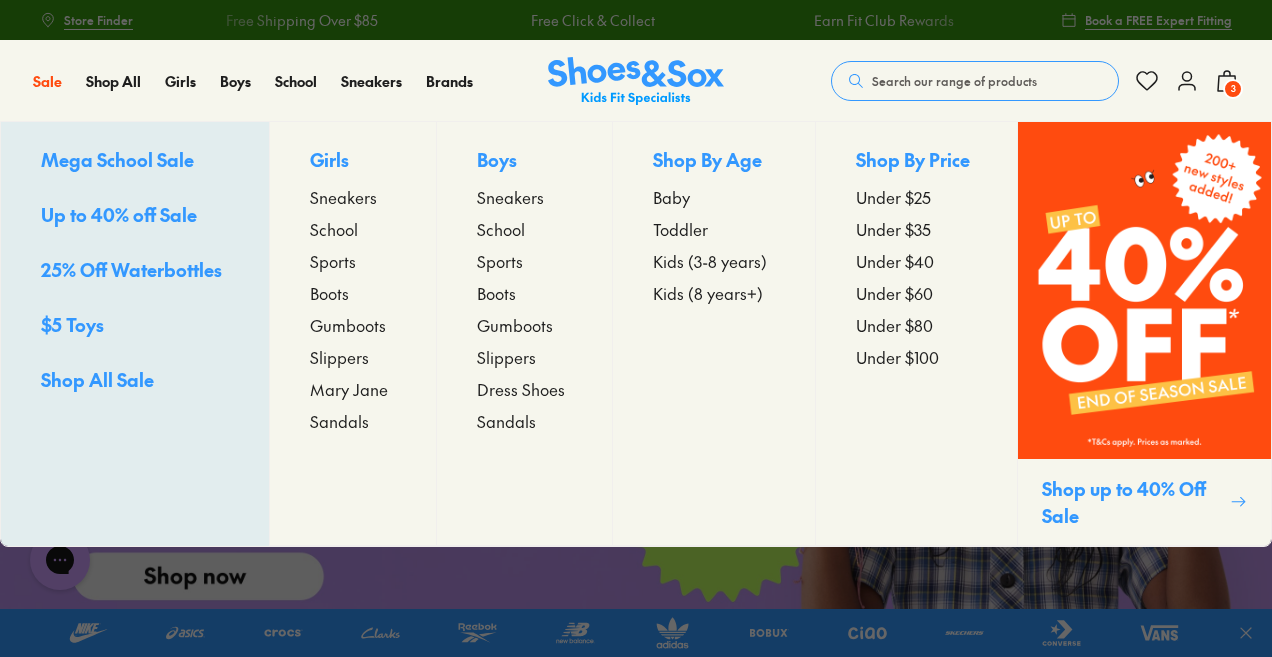 click on "Up to 40% off Sale" at bounding box center [119, 214] 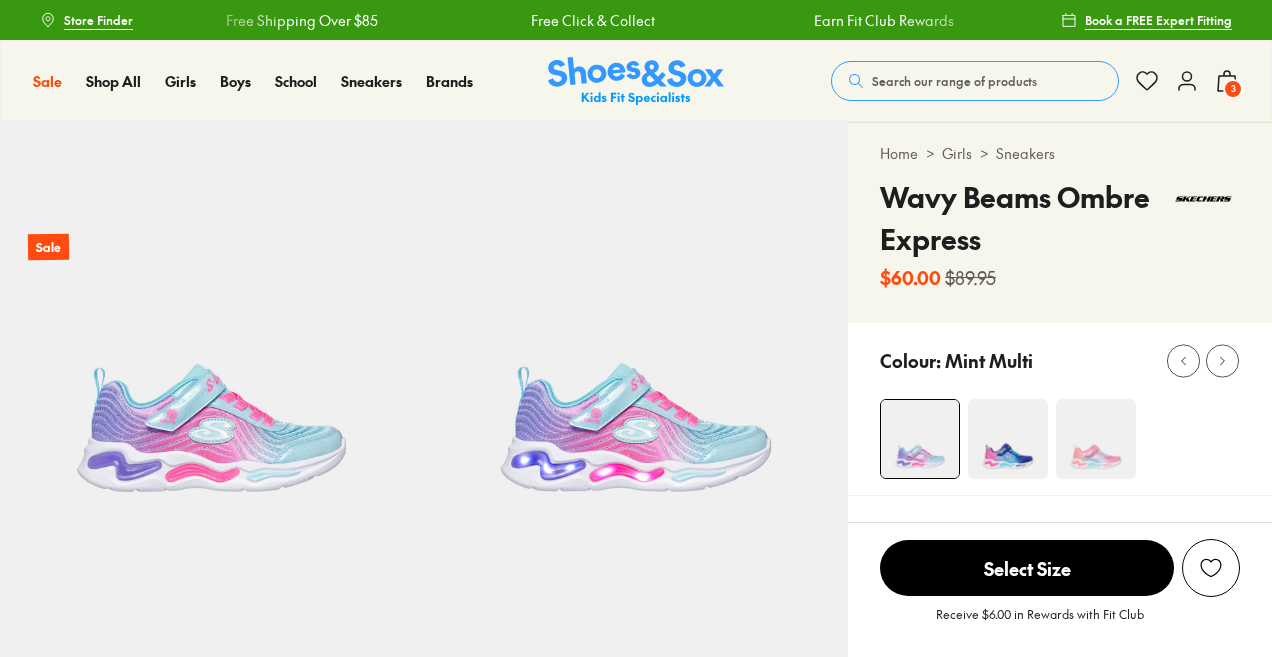 scroll, scrollTop: 0, scrollLeft: 0, axis: both 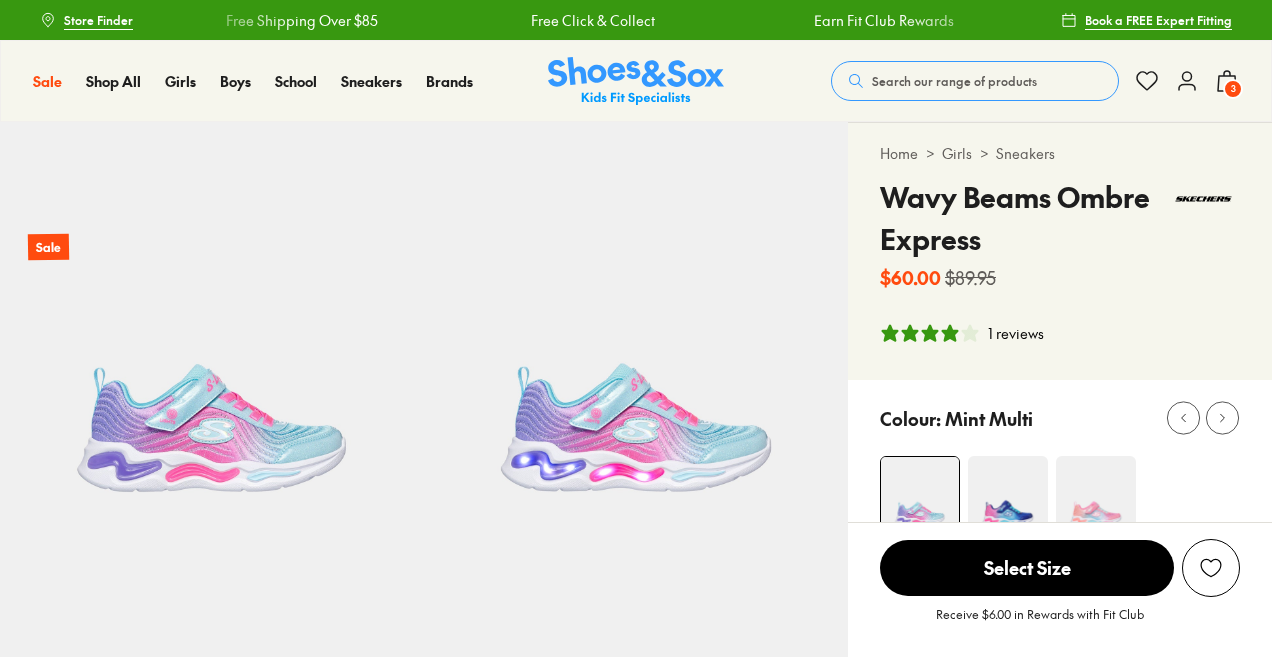 select on "*" 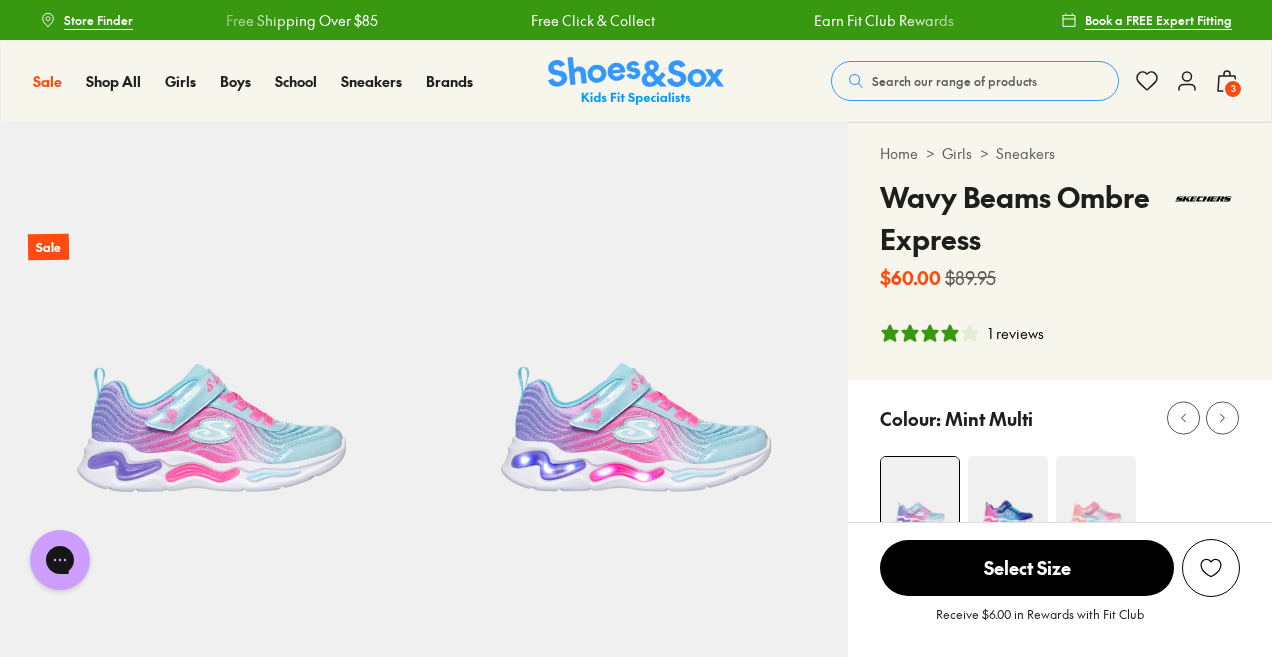 scroll, scrollTop: 0, scrollLeft: 0, axis: both 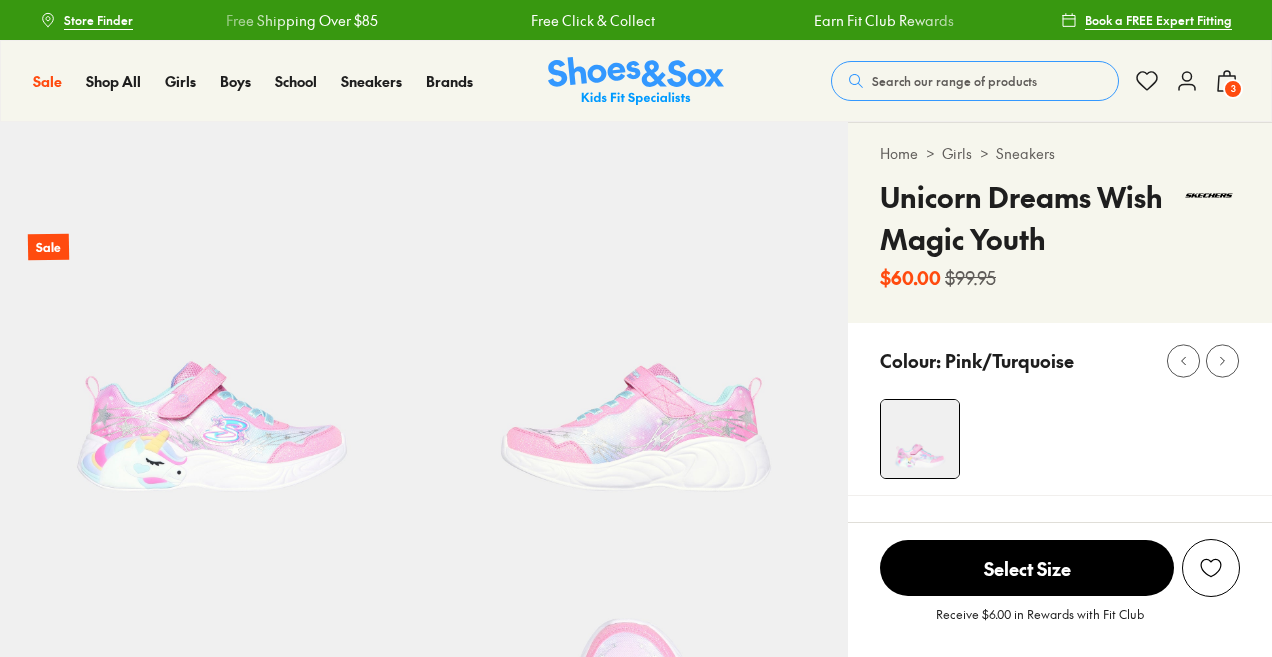 select on "*" 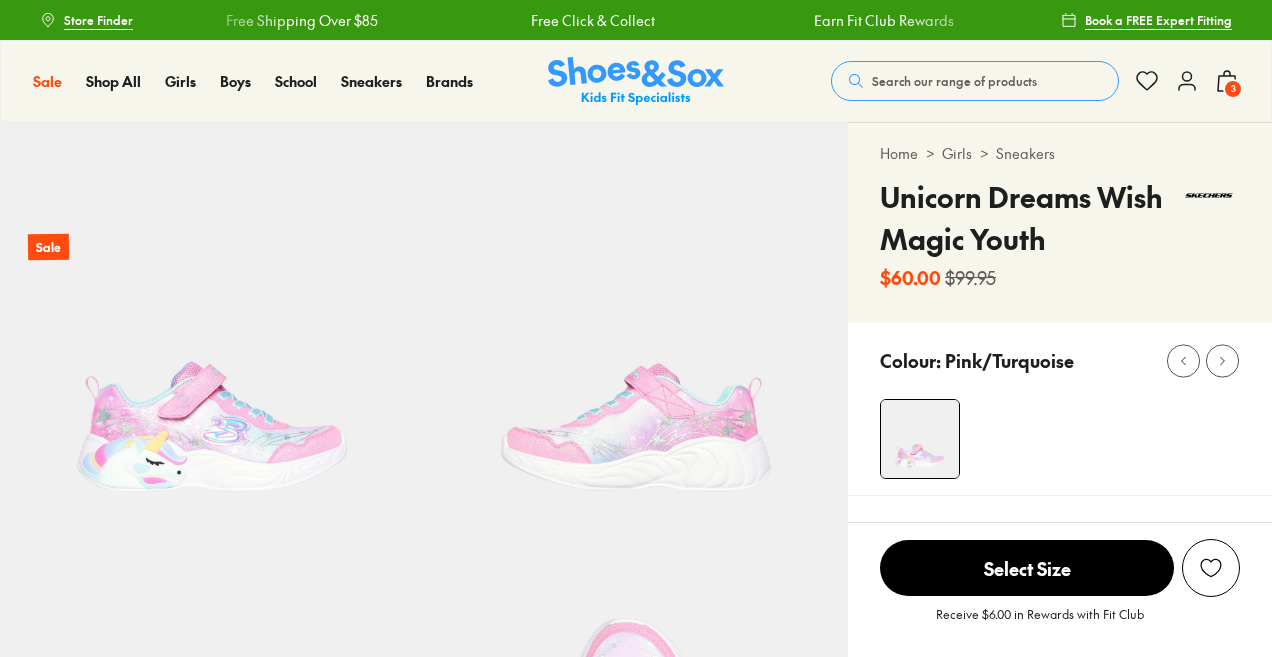 scroll, scrollTop: 0, scrollLeft: 0, axis: both 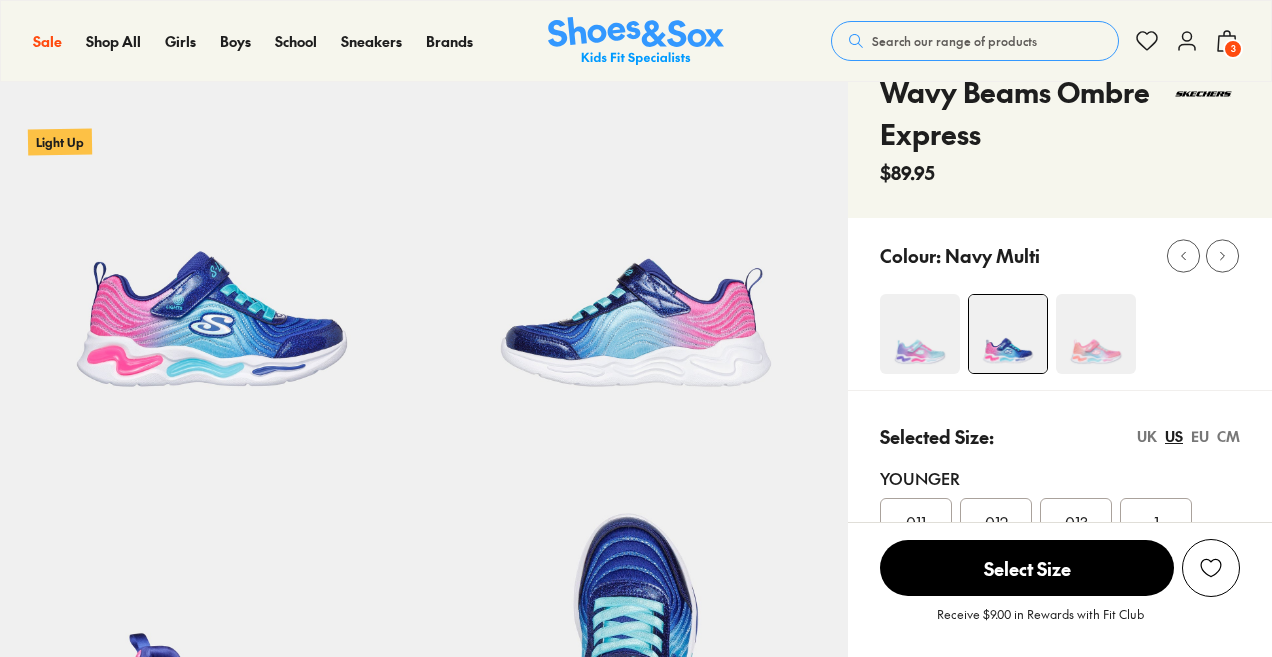 click at bounding box center [1096, 334] 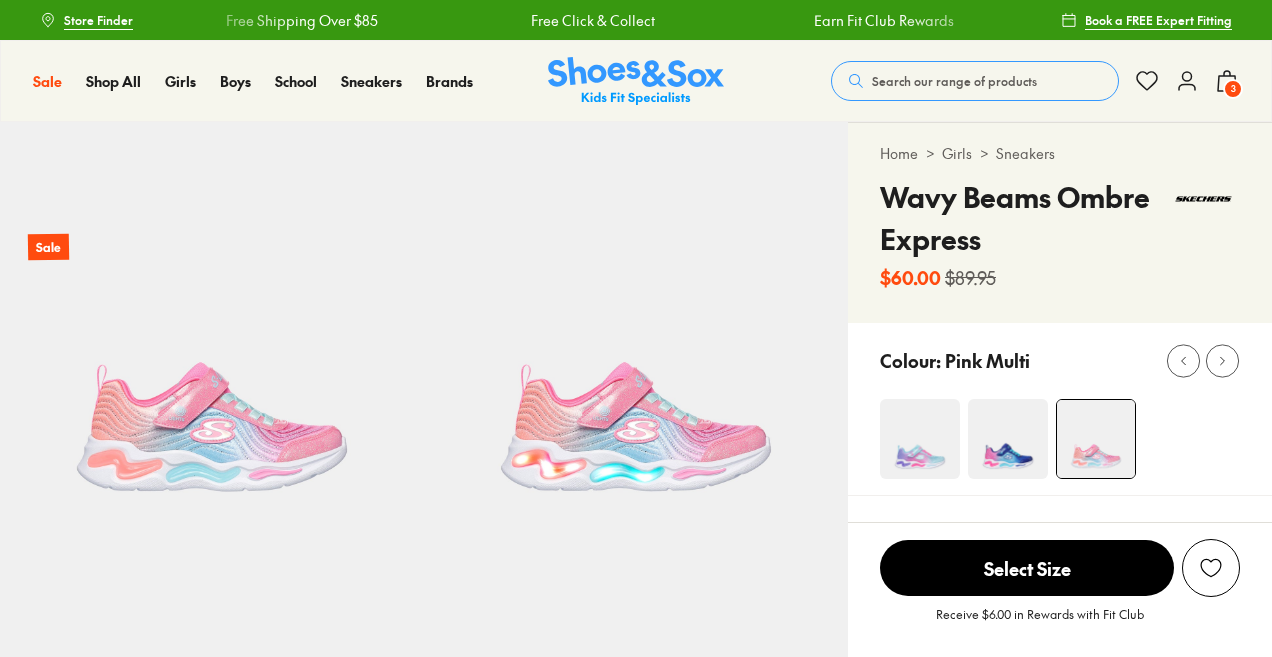 scroll, scrollTop: 0, scrollLeft: 0, axis: both 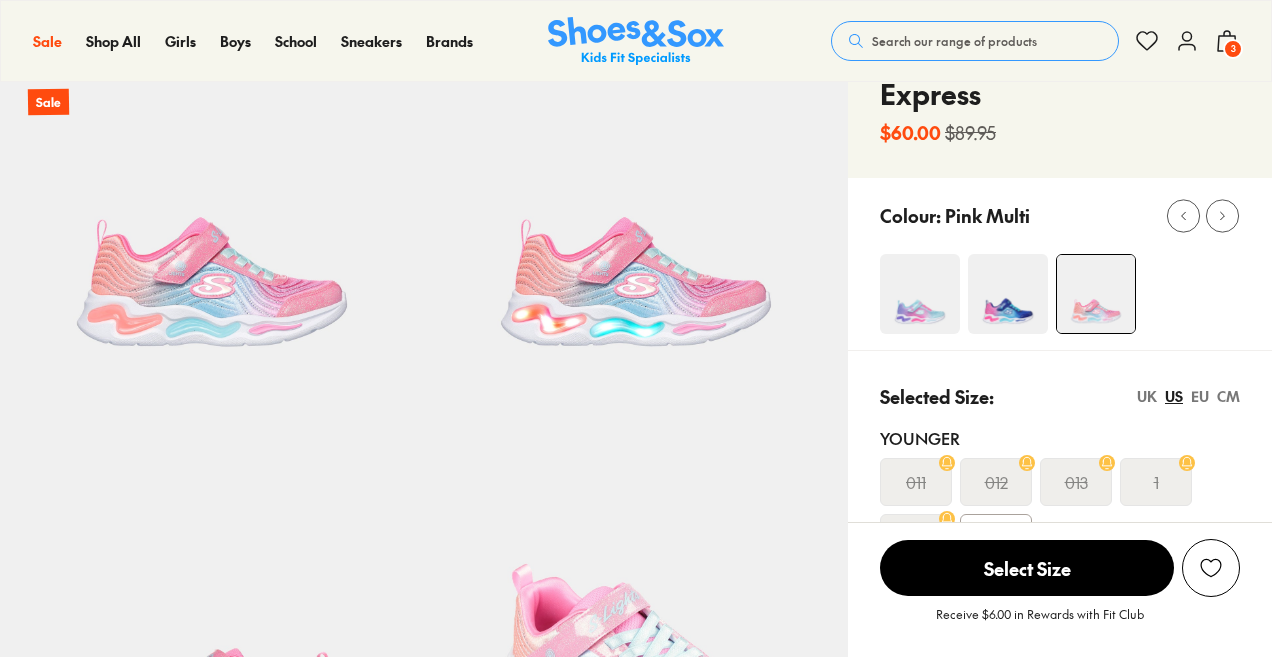select on "*" 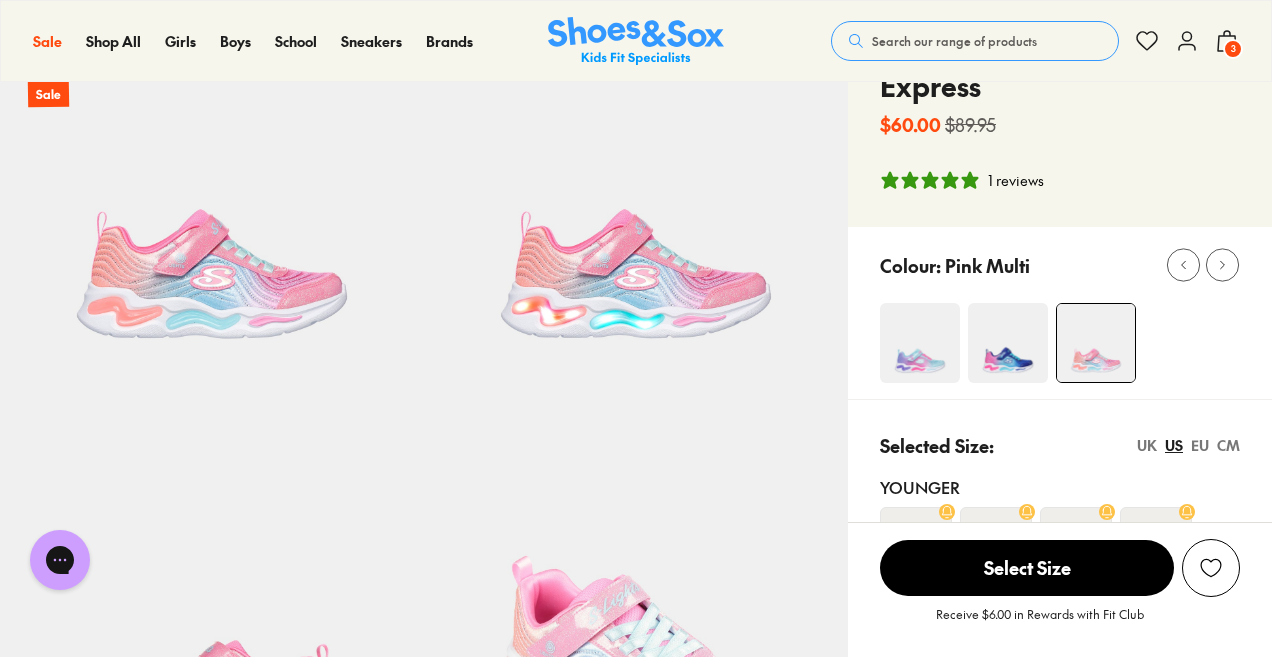 scroll, scrollTop: 0, scrollLeft: 0, axis: both 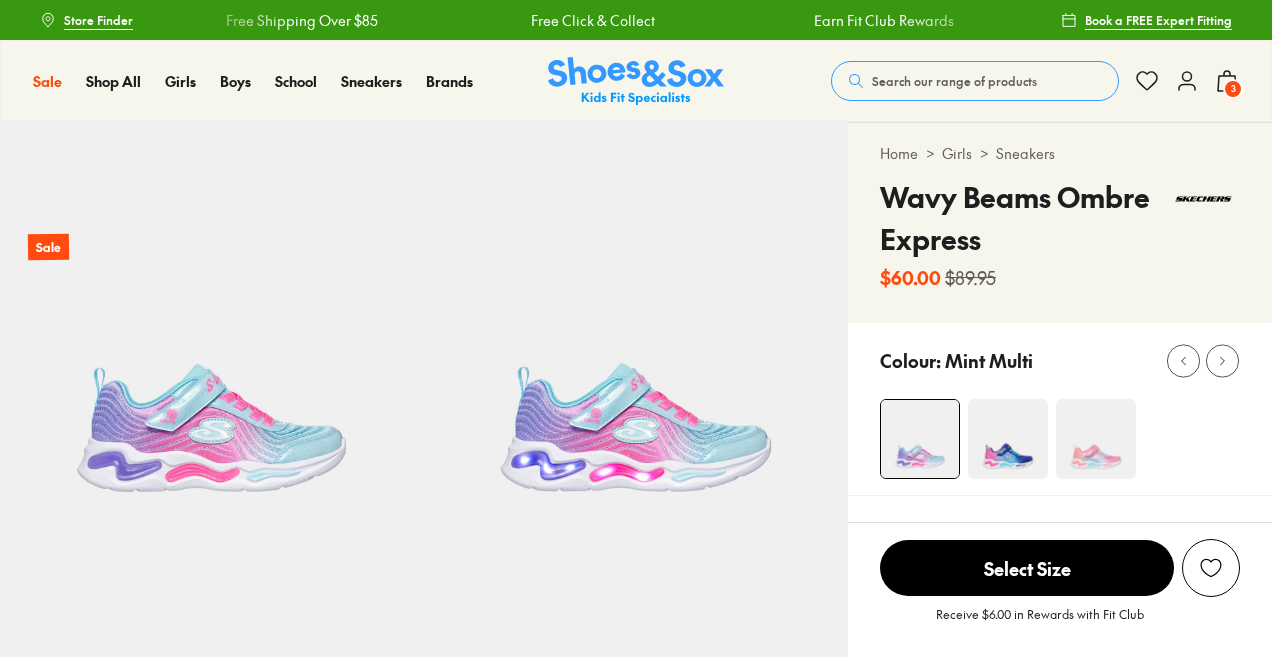 select on "*" 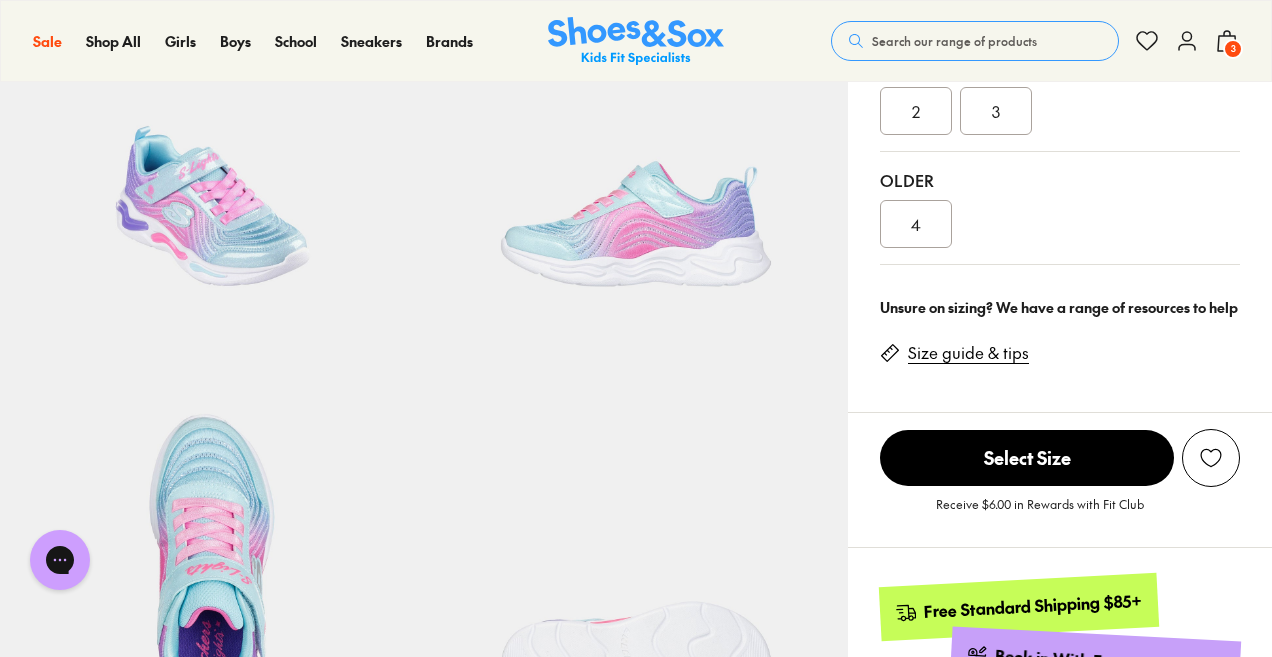 scroll, scrollTop: 628, scrollLeft: 0, axis: vertical 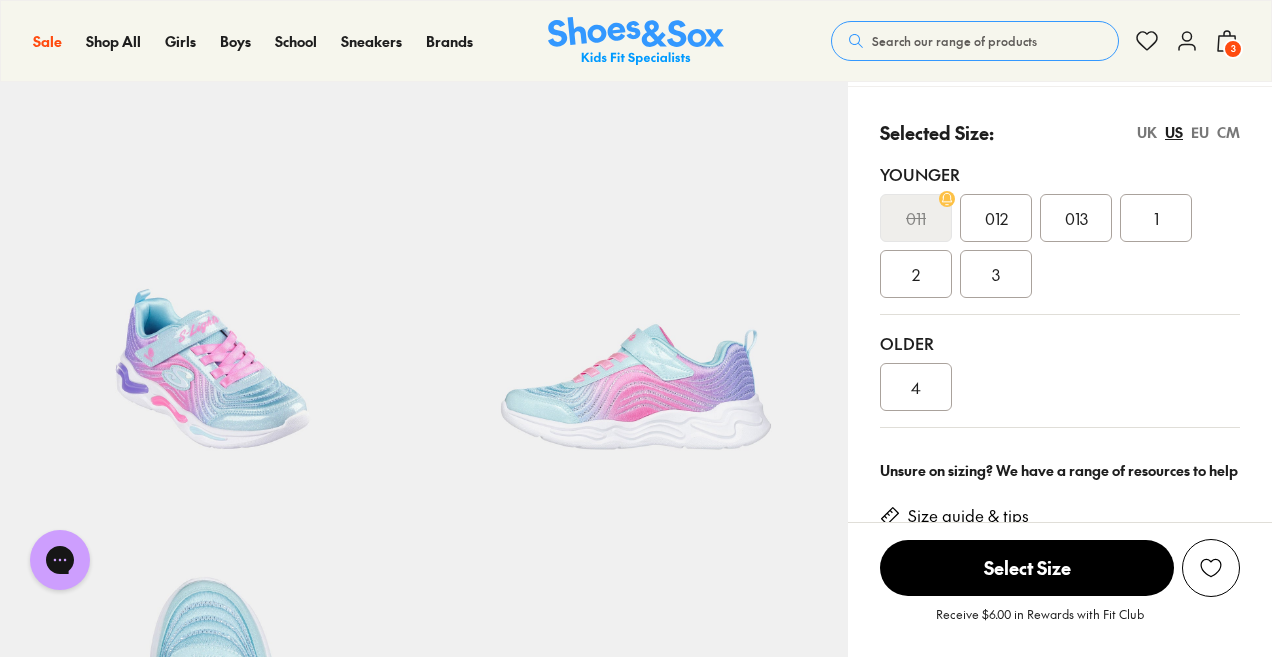click on "Unsure on sizing? We have a range of resources to help" at bounding box center [1060, 470] 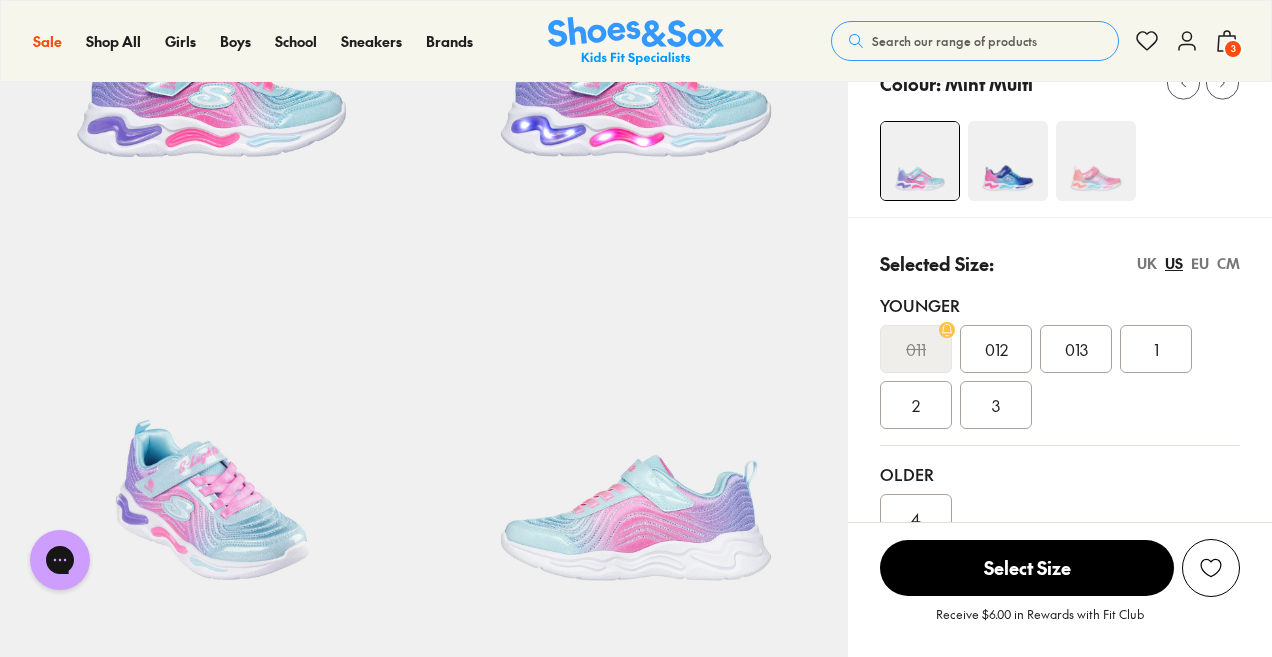 scroll, scrollTop: 334, scrollLeft: 0, axis: vertical 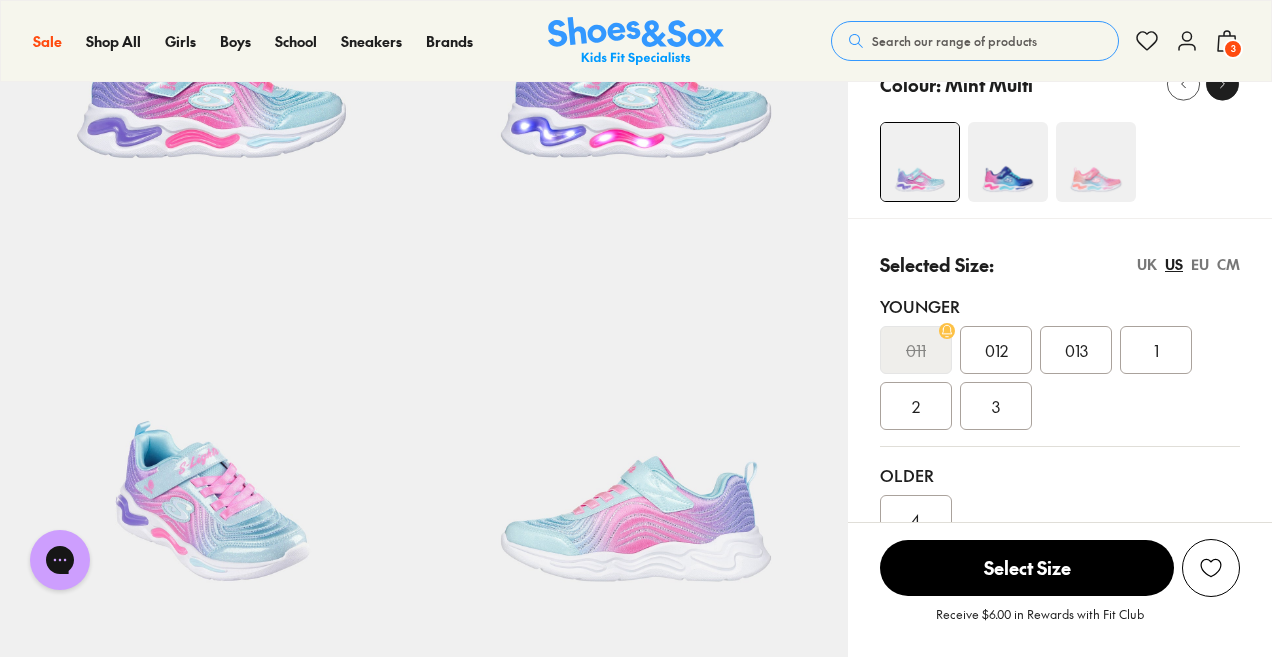 click 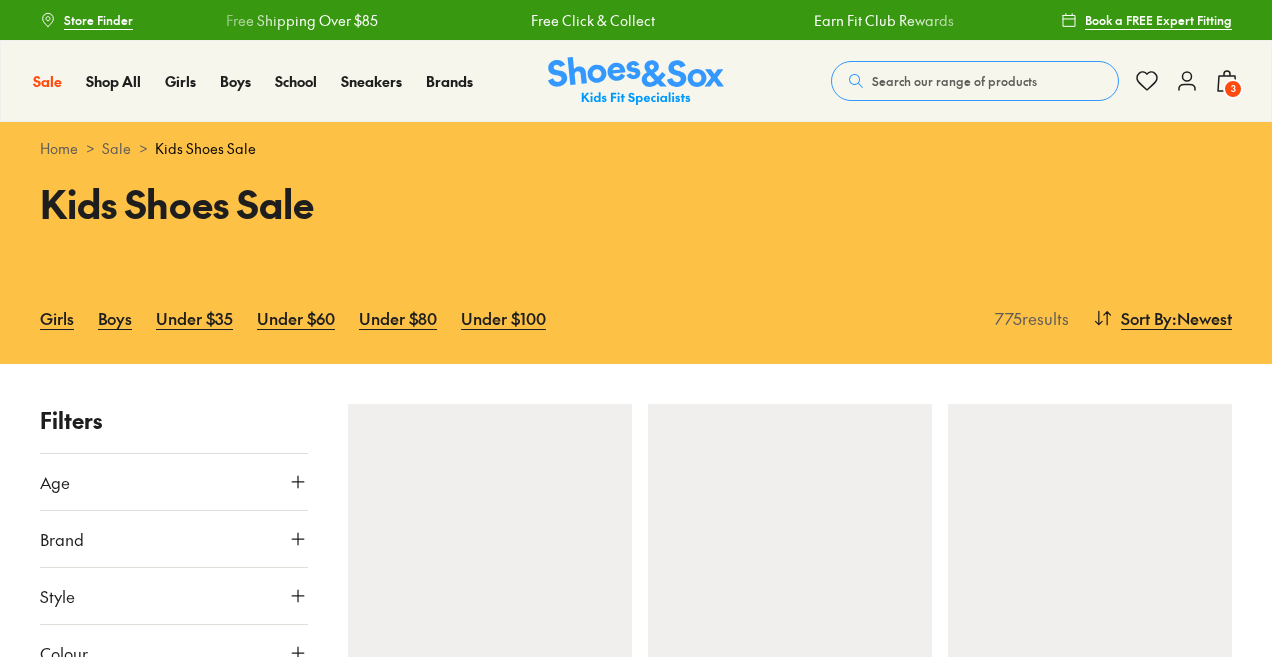 scroll, scrollTop: 0, scrollLeft: 0, axis: both 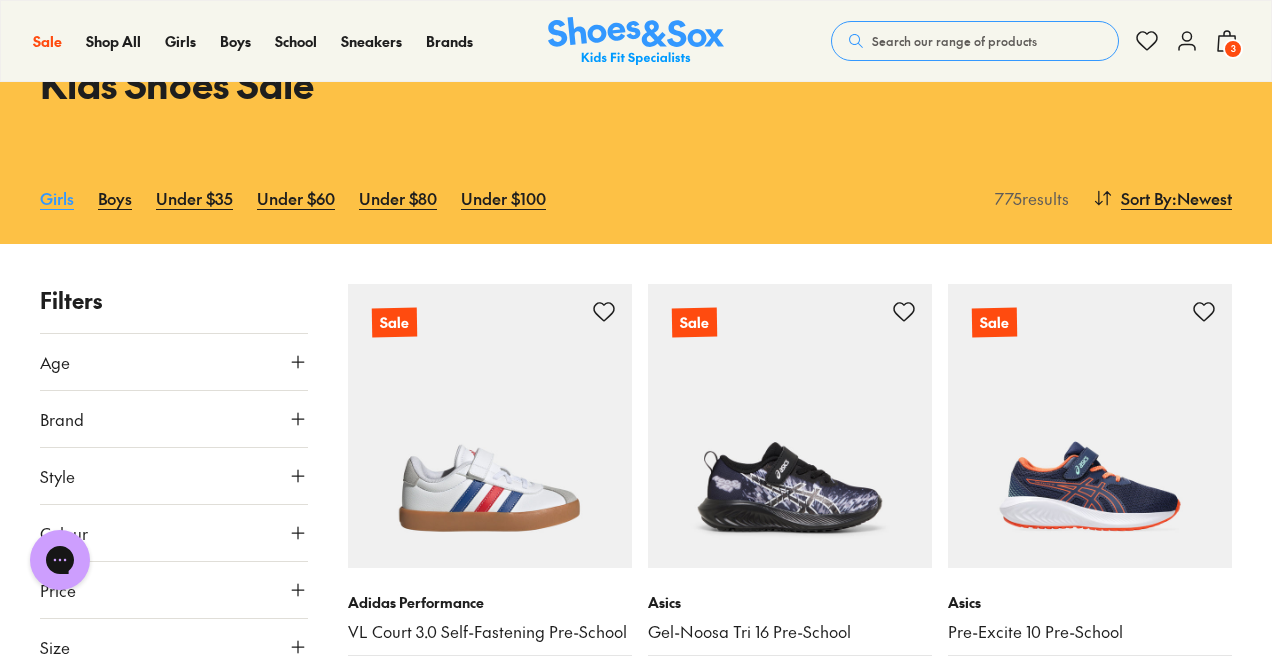 click on "Girls" at bounding box center (57, 198) 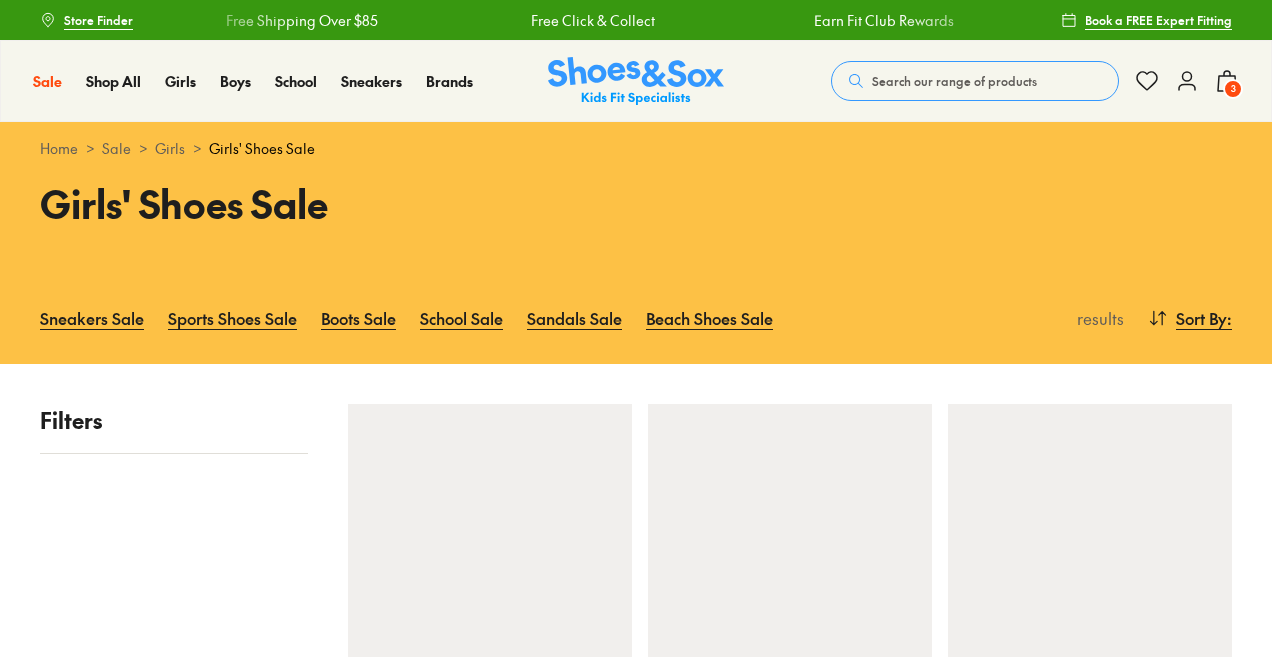 scroll, scrollTop: 0, scrollLeft: 0, axis: both 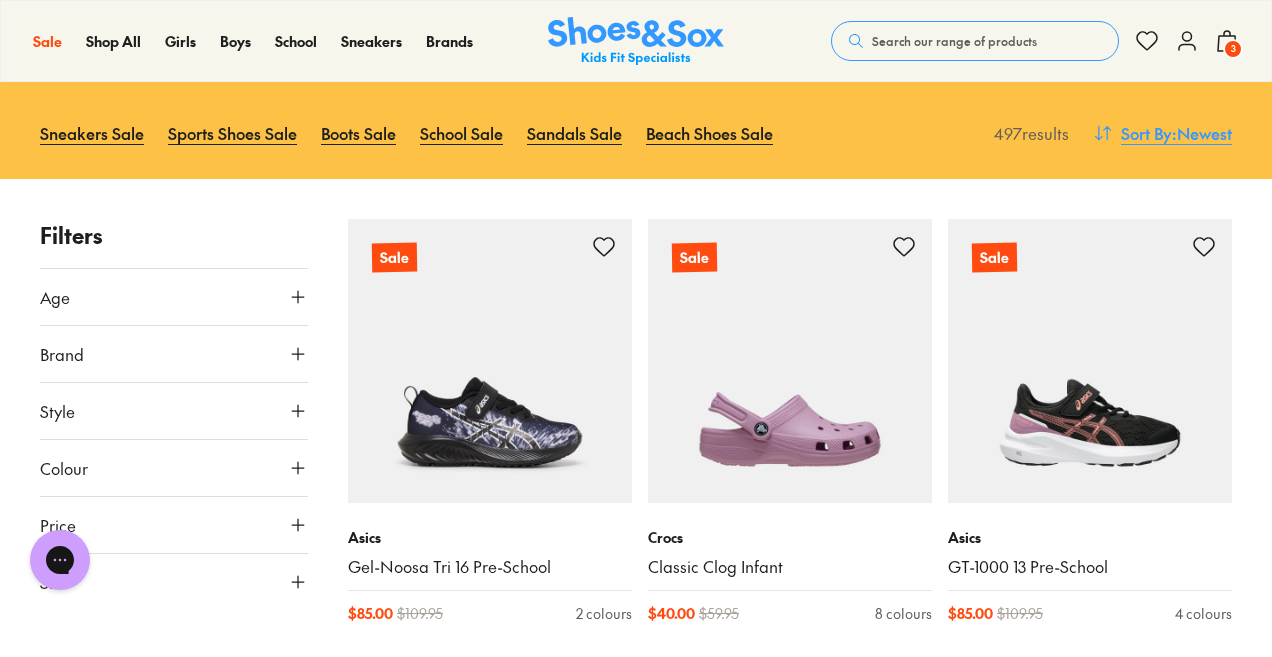 click on ":  Newest" at bounding box center (1202, 133) 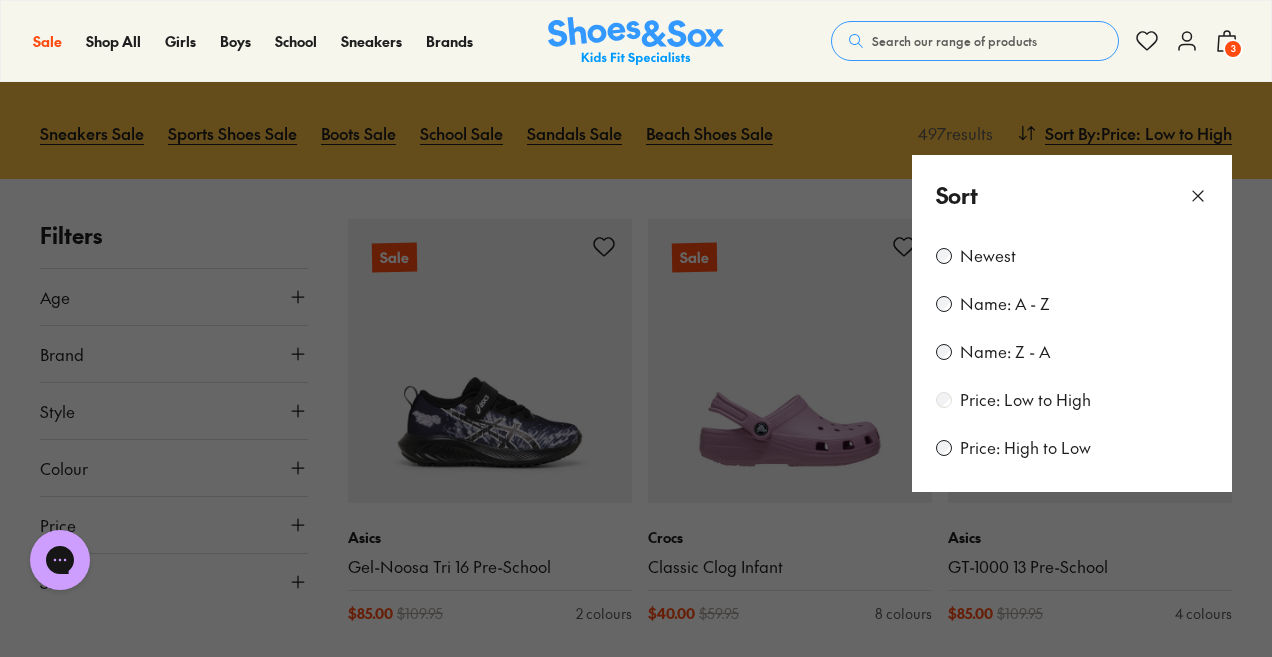 scroll, scrollTop: 100, scrollLeft: 0, axis: vertical 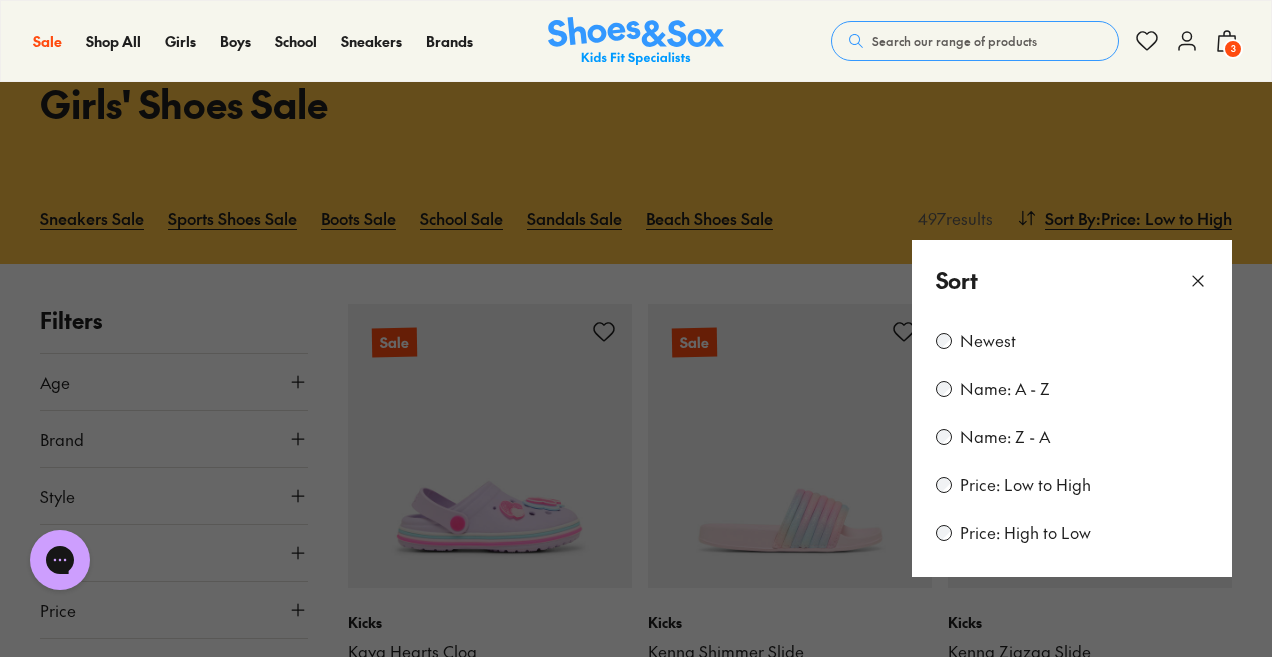 click at bounding box center [636, 328] 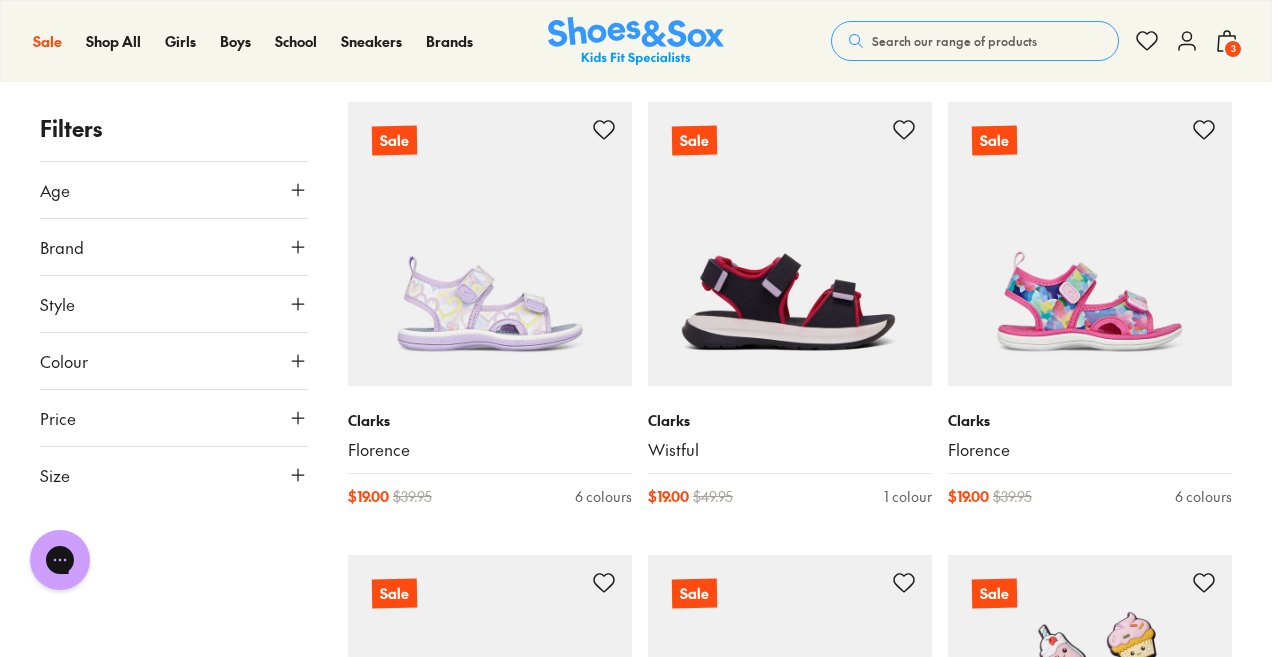 scroll, scrollTop: 2115, scrollLeft: 0, axis: vertical 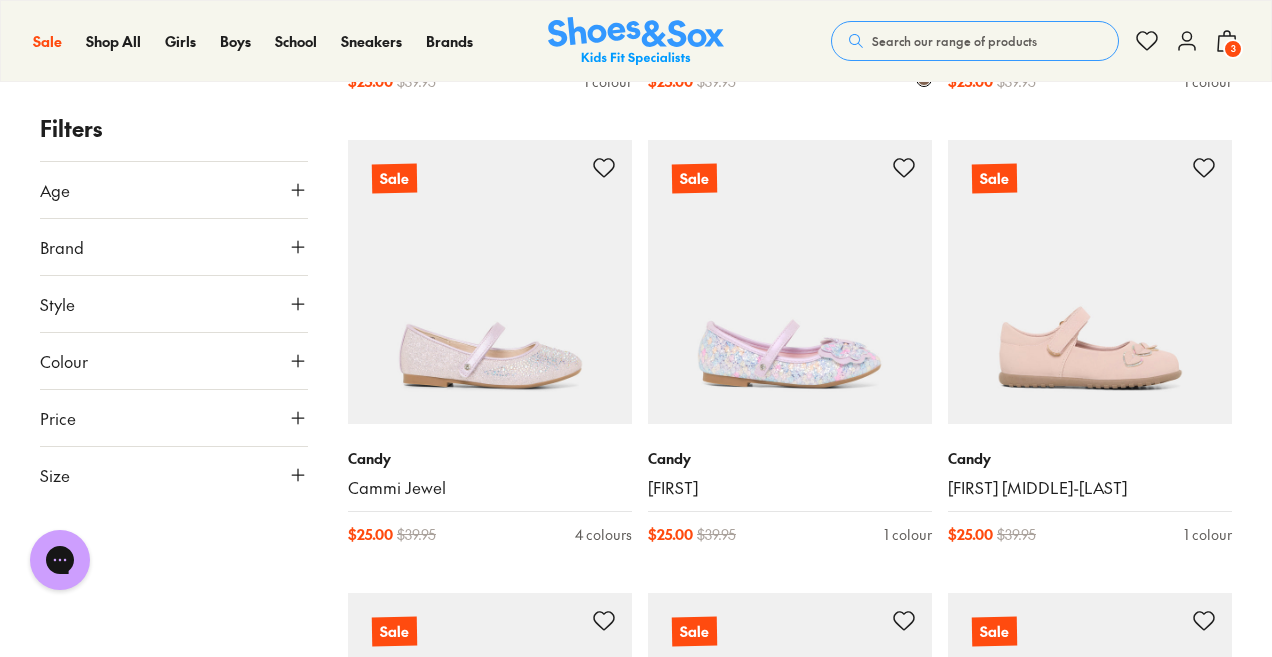 click on "$ 25.00 $ 39.95 1 colour" at bounding box center (790, 534) 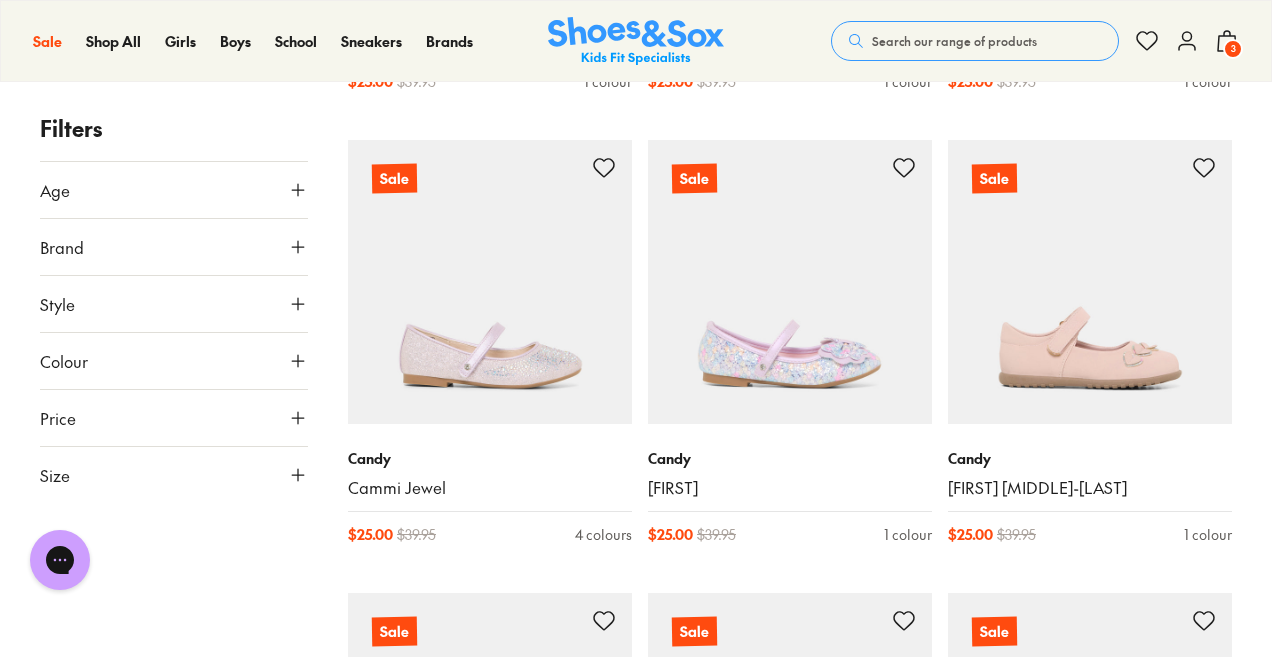 click at bounding box center (0, 3082) 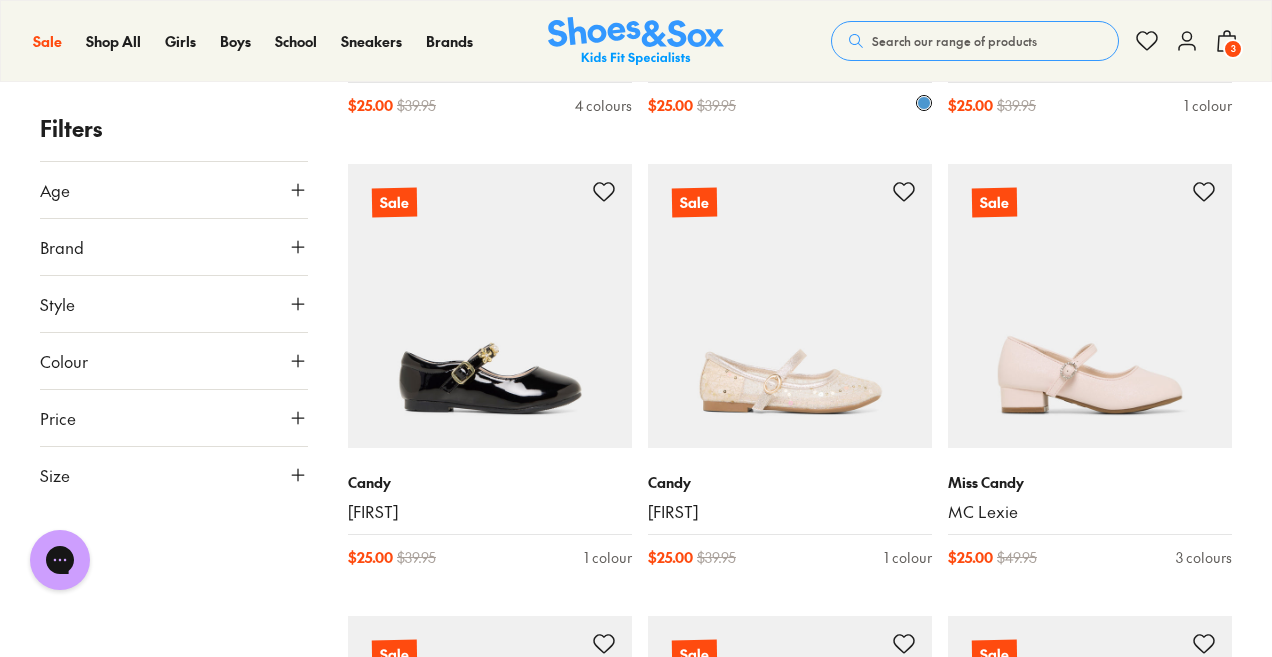 scroll, scrollTop: 8845, scrollLeft: 0, axis: vertical 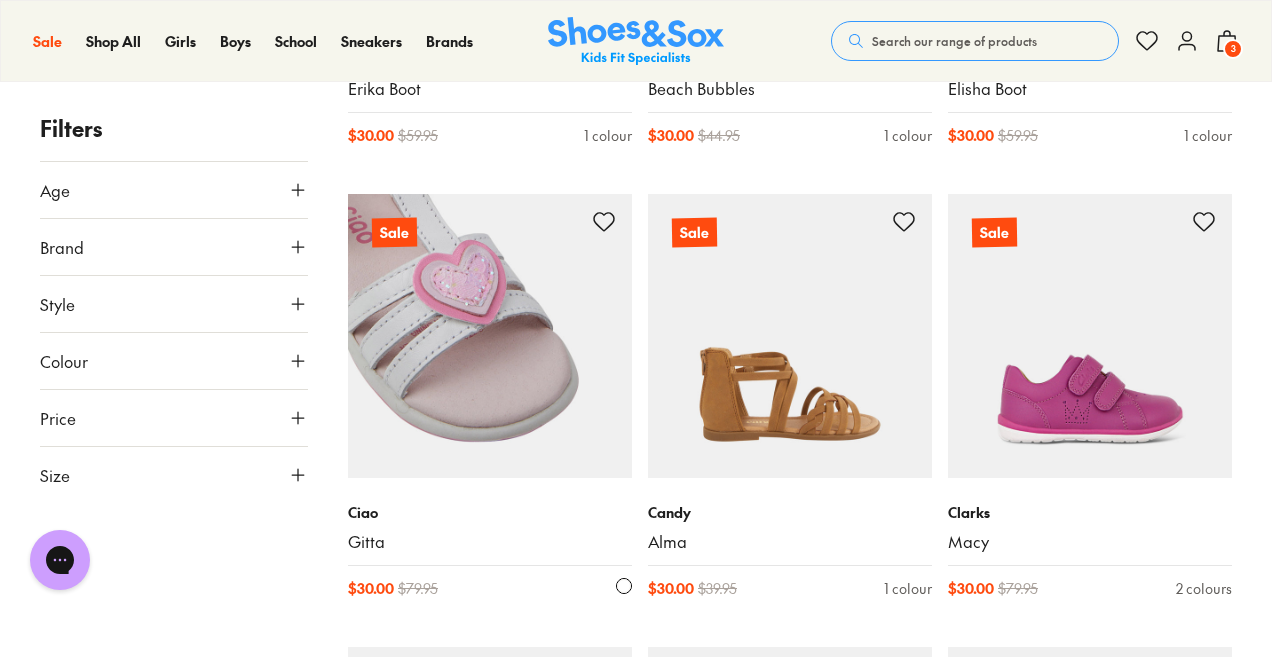 click at bounding box center (490, 336) 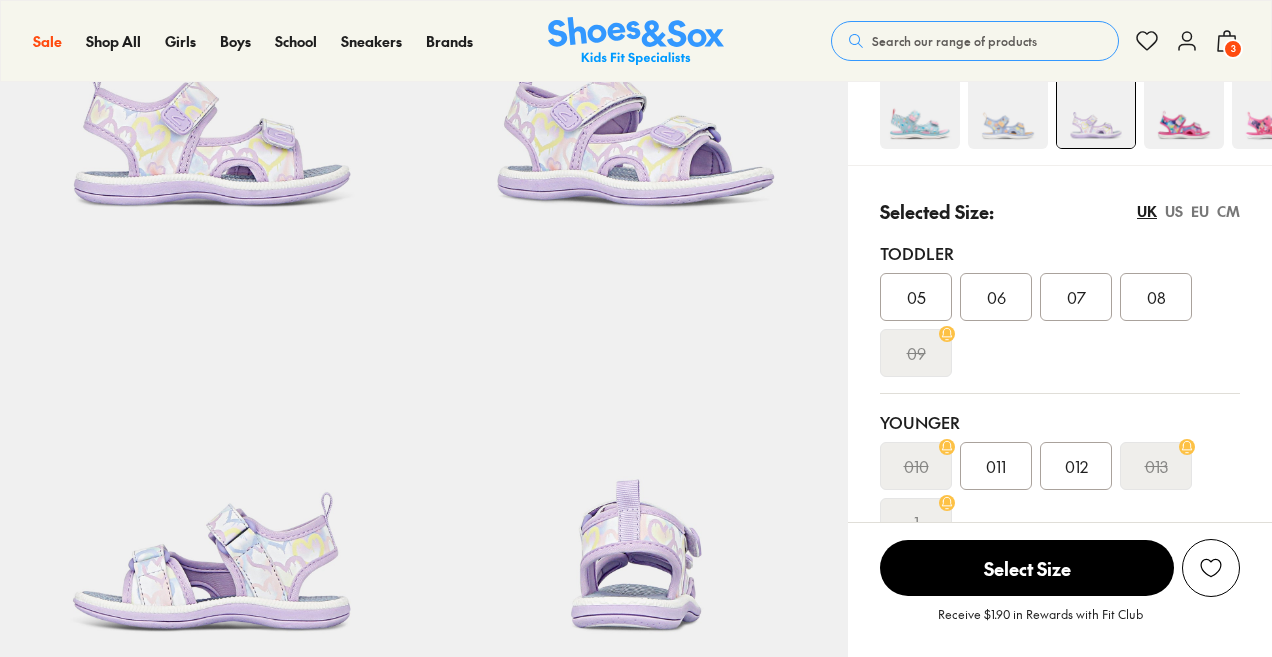 scroll, scrollTop: 288, scrollLeft: 0, axis: vertical 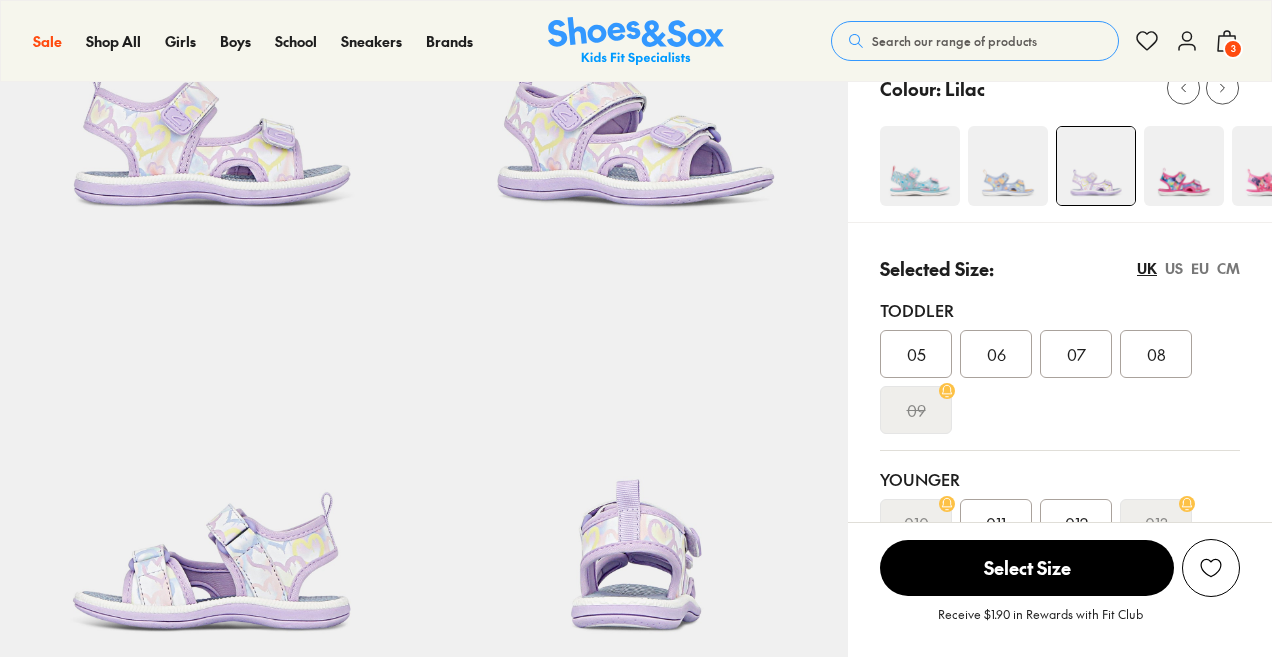 click on "Colour:
Lilac" at bounding box center (1060, 136) 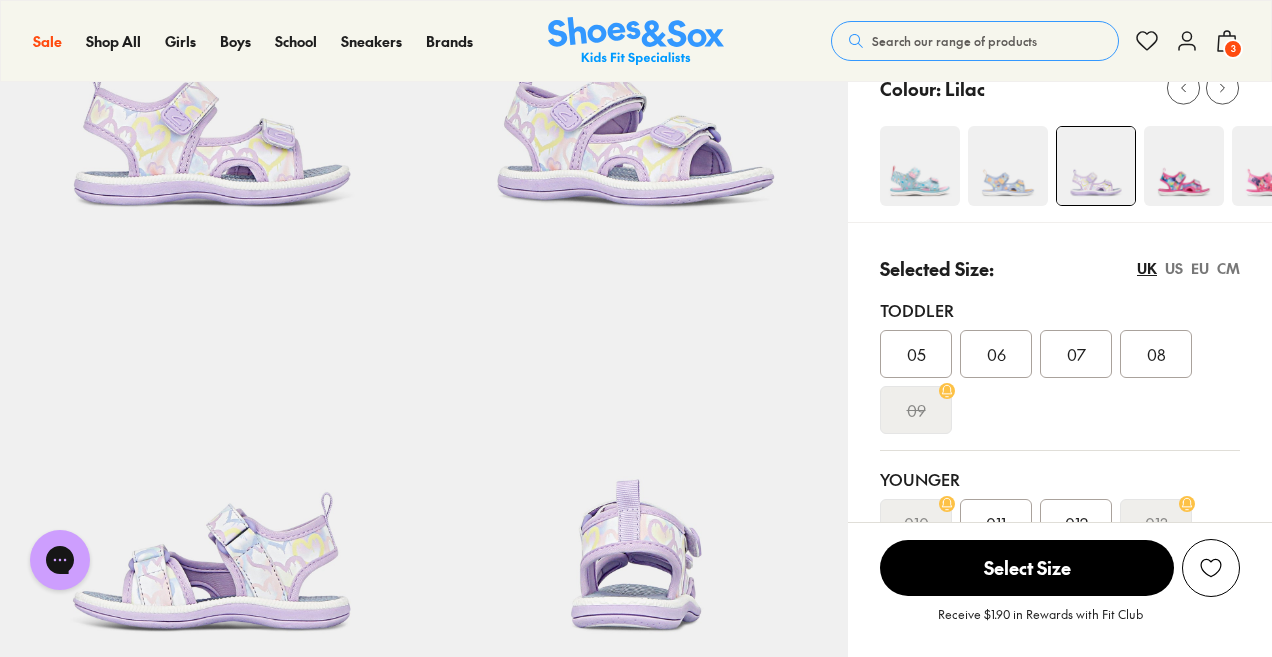 scroll, scrollTop: 0, scrollLeft: 0, axis: both 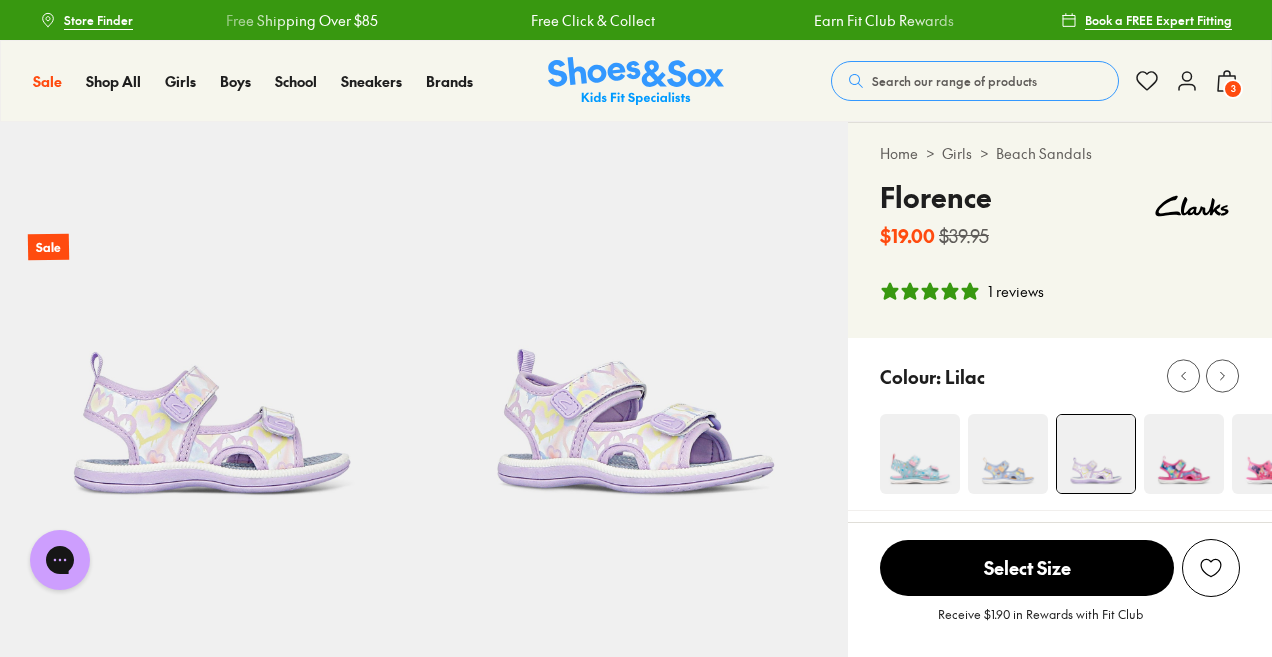 click at bounding box center [920, 454] 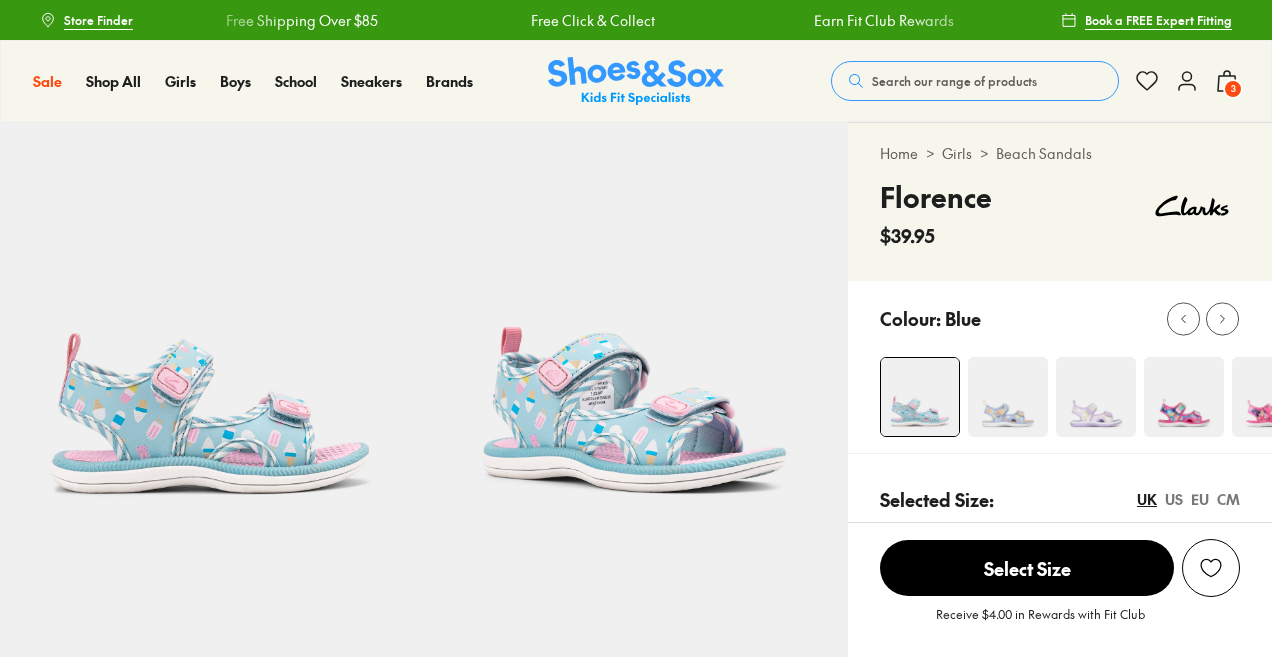scroll, scrollTop: 0, scrollLeft: 0, axis: both 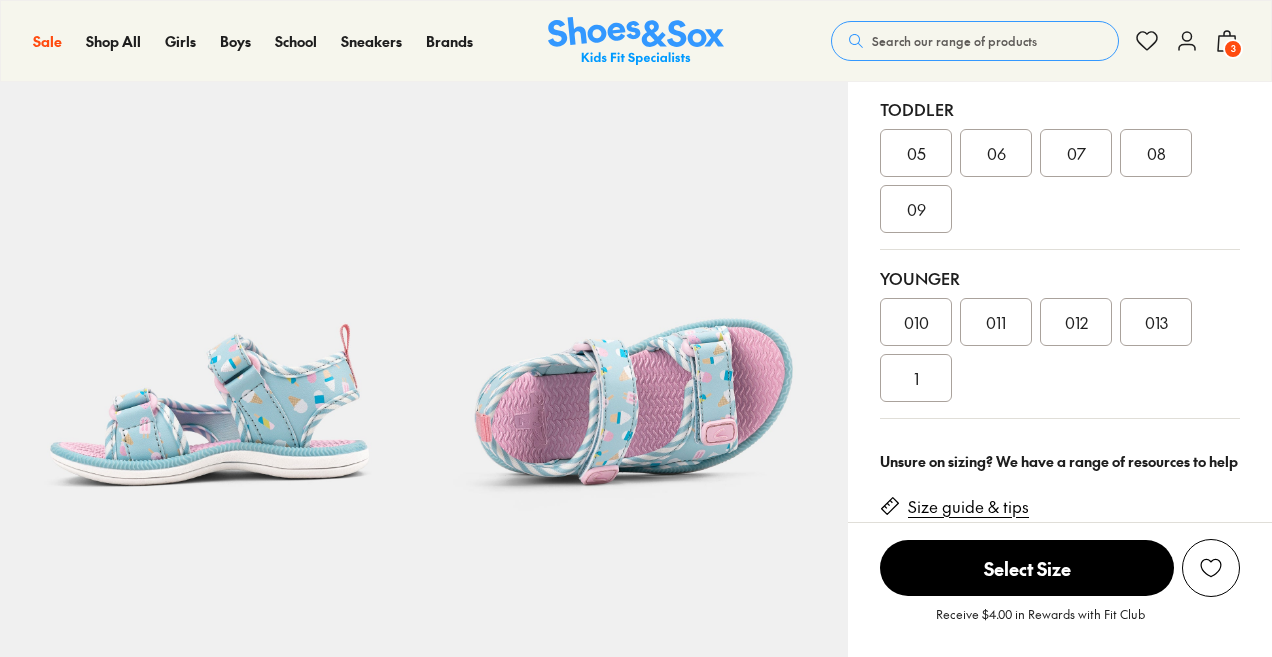 select on "*" 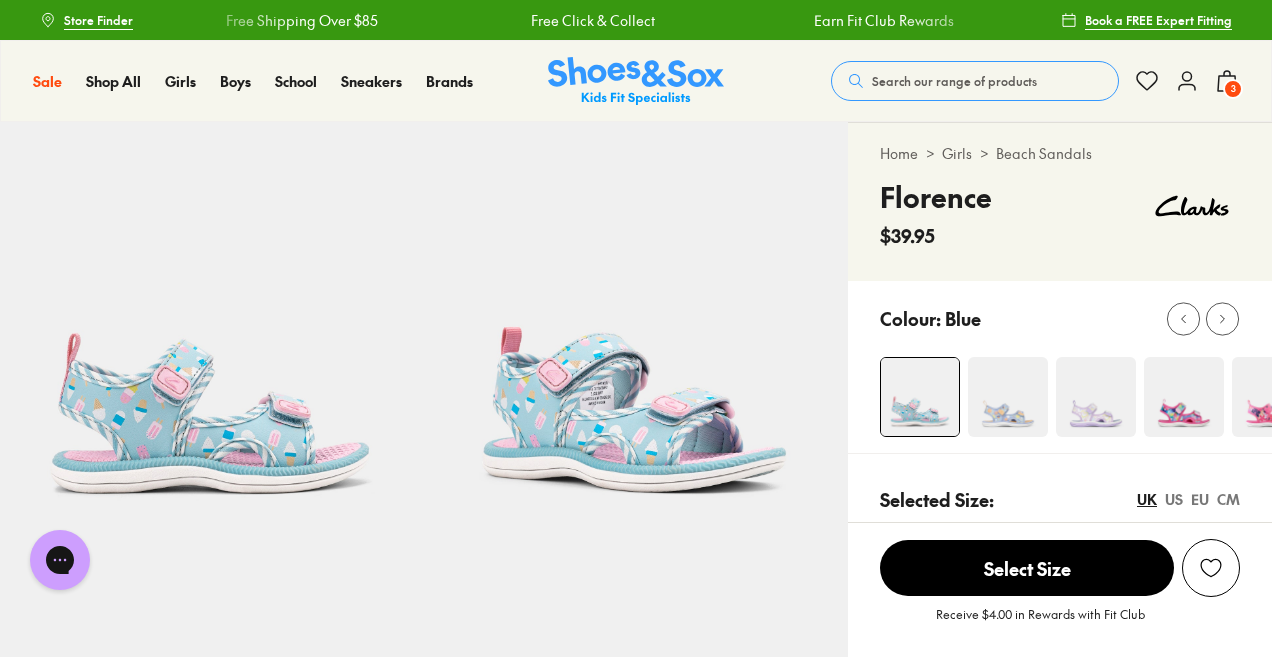 scroll, scrollTop: 1, scrollLeft: 0, axis: vertical 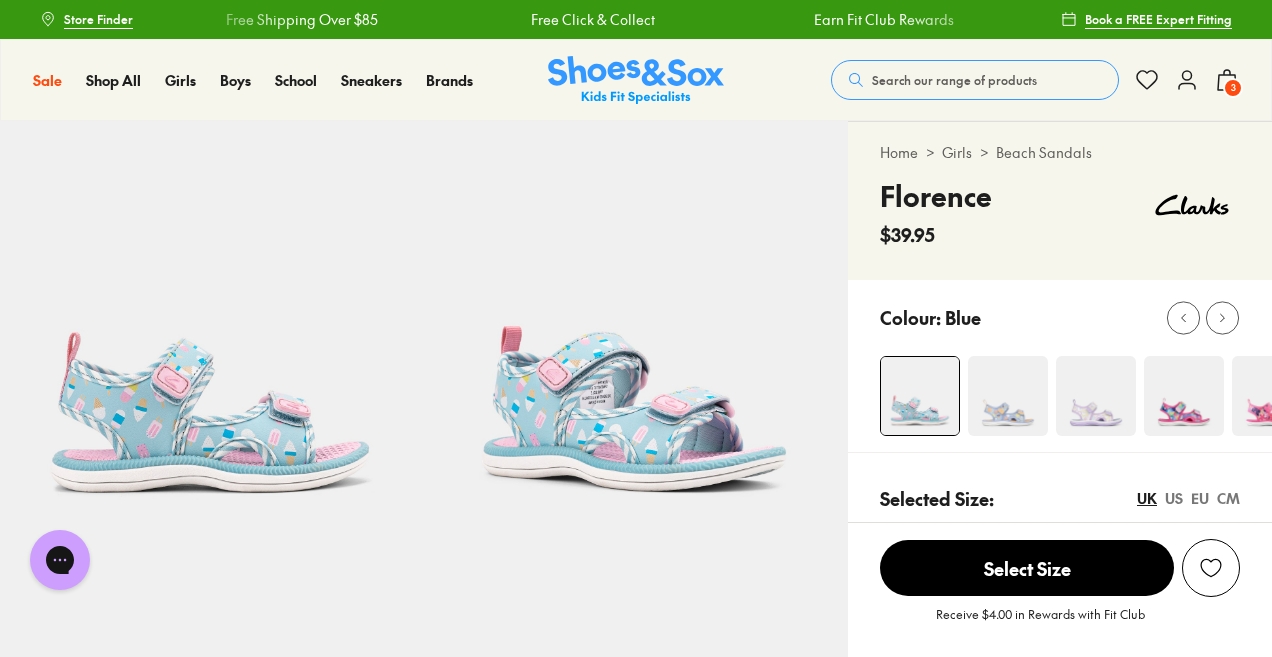 click at bounding box center [1008, 396] 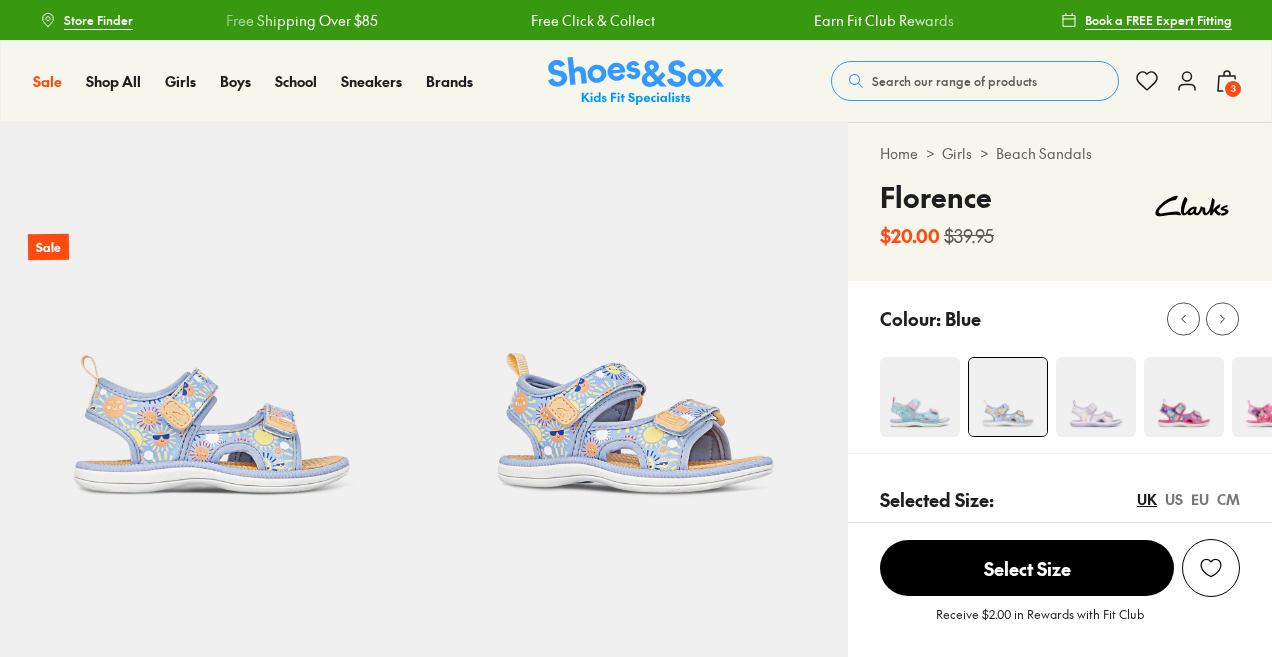 scroll, scrollTop: 0, scrollLeft: 0, axis: both 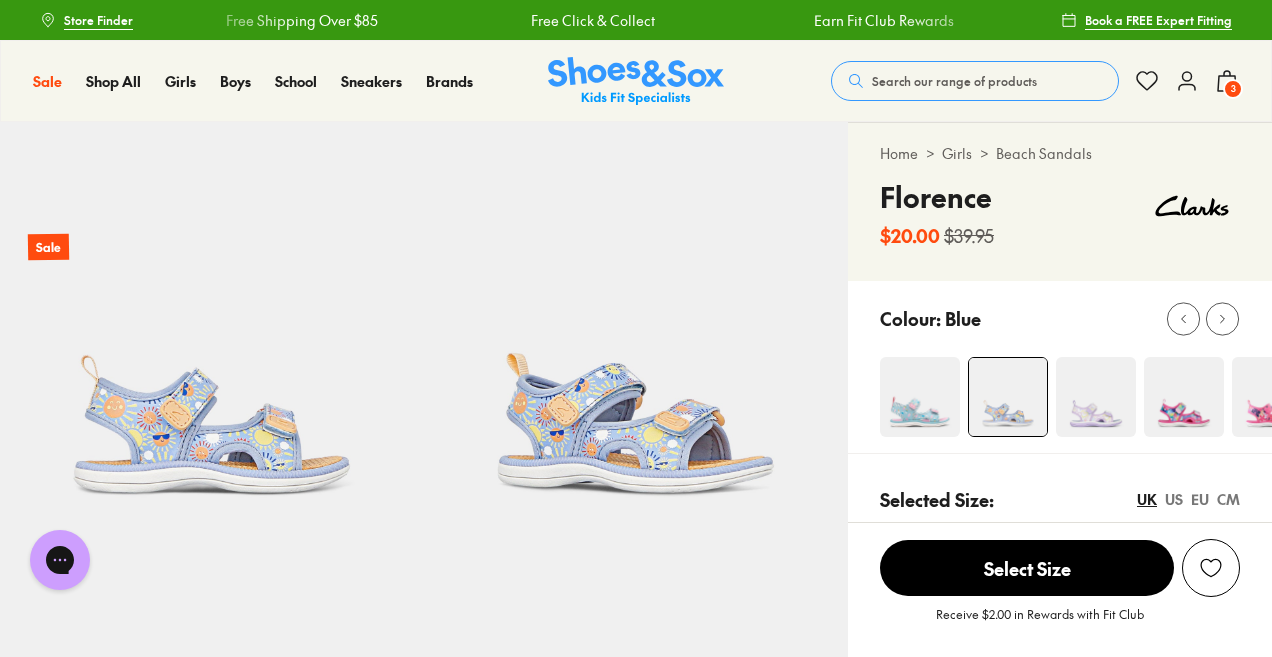 select on "*" 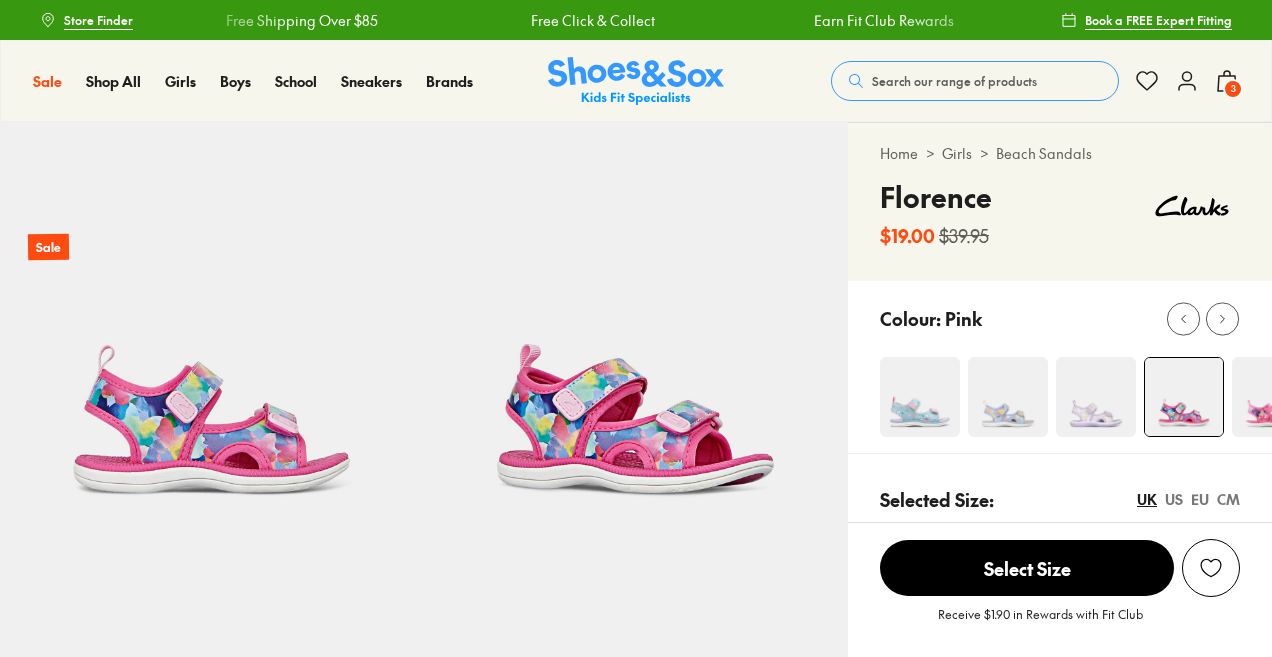 scroll, scrollTop: 0, scrollLeft: 0, axis: both 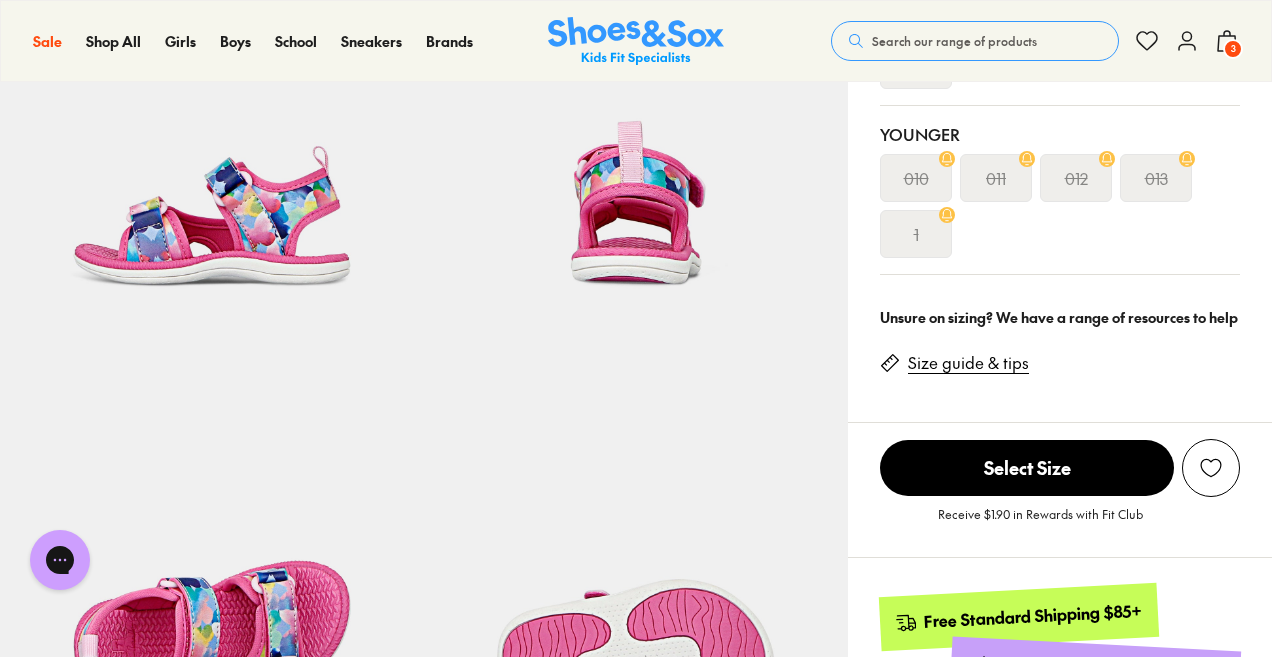 select on "*" 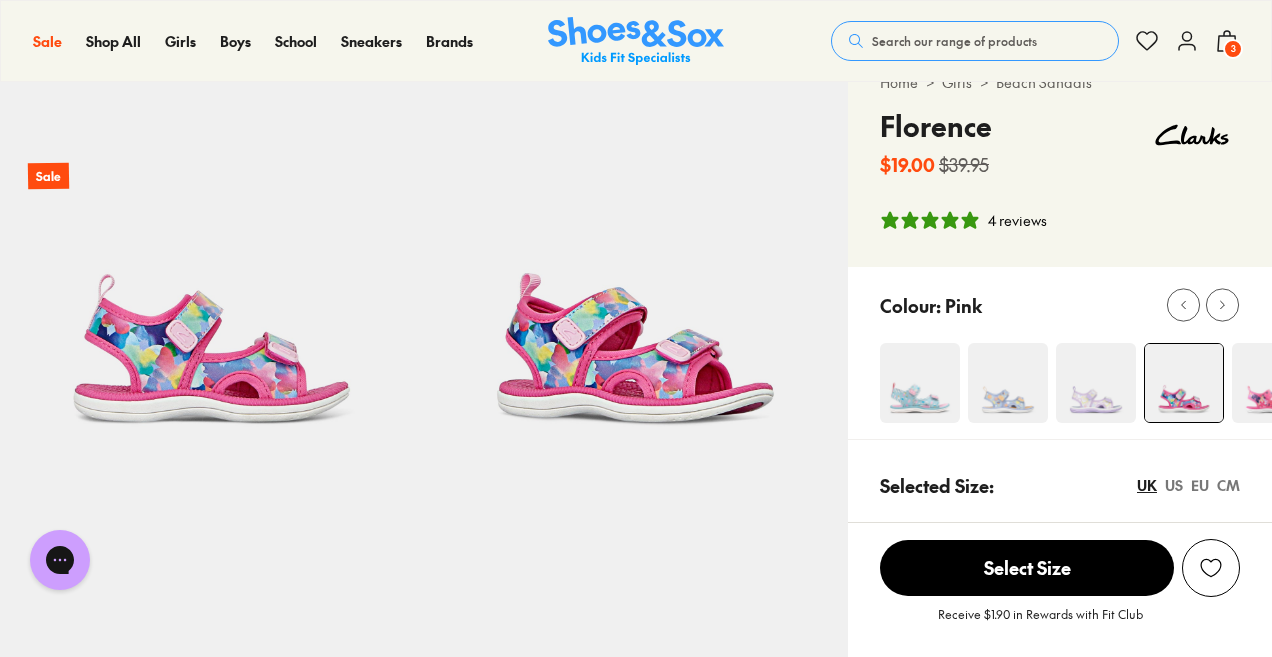 scroll, scrollTop: 70, scrollLeft: 0, axis: vertical 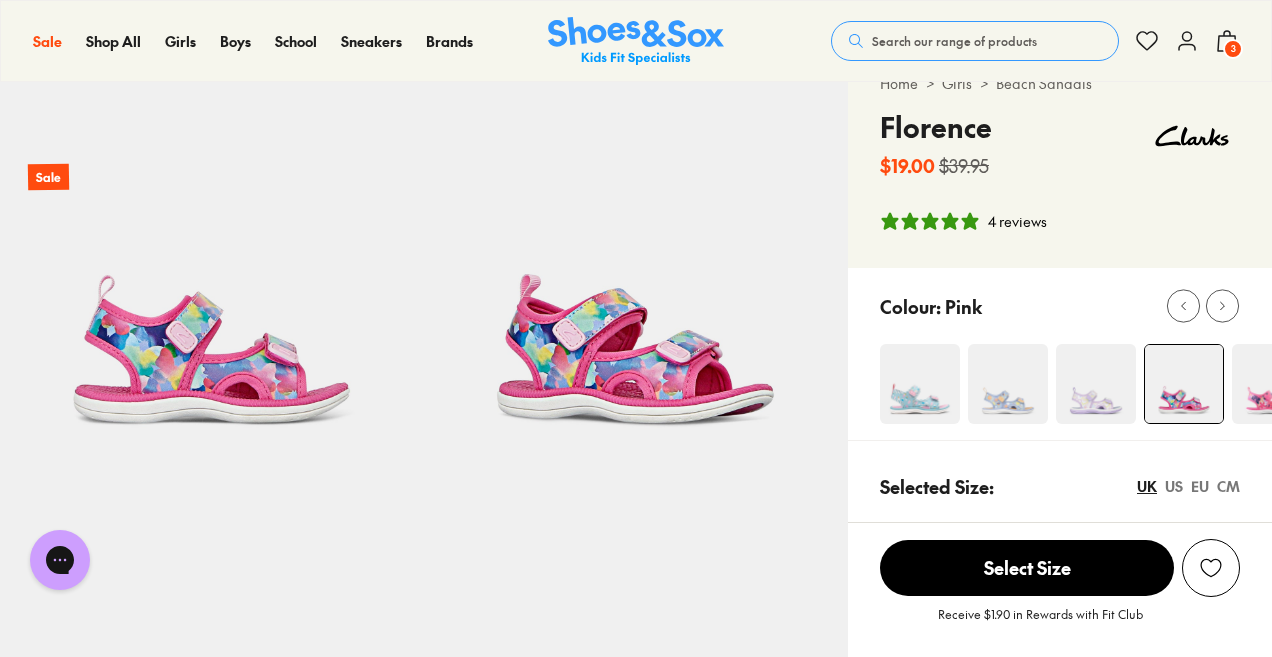 click at bounding box center [1272, 384] 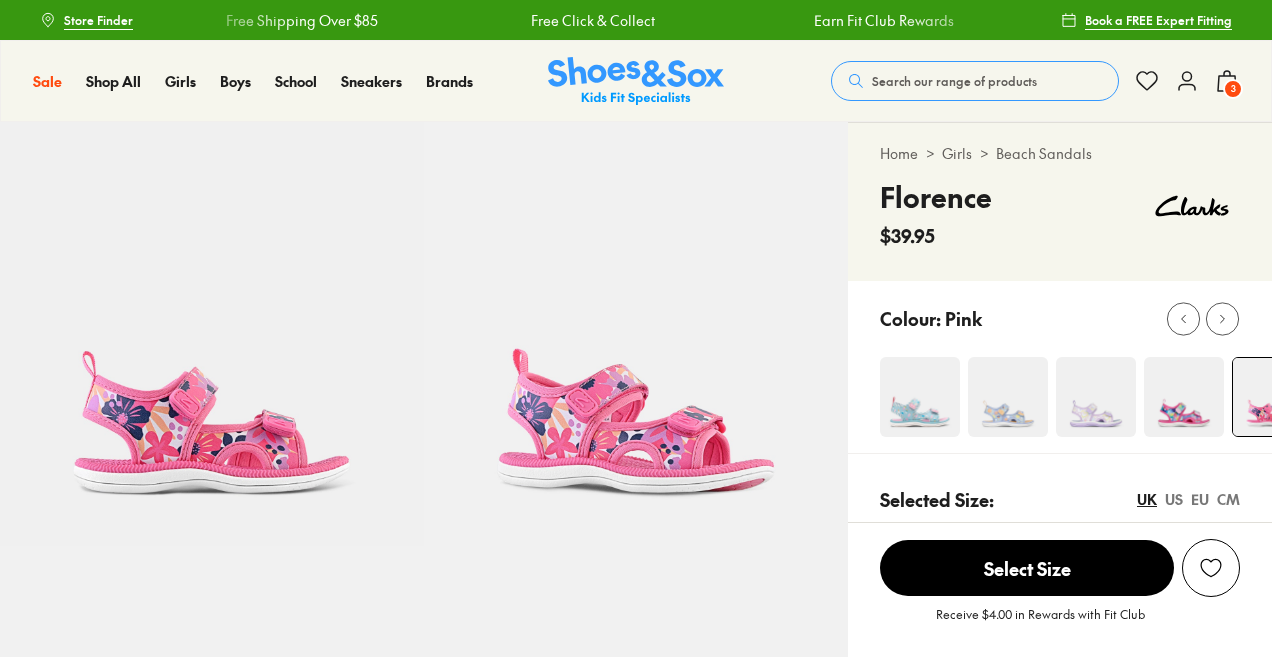 scroll, scrollTop: 0, scrollLeft: 0, axis: both 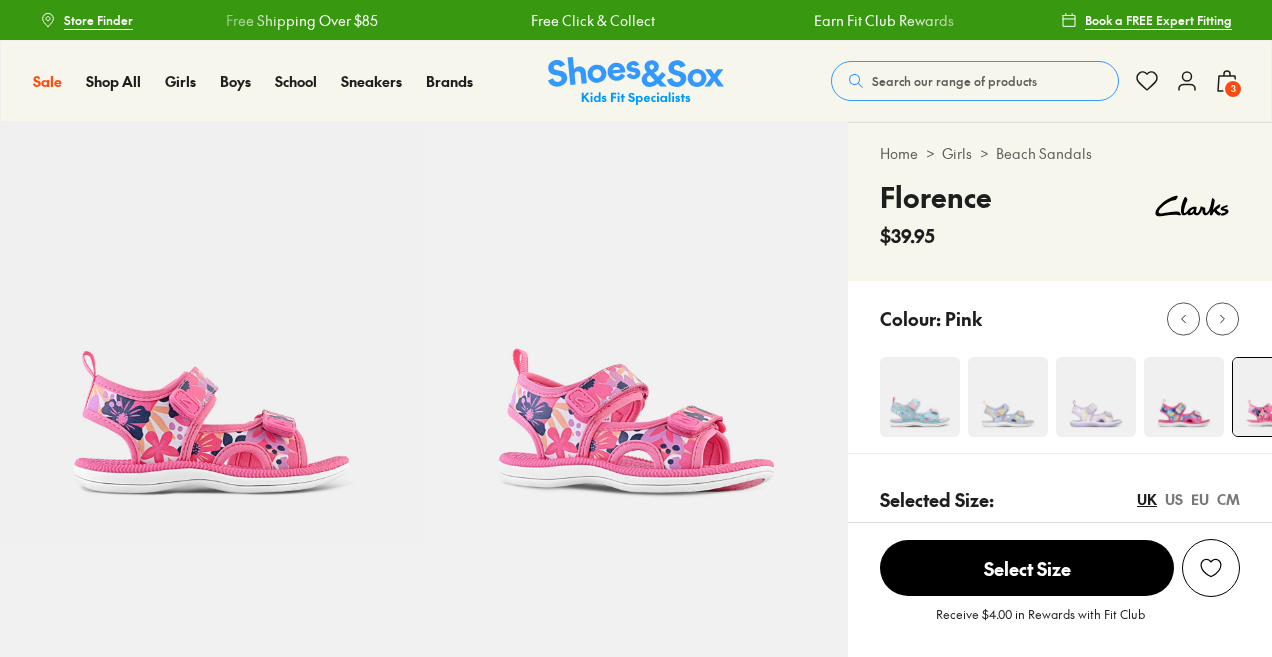 select on "*" 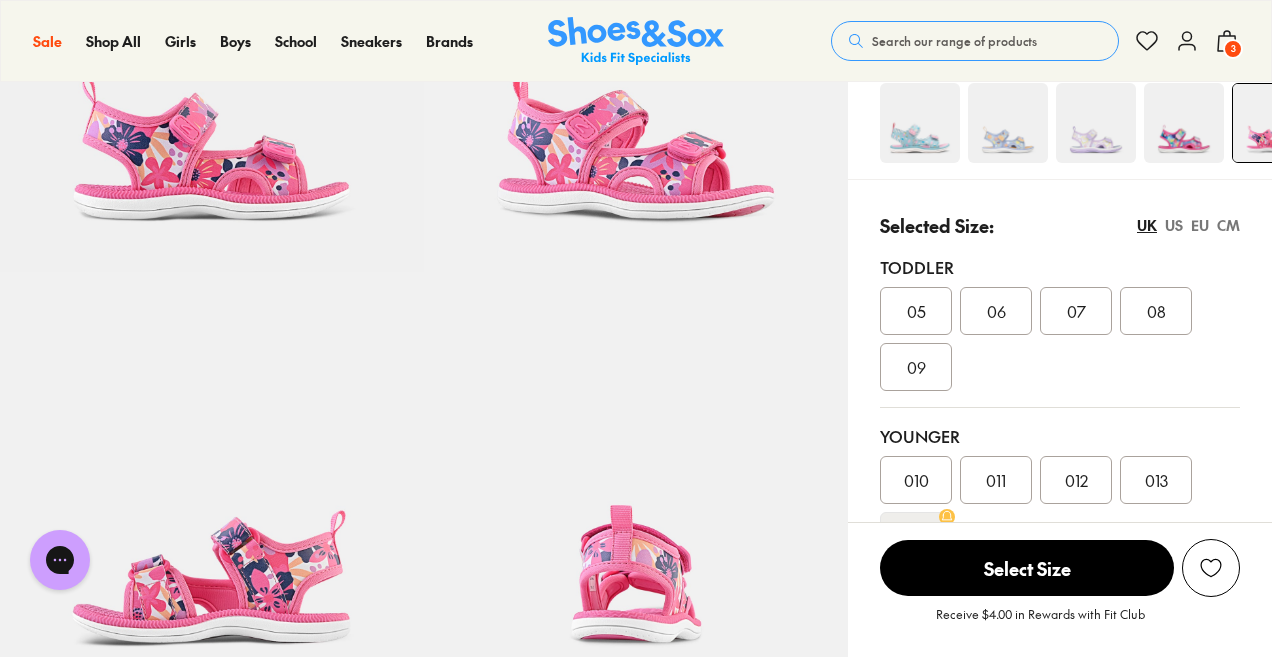 scroll, scrollTop: 228, scrollLeft: 0, axis: vertical 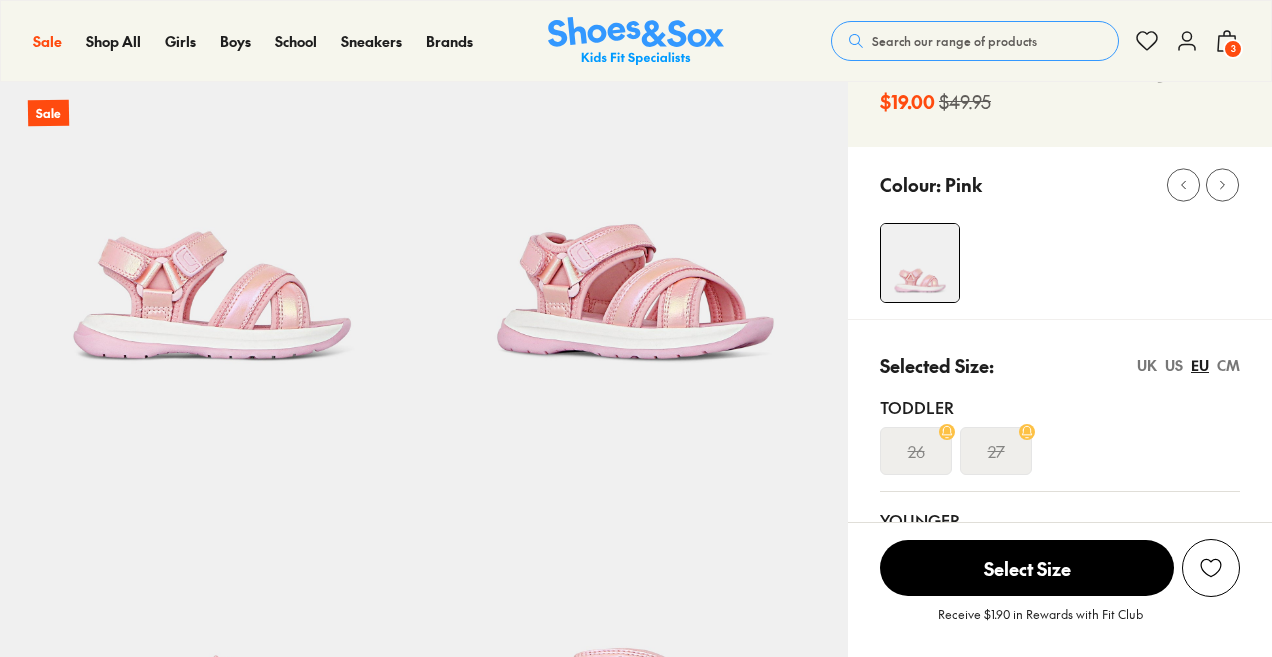 select on "*" 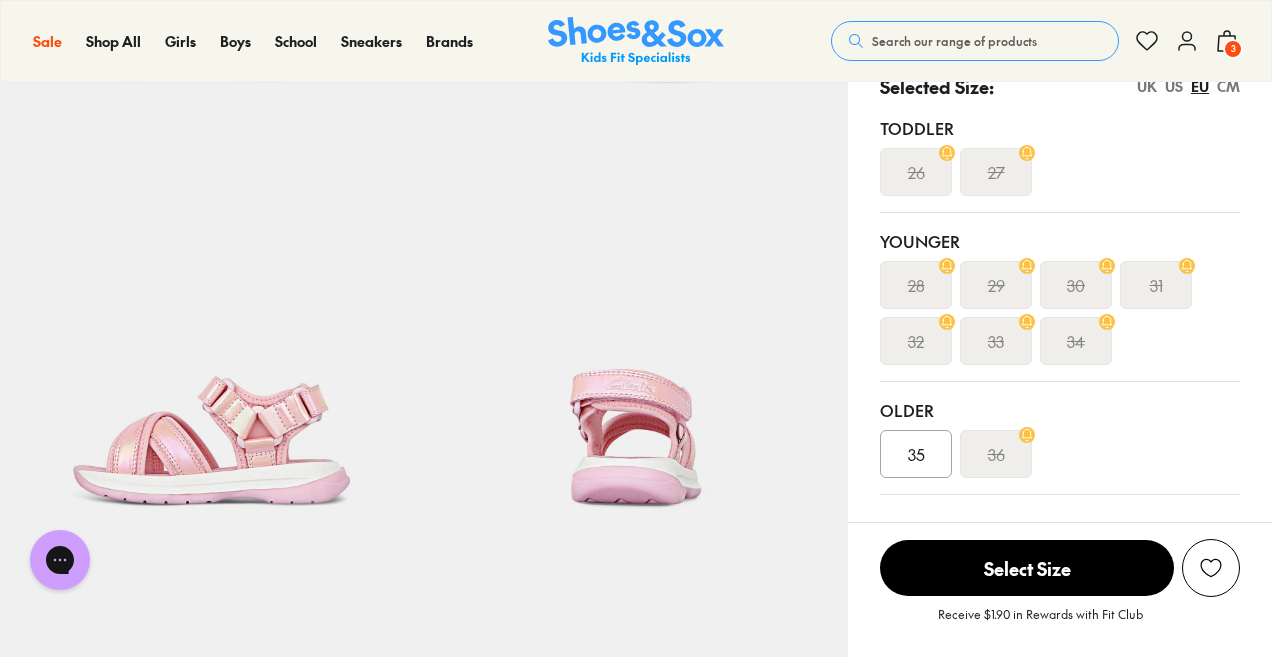 scroll, scrollTop: 360, scrollLeft: 0, axis: vertical 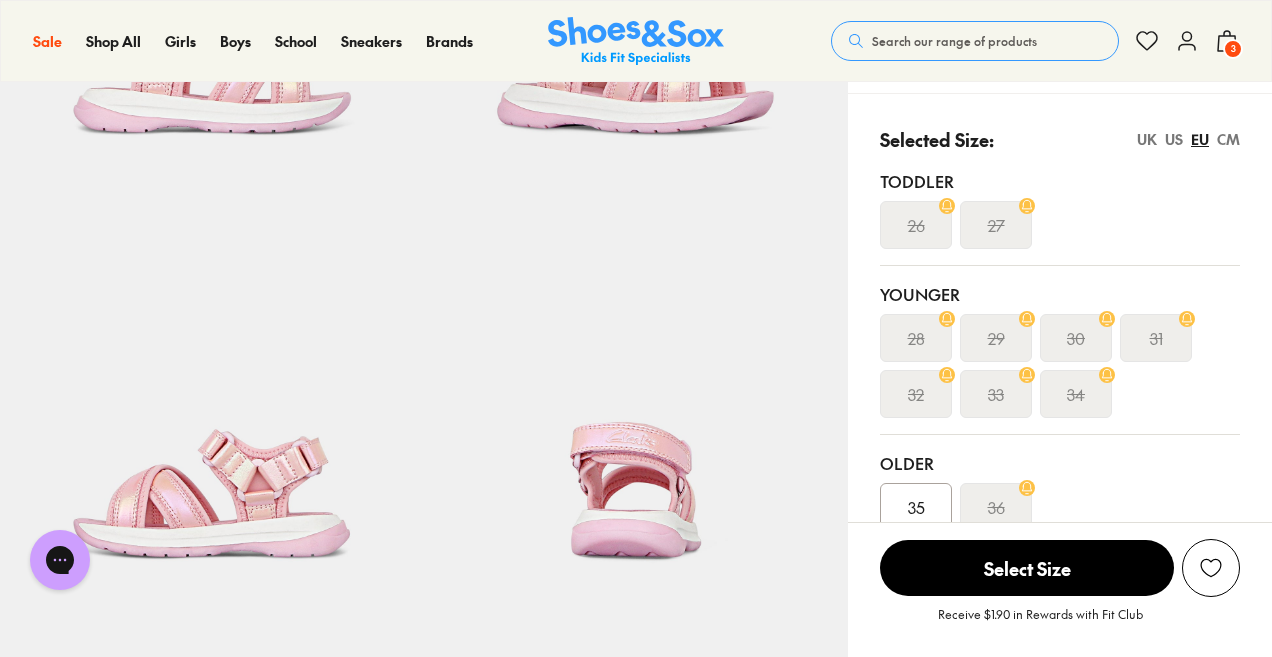 click on "CM" at bounding box center (1228, 139) 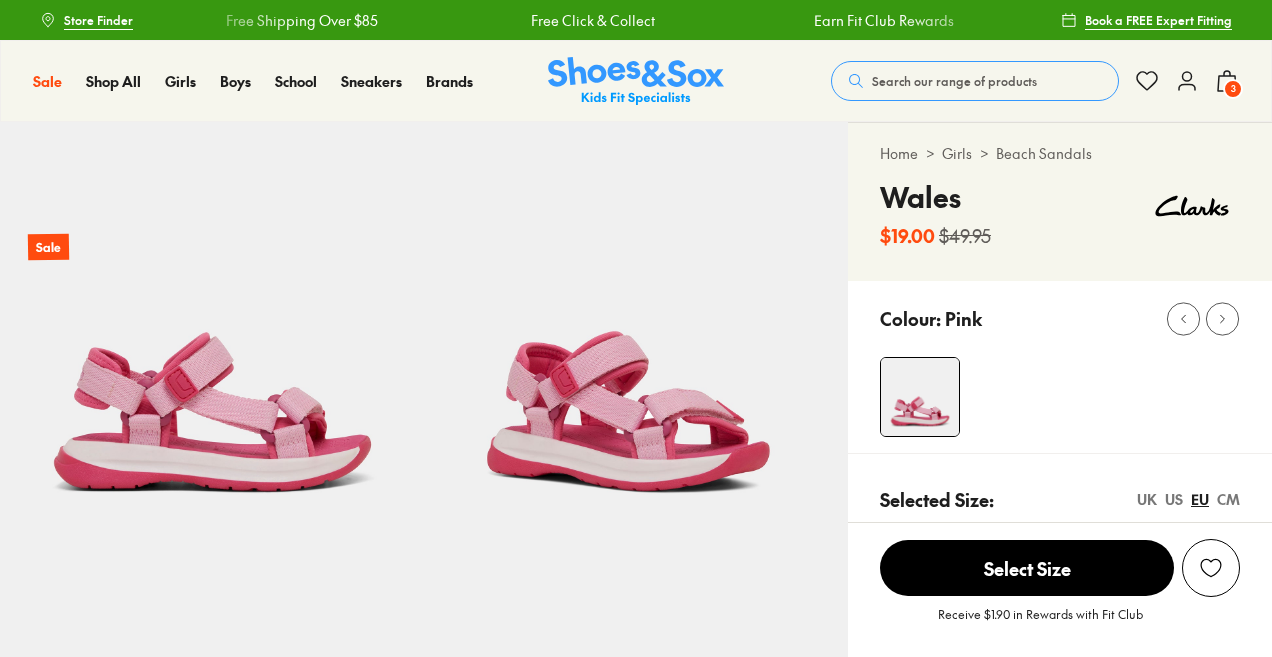 select on "*" 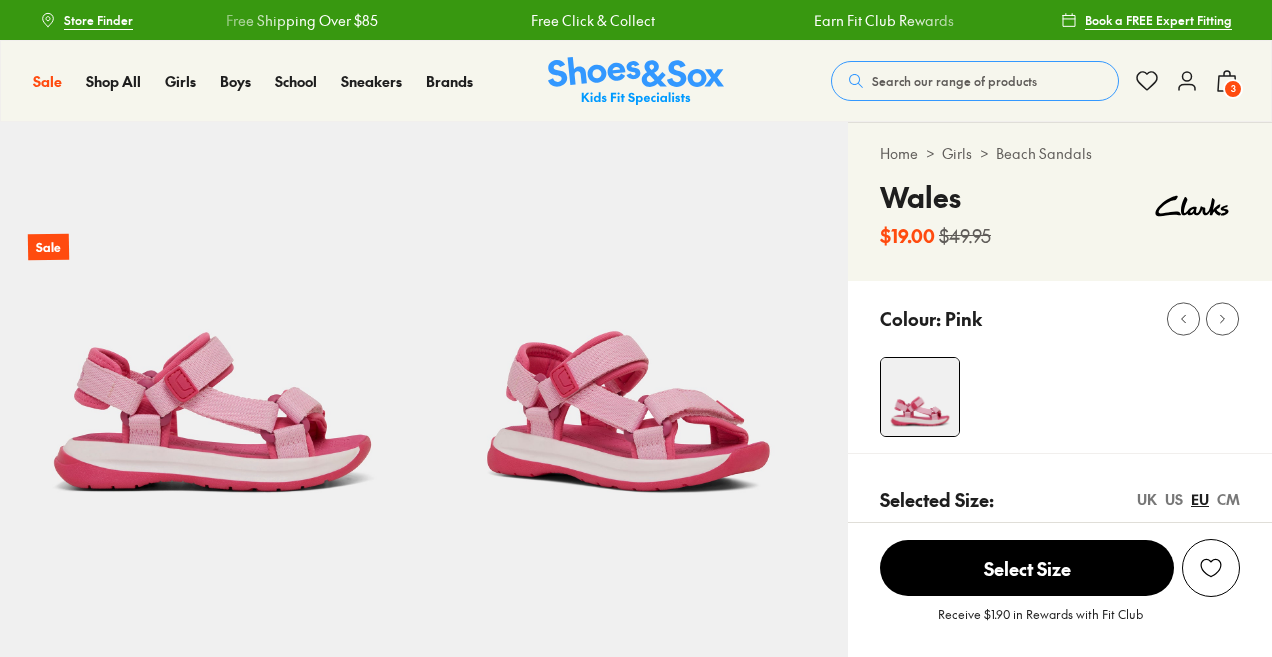 scroll, scrollTop: 0, scrollLeft: 0, axis: both 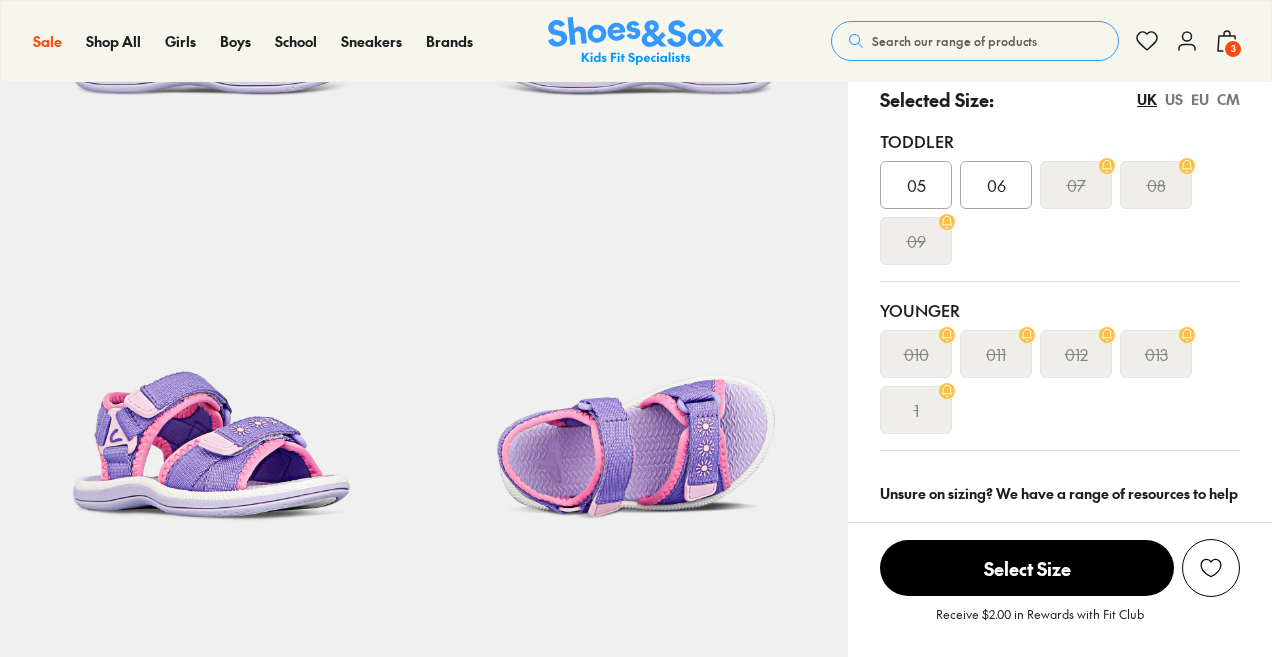 select on "*" 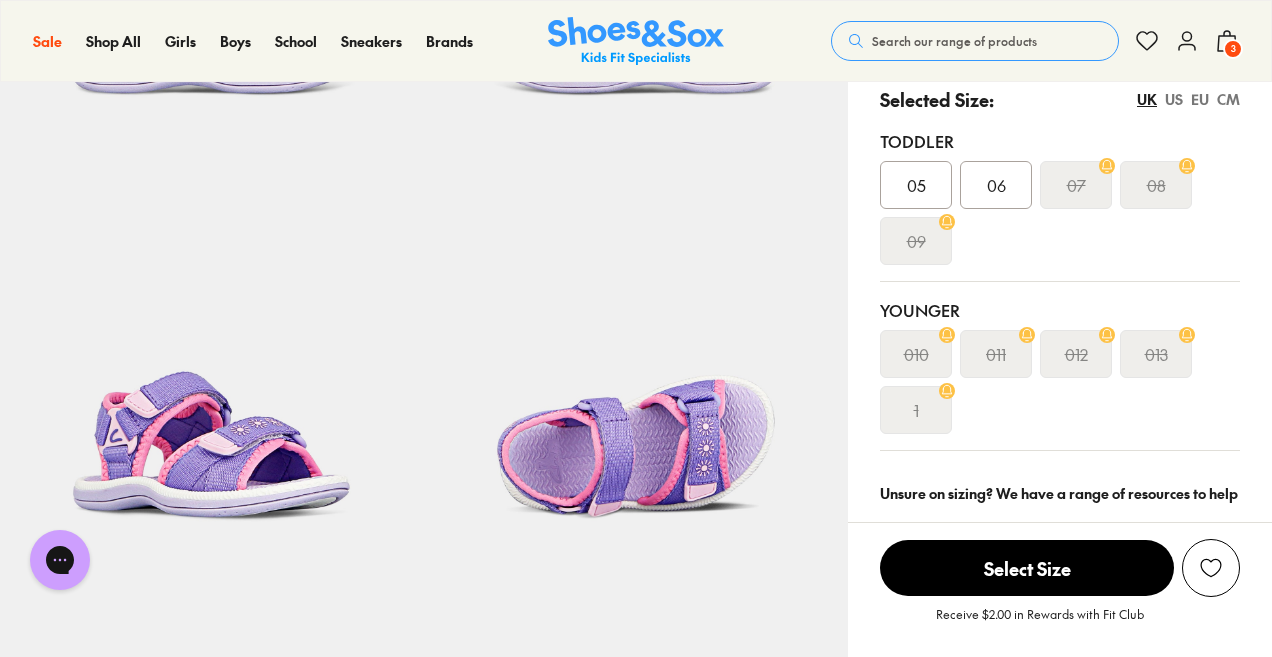 scroll, scrollTop: 0, scrollLeft: 0, axis: both 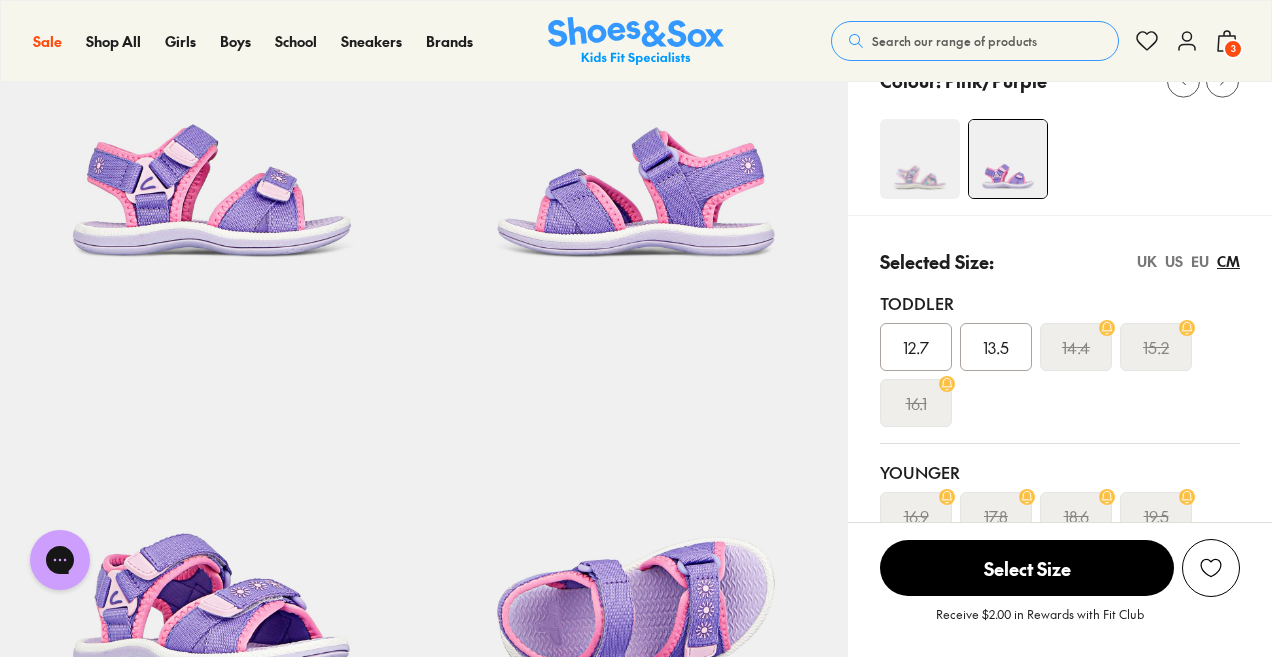 click at bounding box center [920, 159] 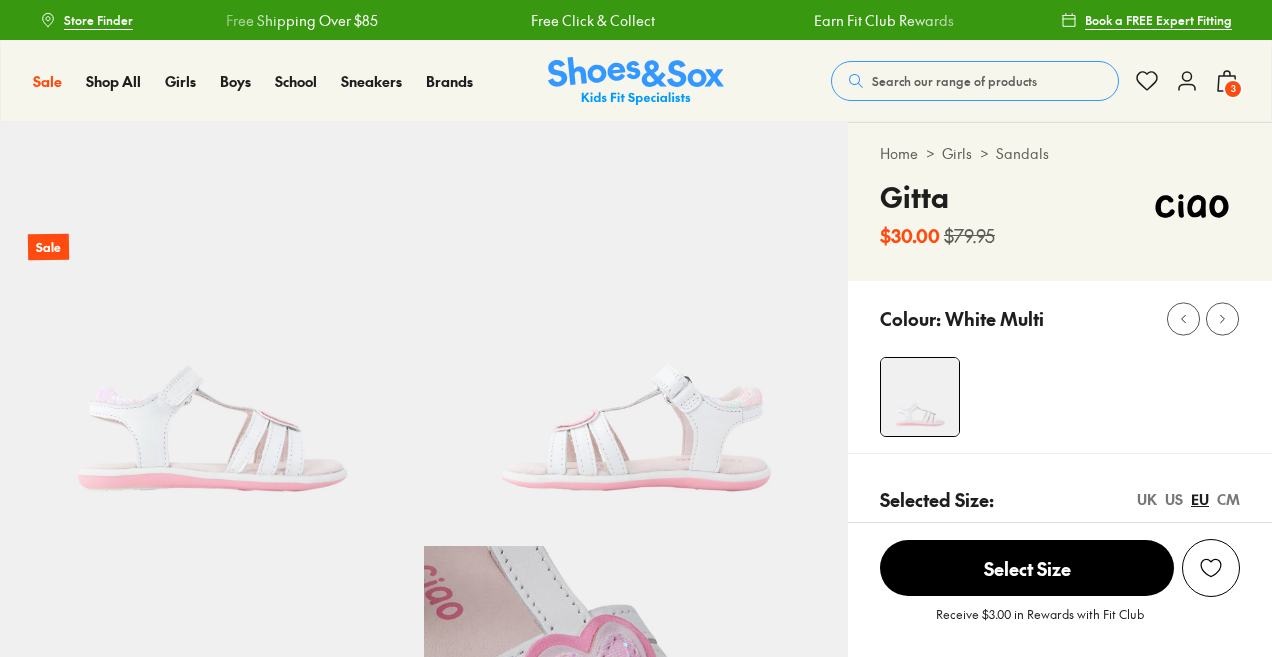 scroll, scrollTop: 0, scrollLeft: 0, axis: both 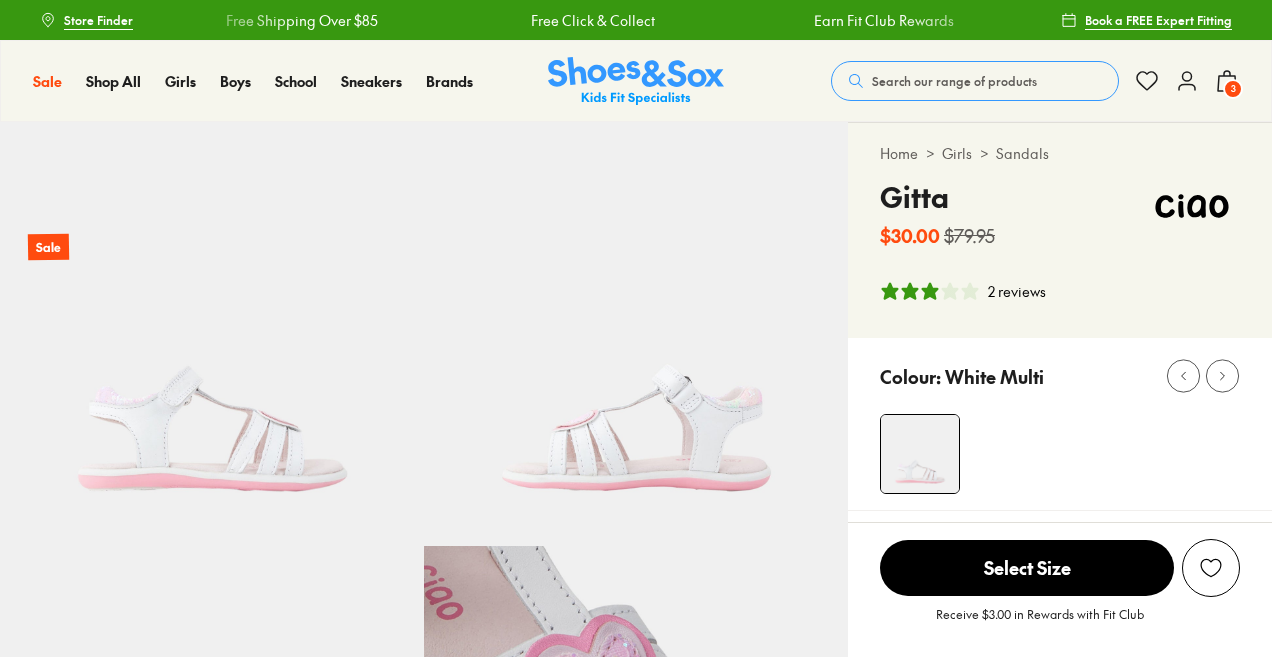 select on "*" 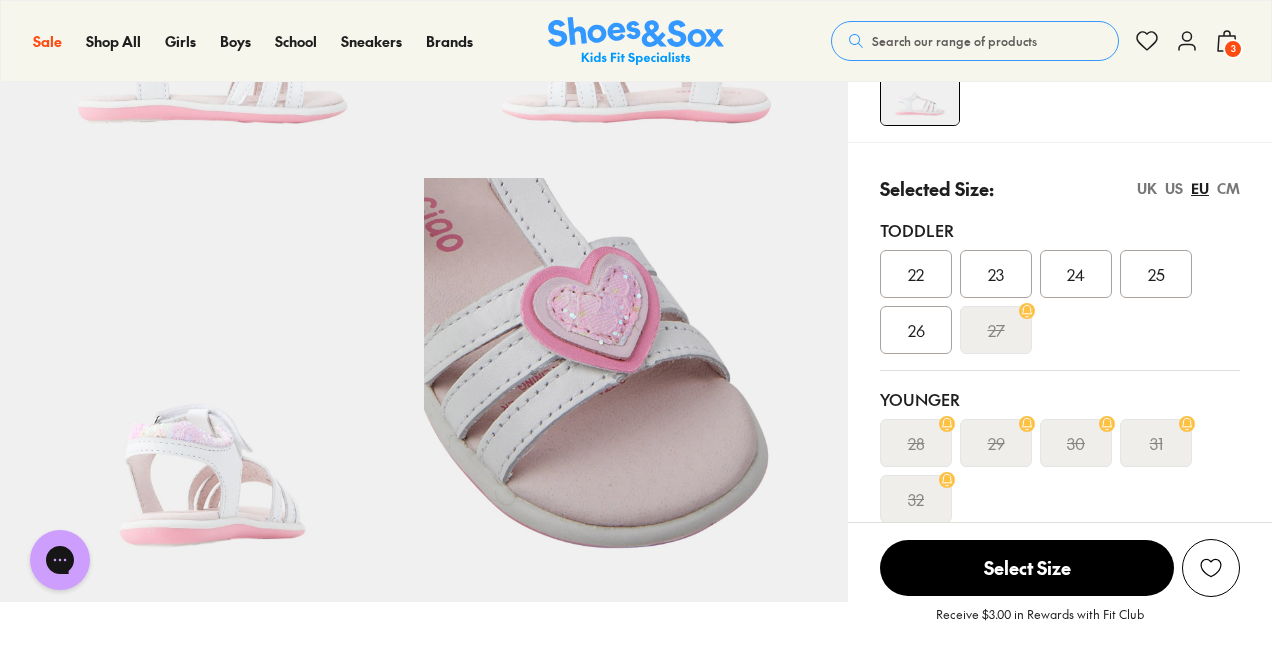 scroll, scrollTop: 372, scrollLeft: 0, axis: vertical 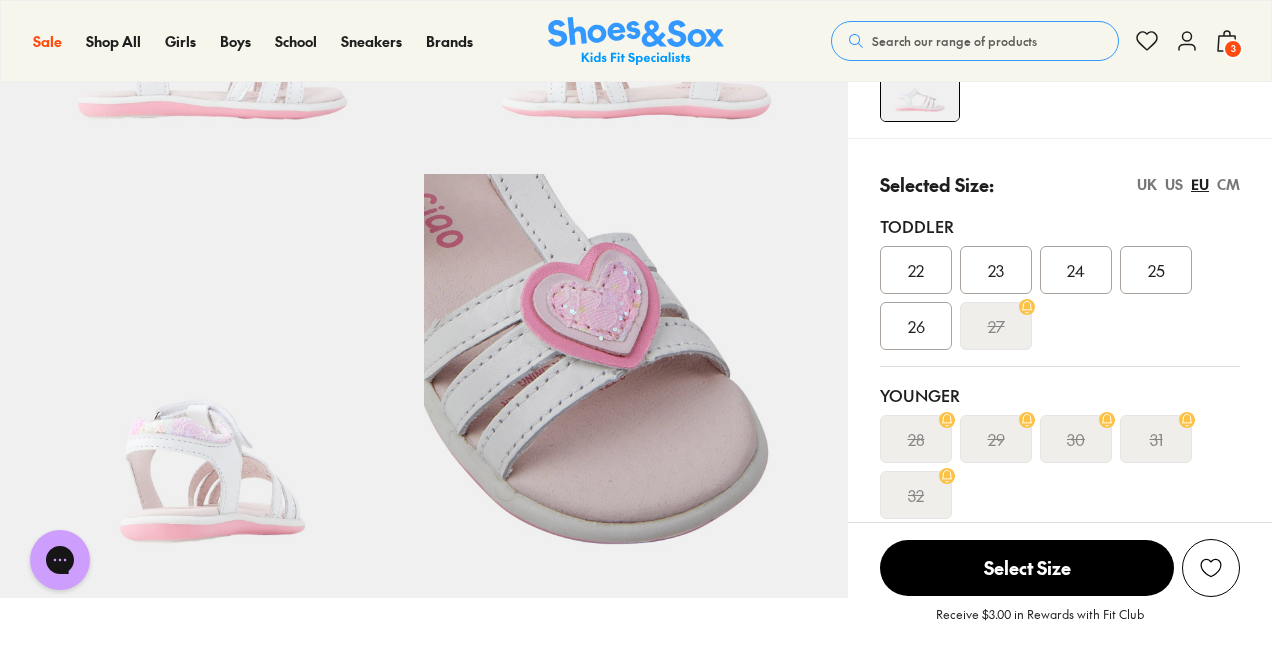 click on "CM" at bounding box center (1228, 184) 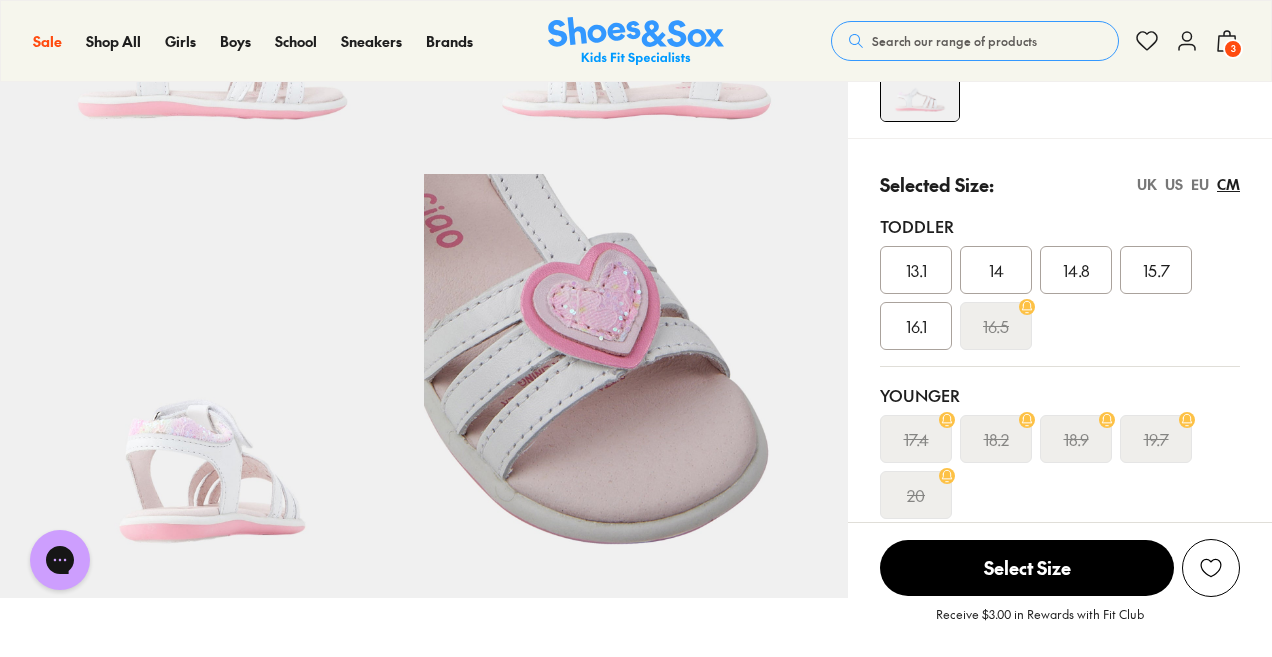 scroll, scrollTop: 636, scrollLeft: 0, axis: vertical 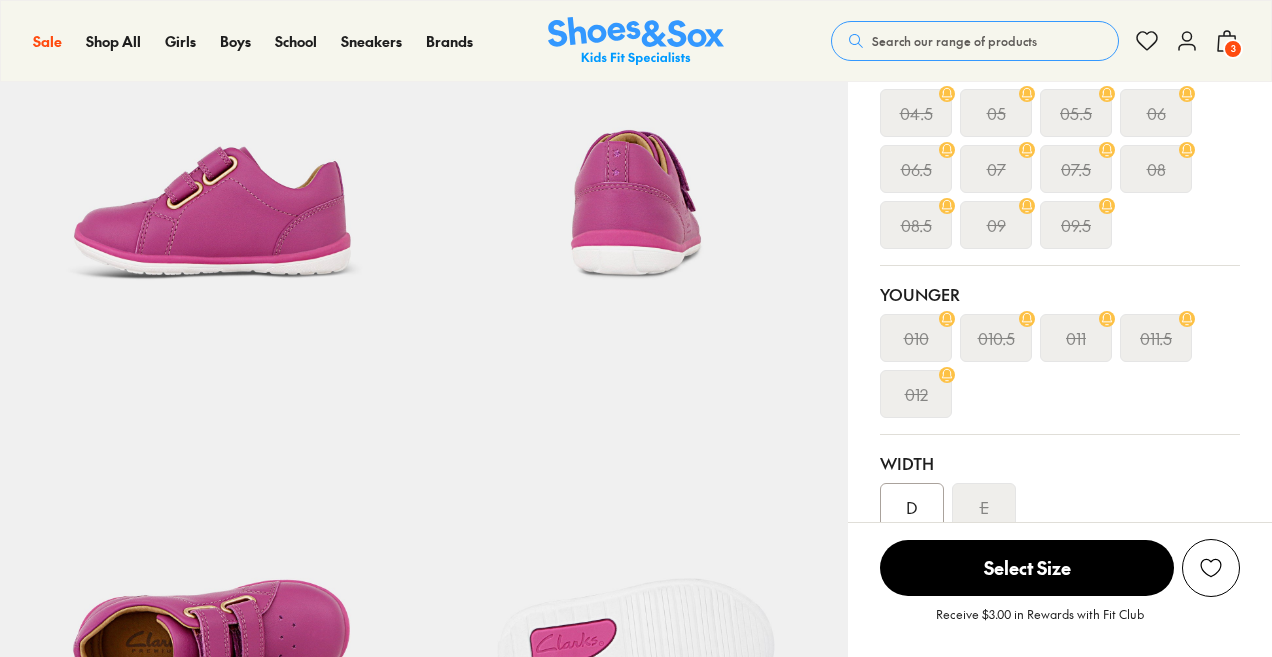 click on "Colour:
Dark" at bounding box center [1060, -218] 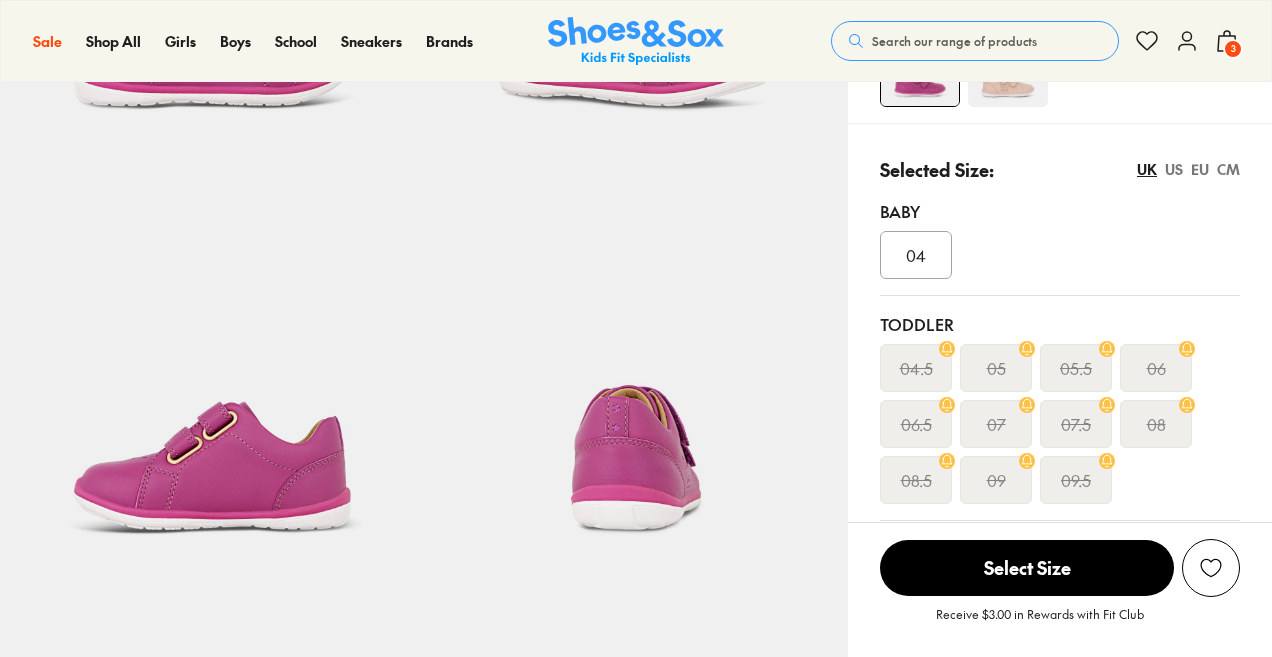 scroll, scrollTop: 0, scrollLeft: 0, axis: both 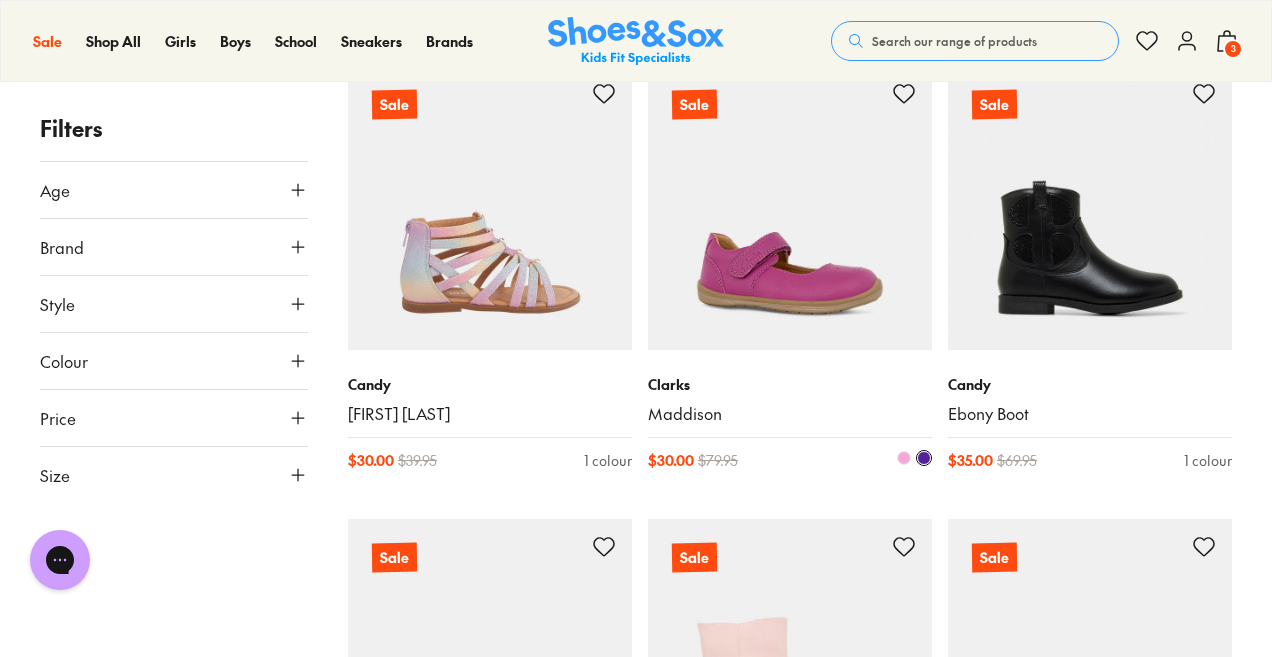 click at bounding box center (904, 458) 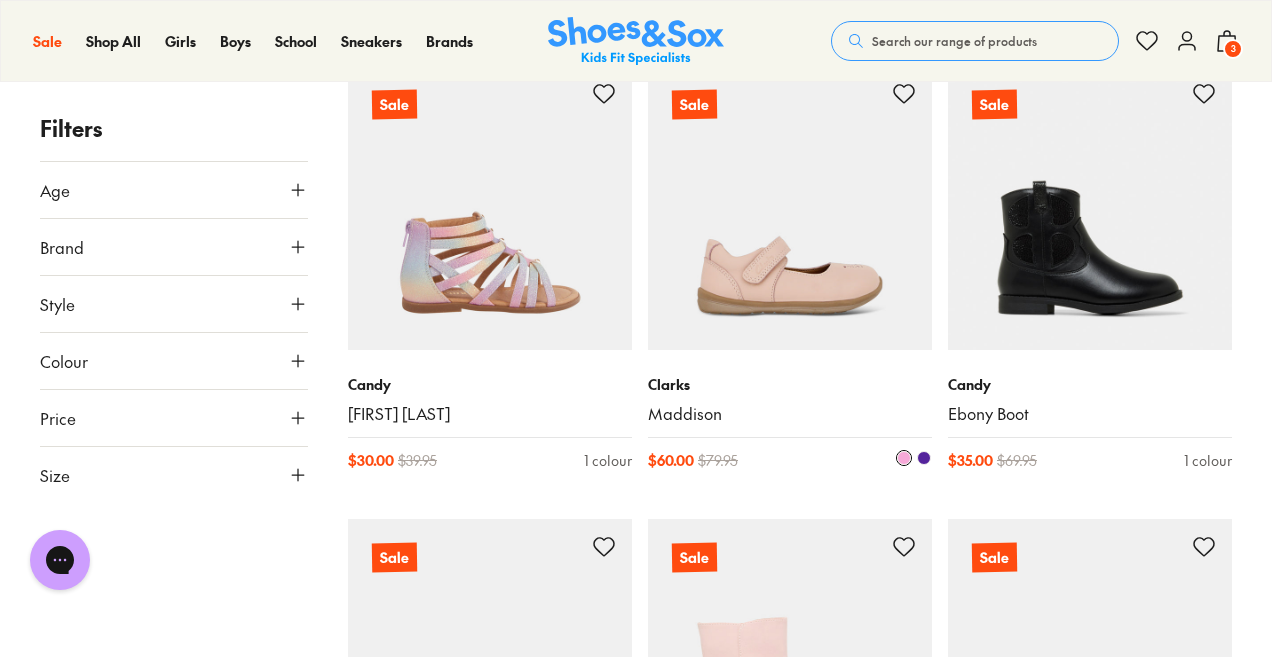 click at bounding box center (904, 458) 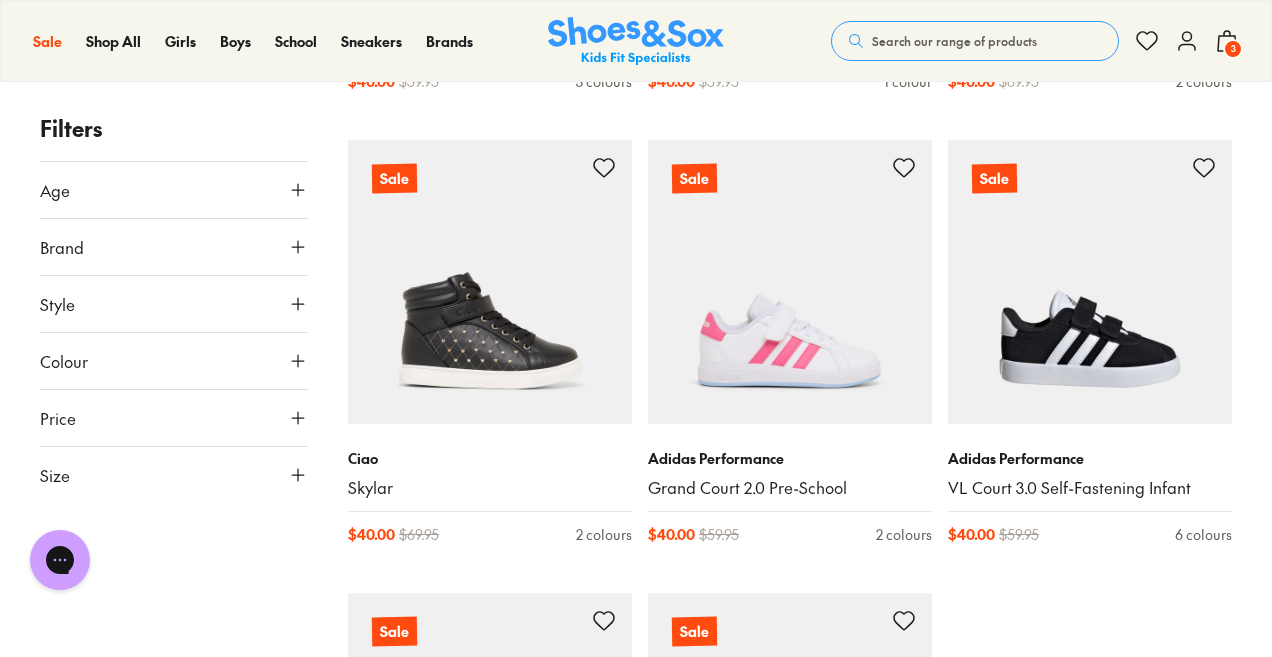 scroll, scrollTop: 4446, scrollLeft: 0, axis: vertical 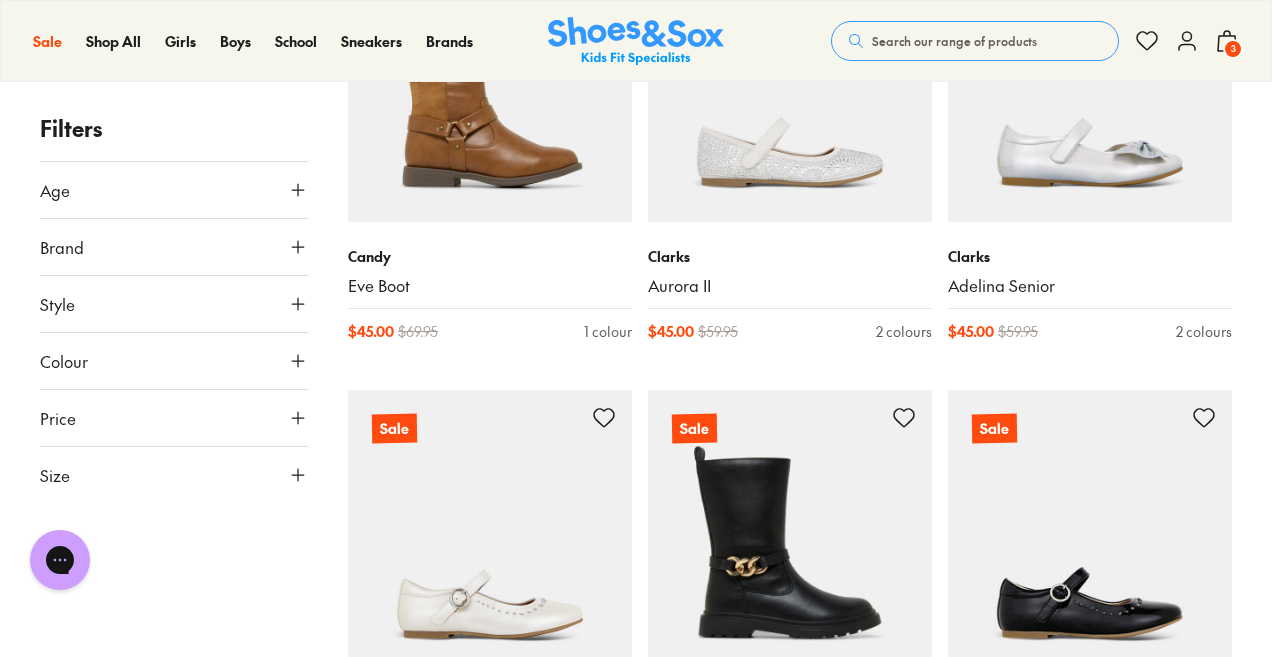 click on "Brand" at bounding box center [174, 247] 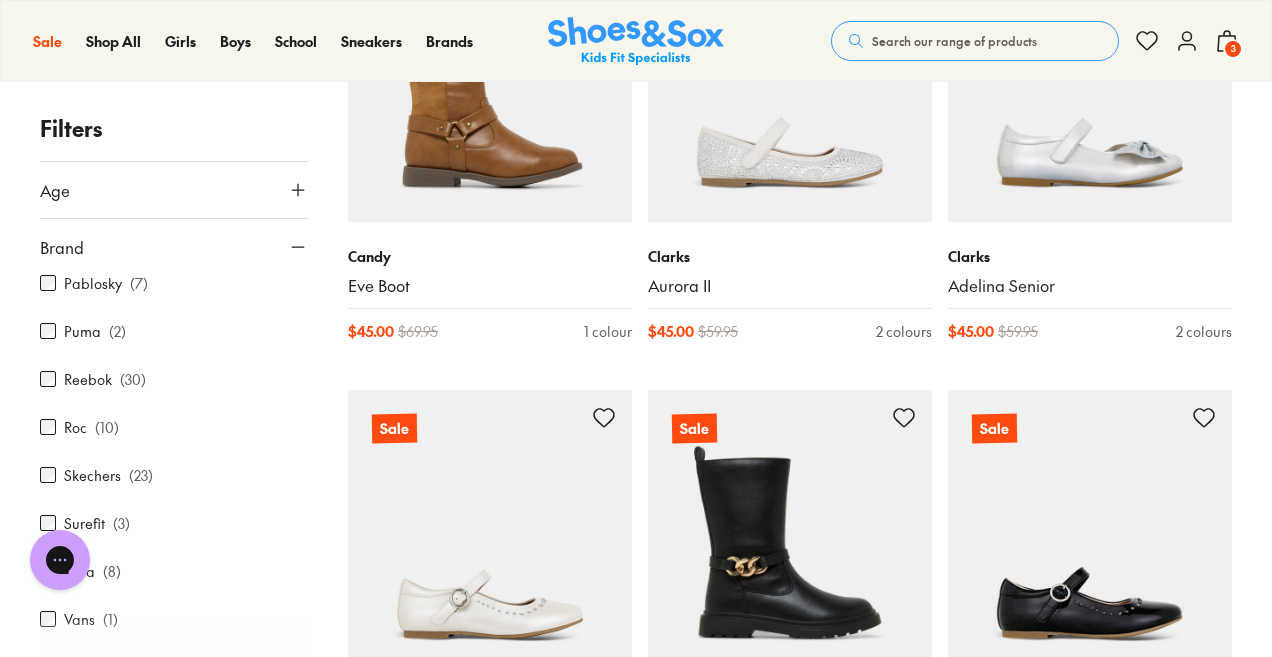 scroll, scrollTop: 1016, scrollLeft: 0, axis: vertical 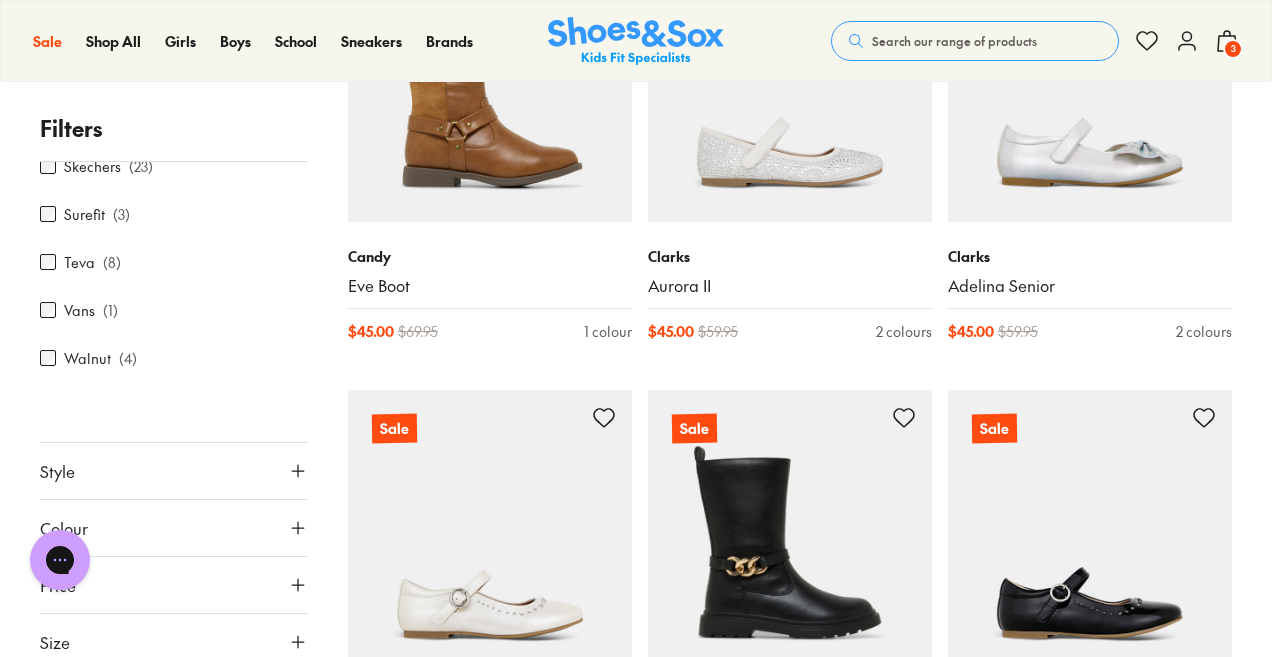 click on "Sale
Sale
Shop All
Mega School Sale
Up to 40% off Sale
25% Off Waterbottles
$5 Toys
Shop All Sale
Girls
Girls
Shop All
Sneakers
School
Sports" at bounding box center (636, 41) 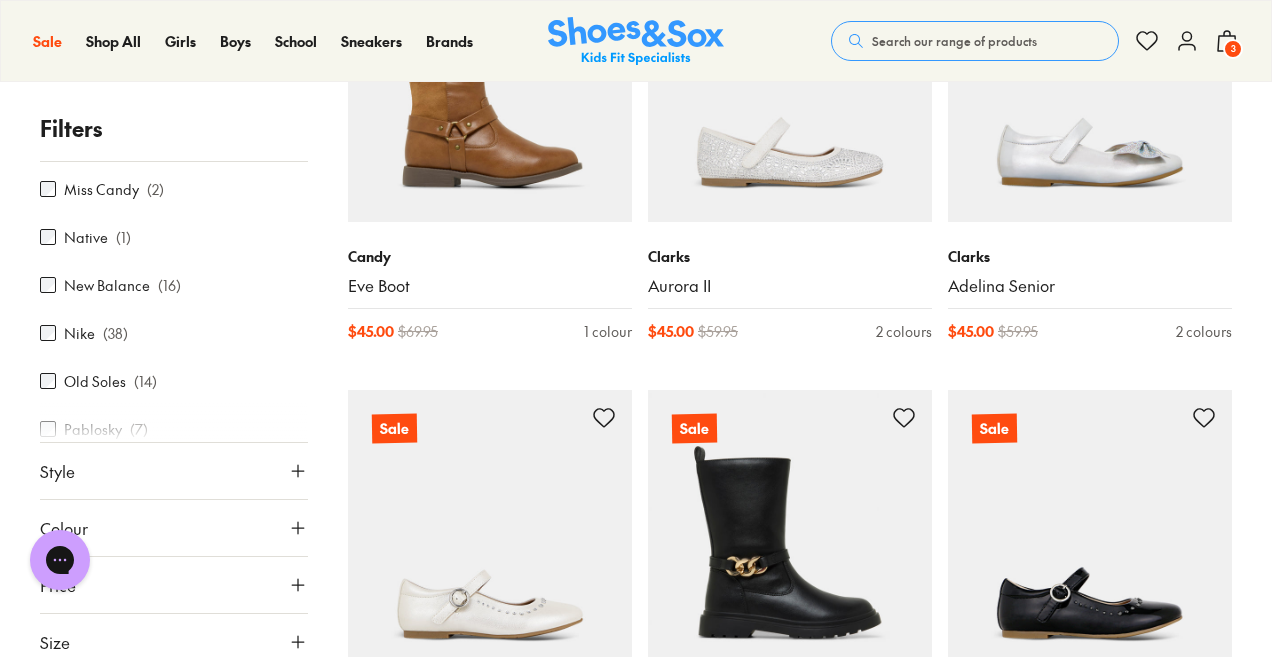 scroll, scrollTop: 560, scrollLeft: 0, axis: vertical 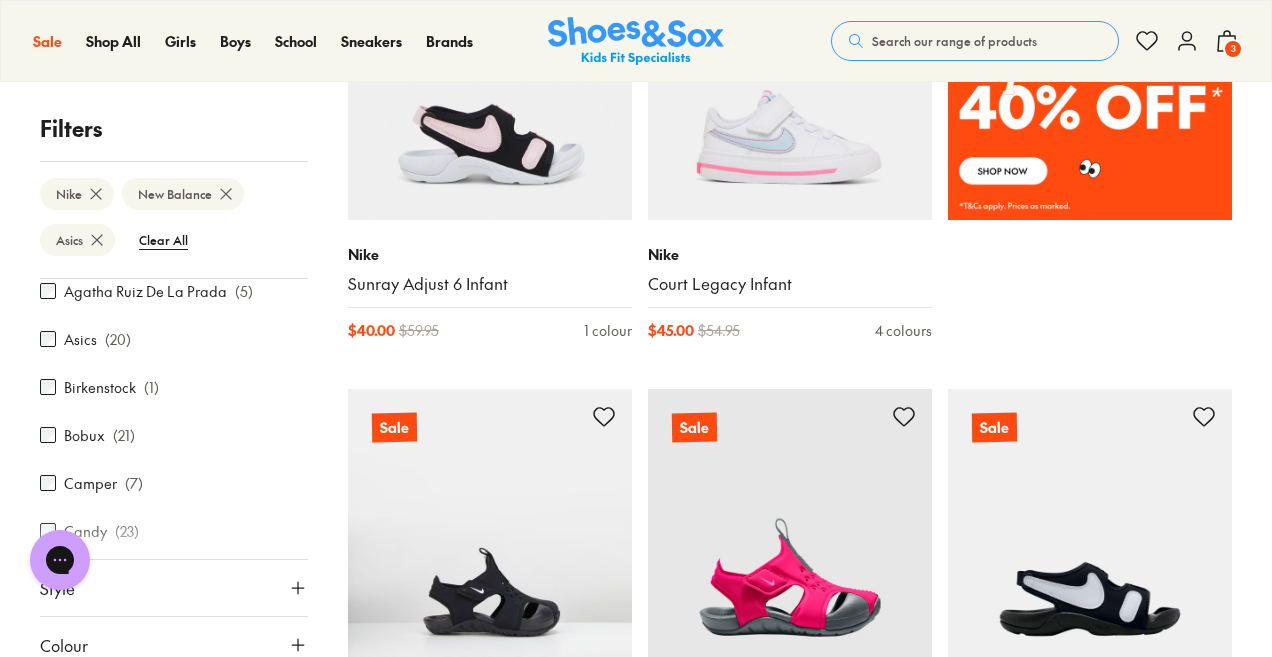 click at bounding box center [1090, 78] 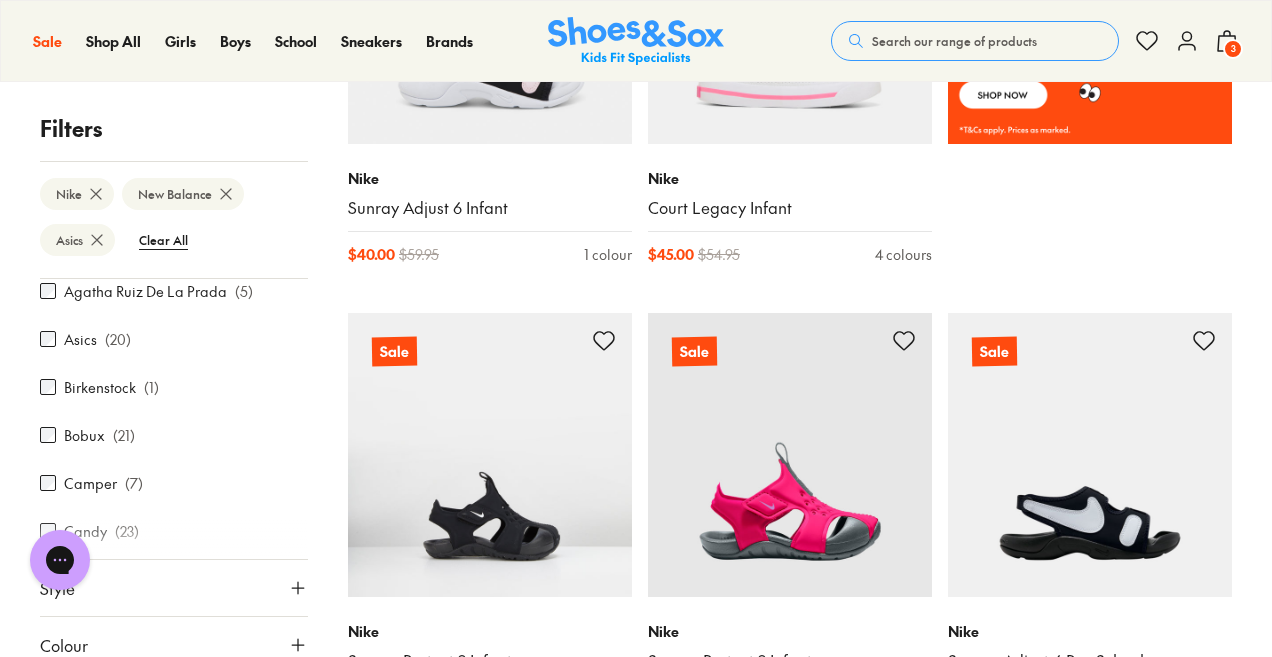 scroll, scrollTop: 1530, scrollLeft: 0, axis: vertical 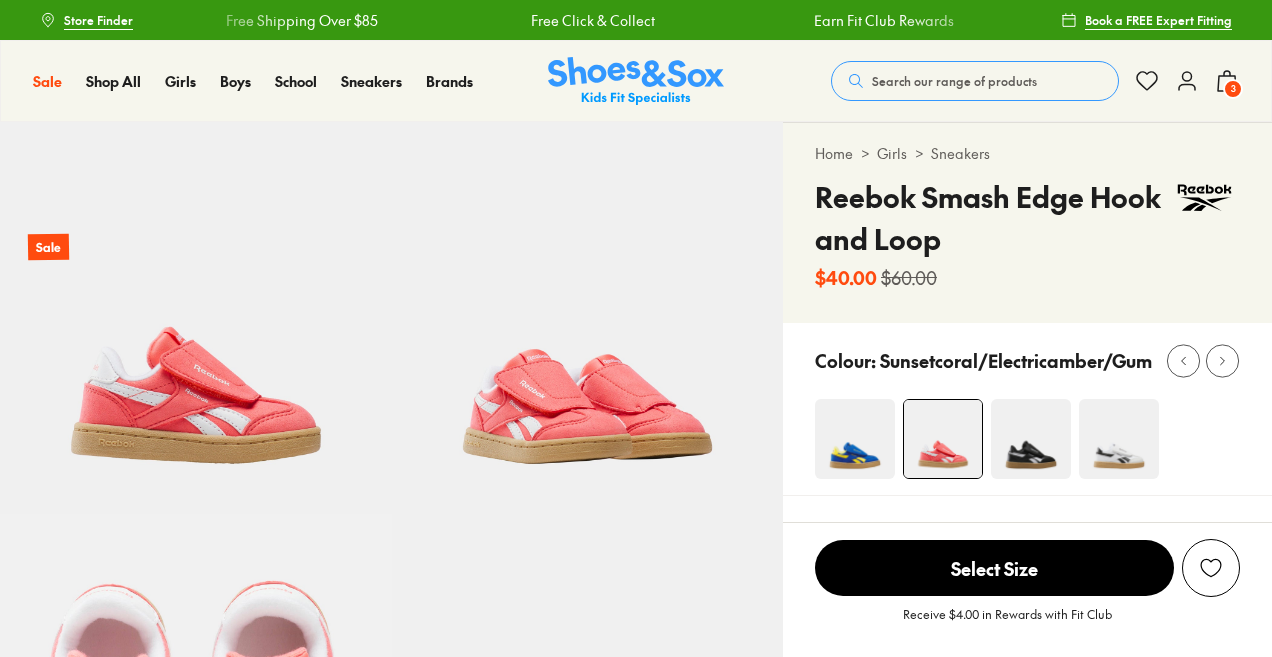 select on "*" 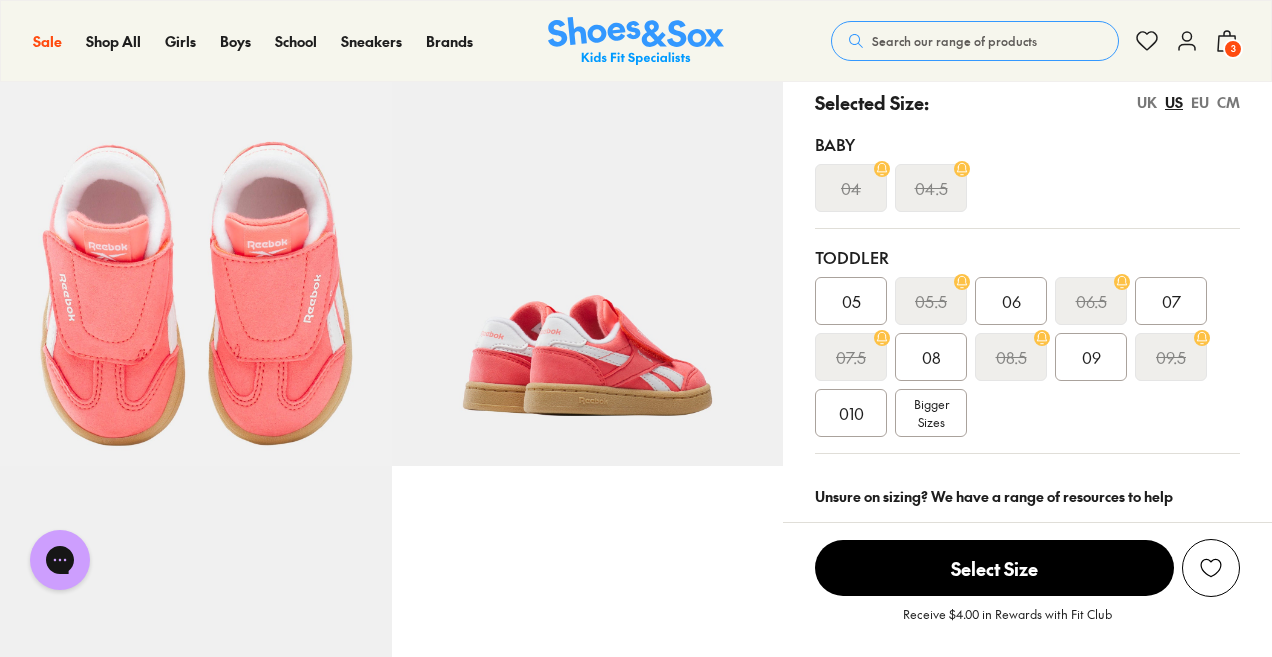 scroll, scrollTop: 431, scrollLeft: 0, axis: vertical 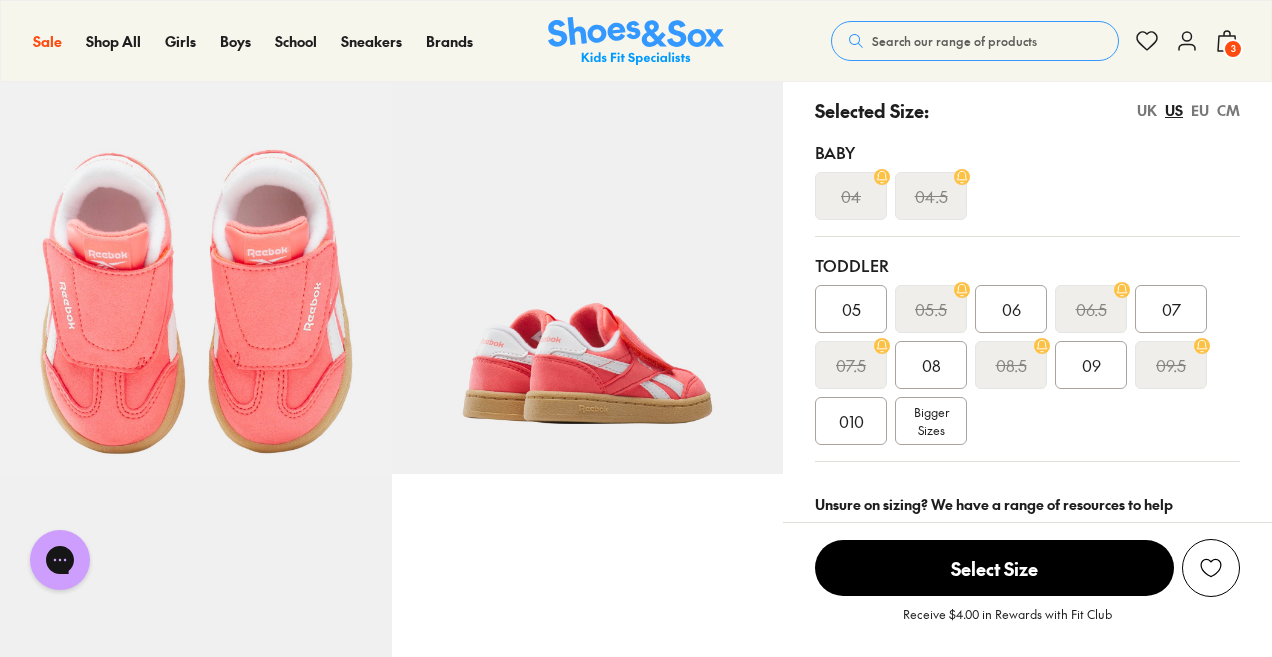 click on "CM" at bounding box center [1228, 110] 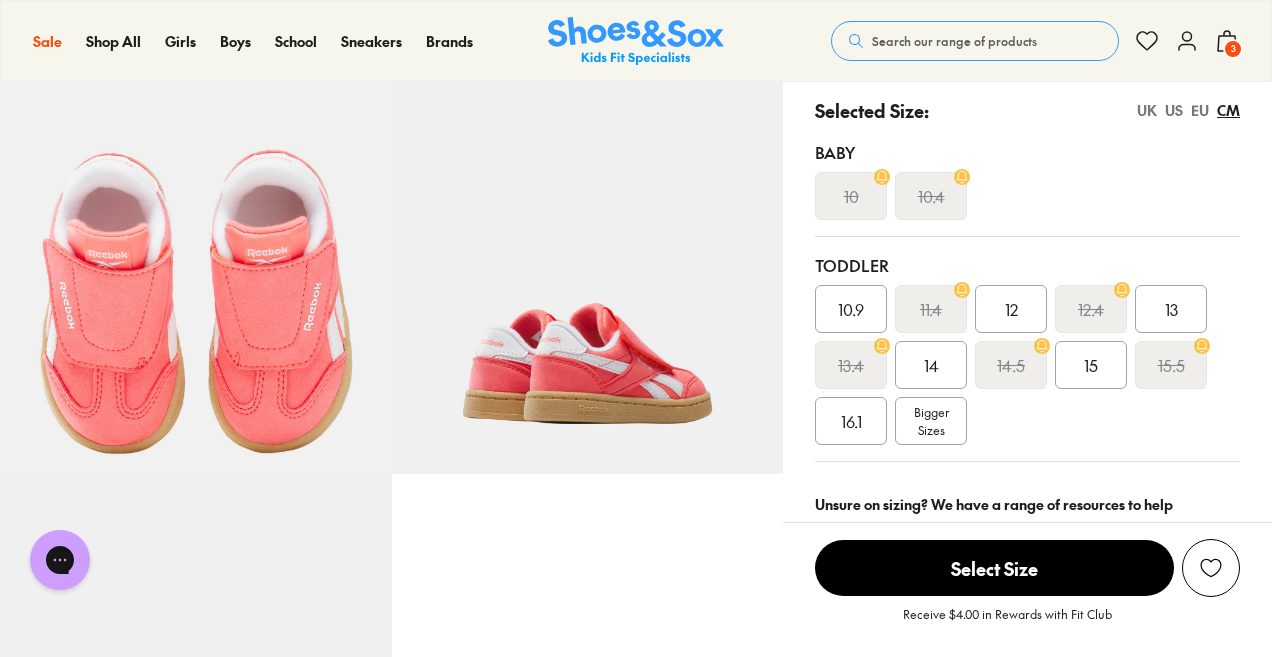 click on "Bigger Sizes" at bounding box center (931, 421) 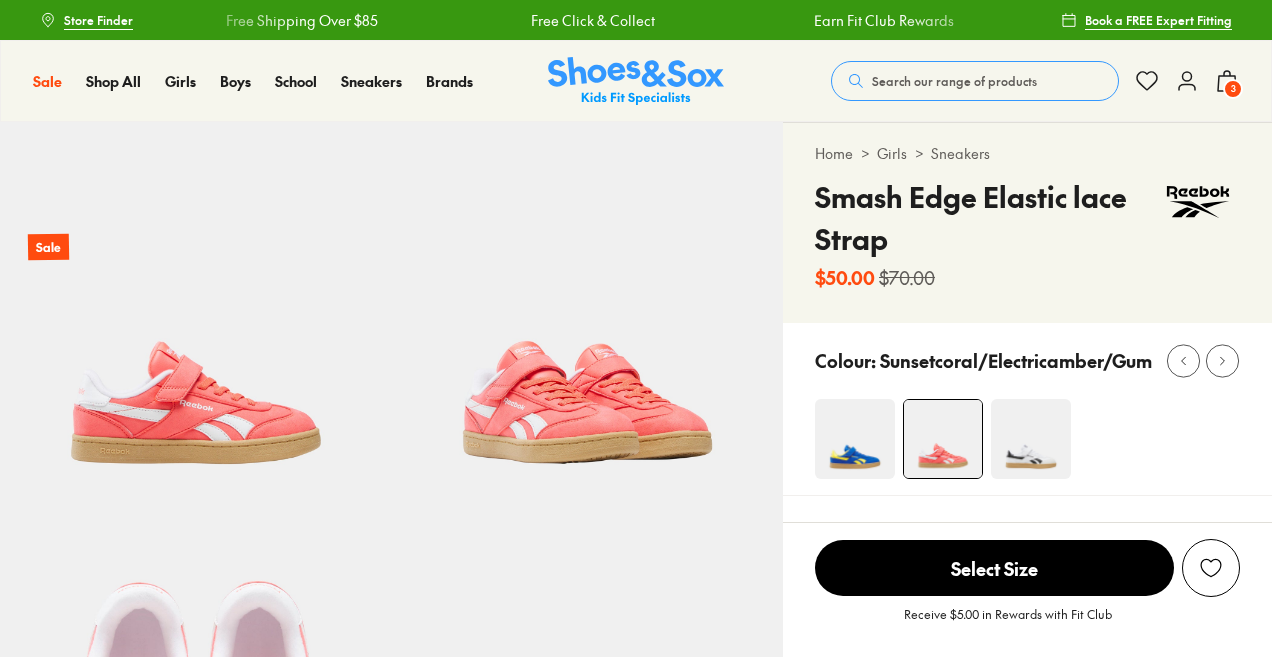 scroll, scrollTop: 0, scrollLeft: 0, axis: both 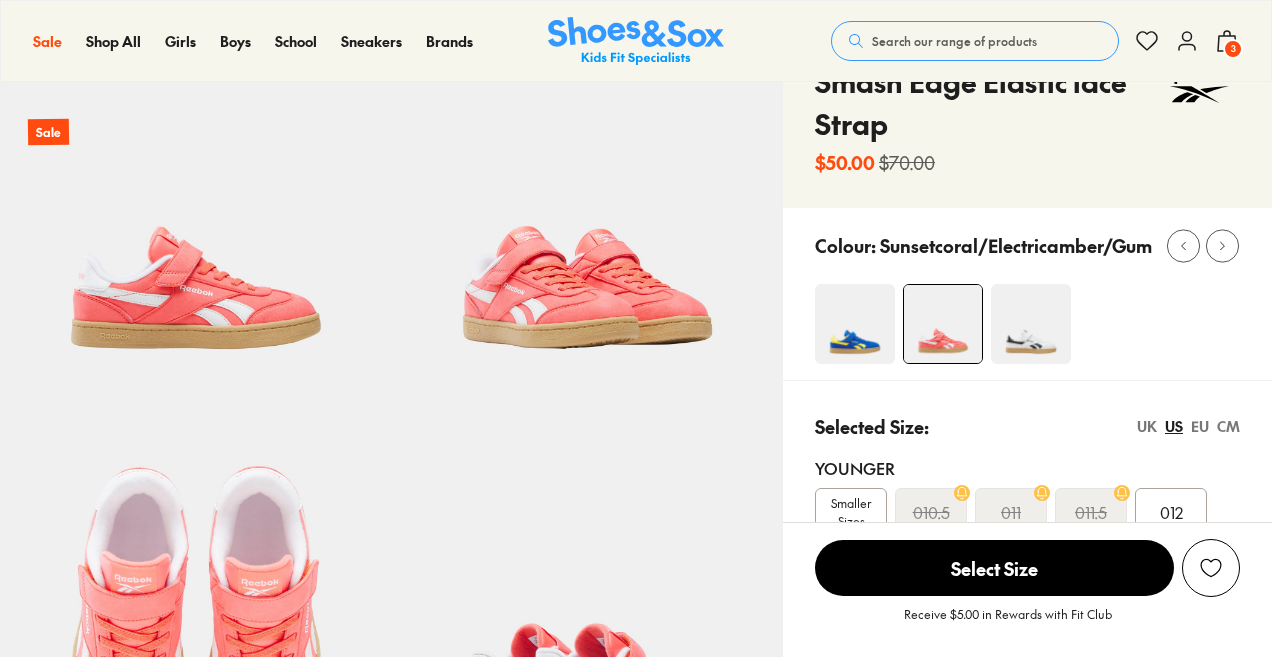 select on "*" 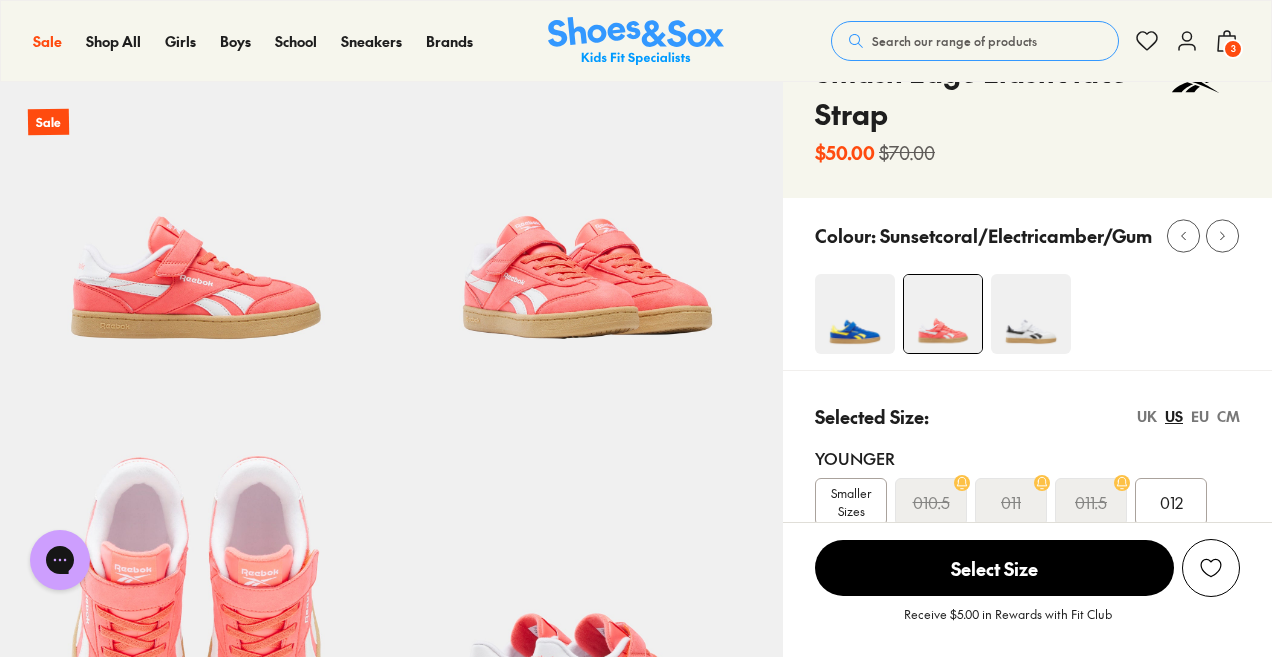 scroll, scrollTop: 0, scrollLeft: 0, axis: both 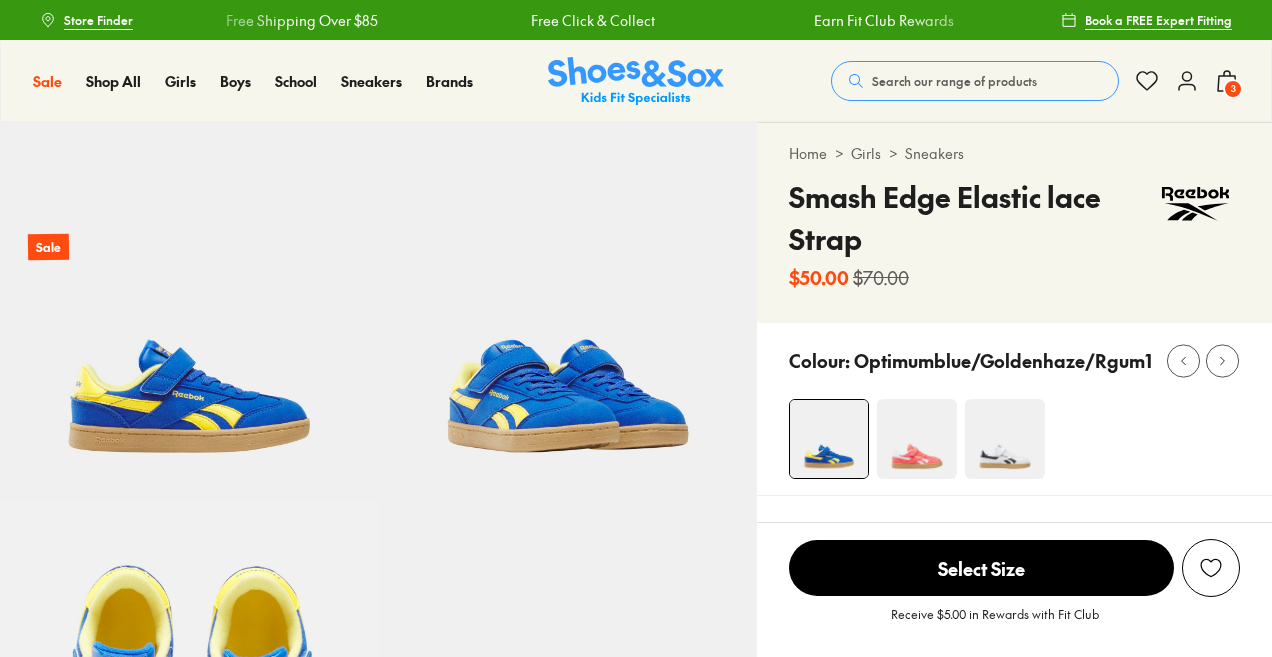 select on "*" 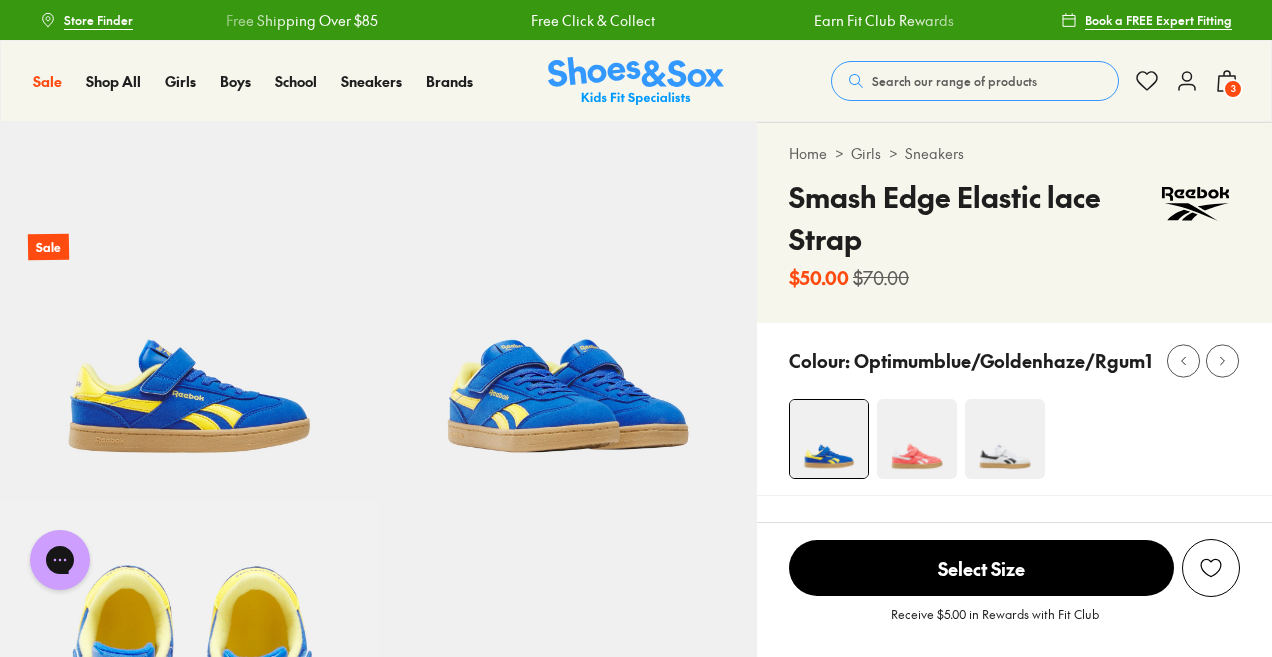 scroll, scrollTop: 0, scrollLeft: 0, axis: both 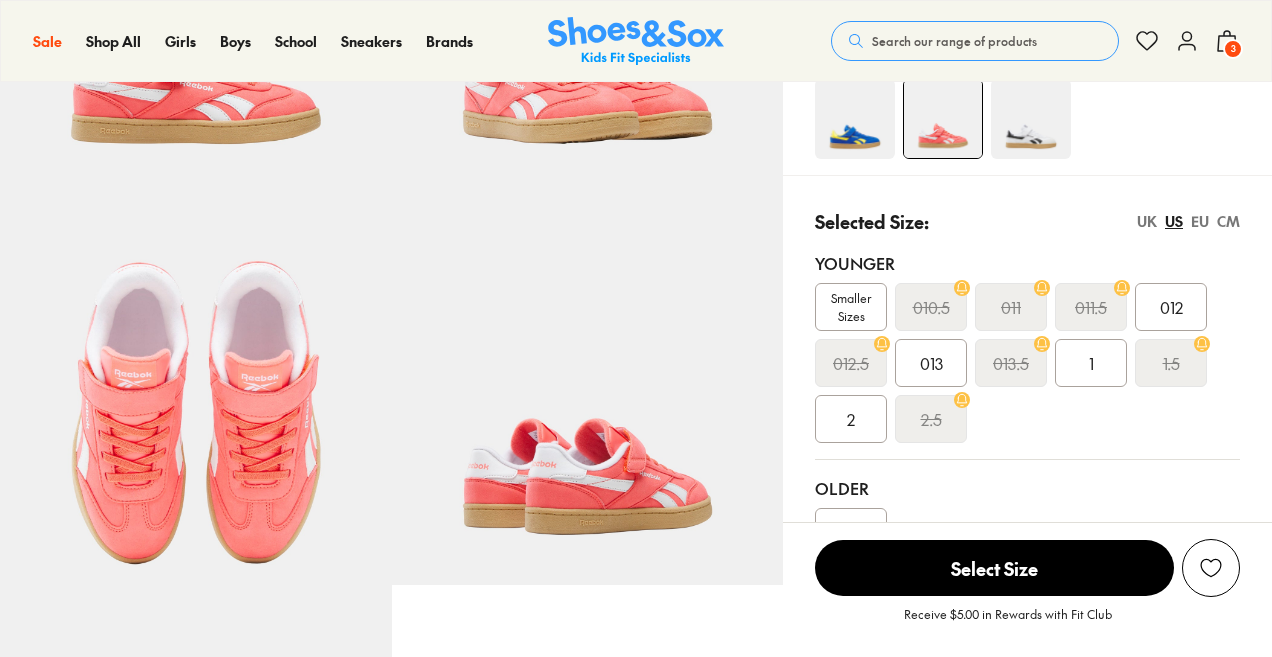 click on "Selected Size:   UK US EU CM Younger Smaller Sizes 010.5 011 011.5 012 012.5 013 013.5 1 1.5 2 2.5 Older 3" at bounding box center [1027, 382] 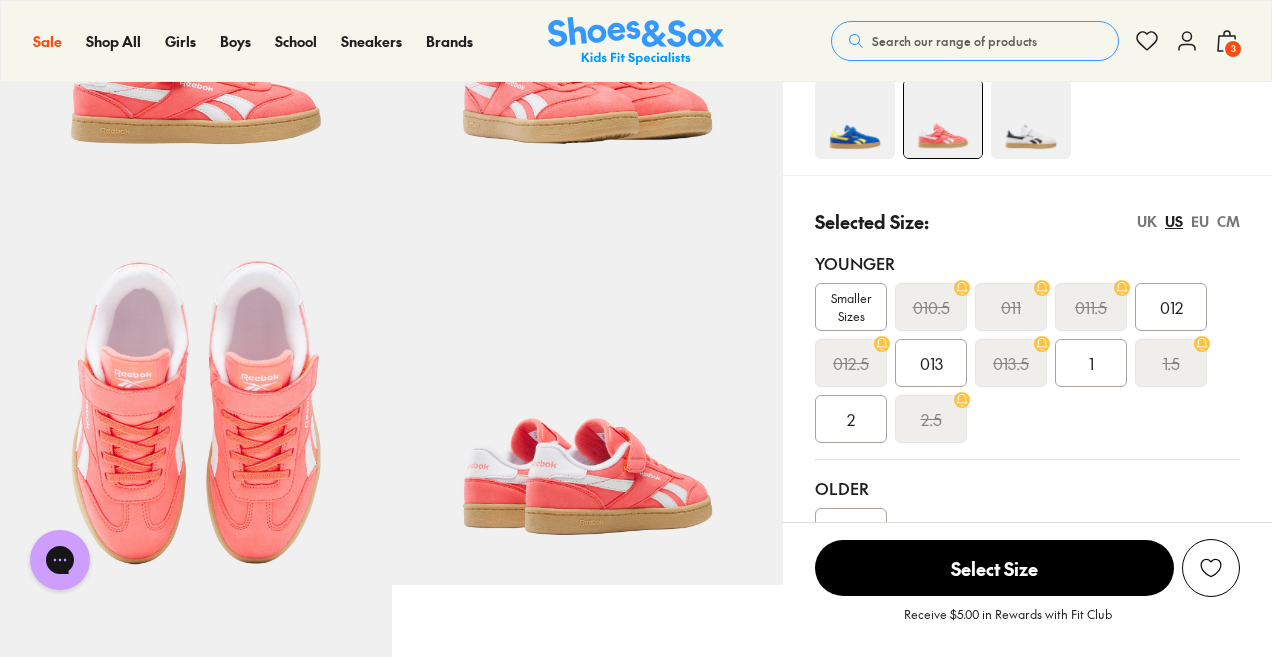scroll, scrollTop: 0, scrollLeft: 0, axis: both 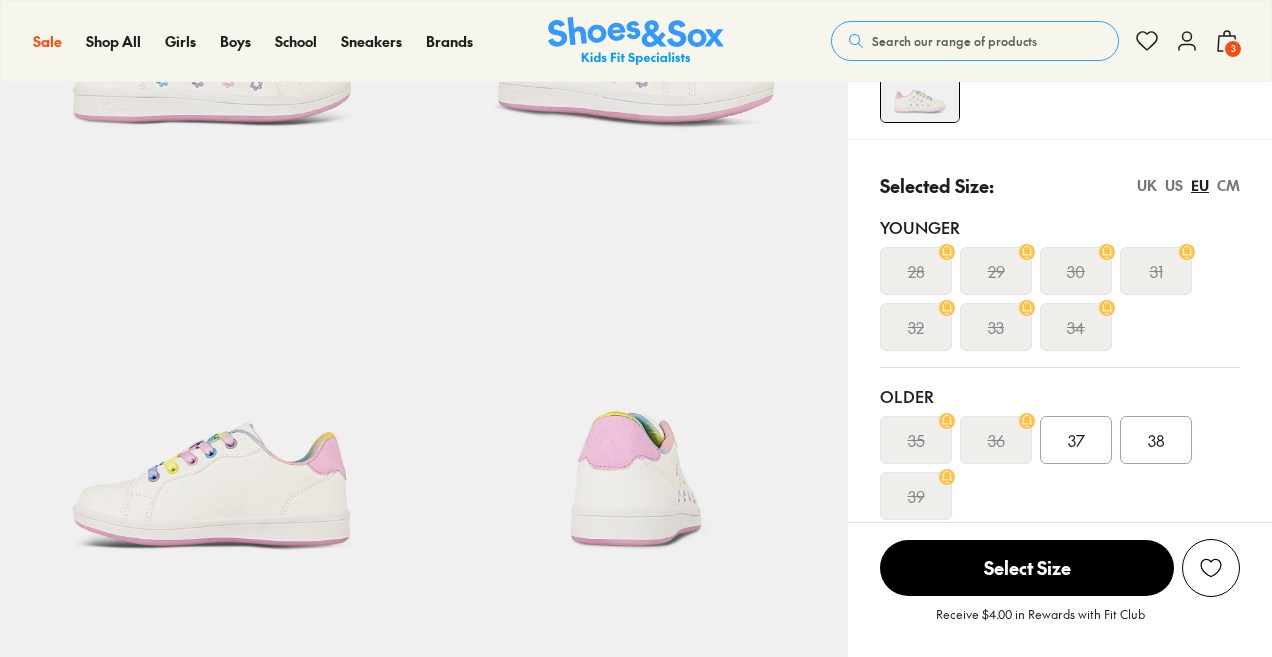 select on "*" 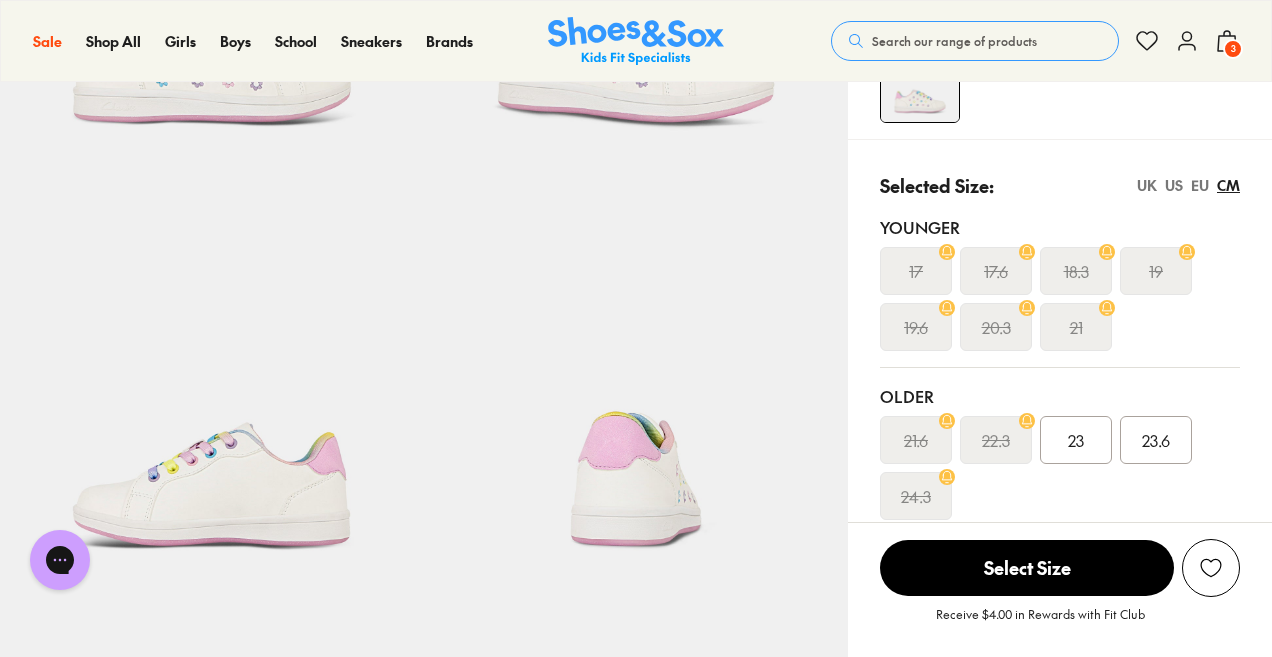 scroll, scrollTop: 0, scrollLeft: 0, axis: both 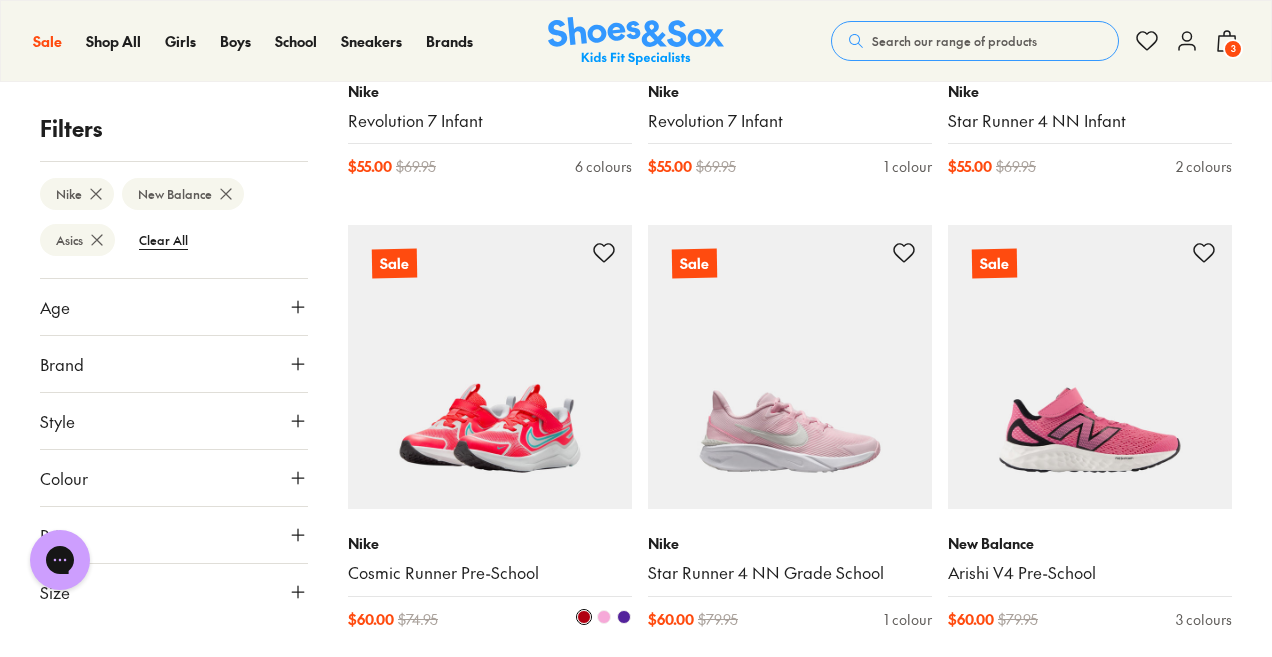 click at bounding box center (490, 367) 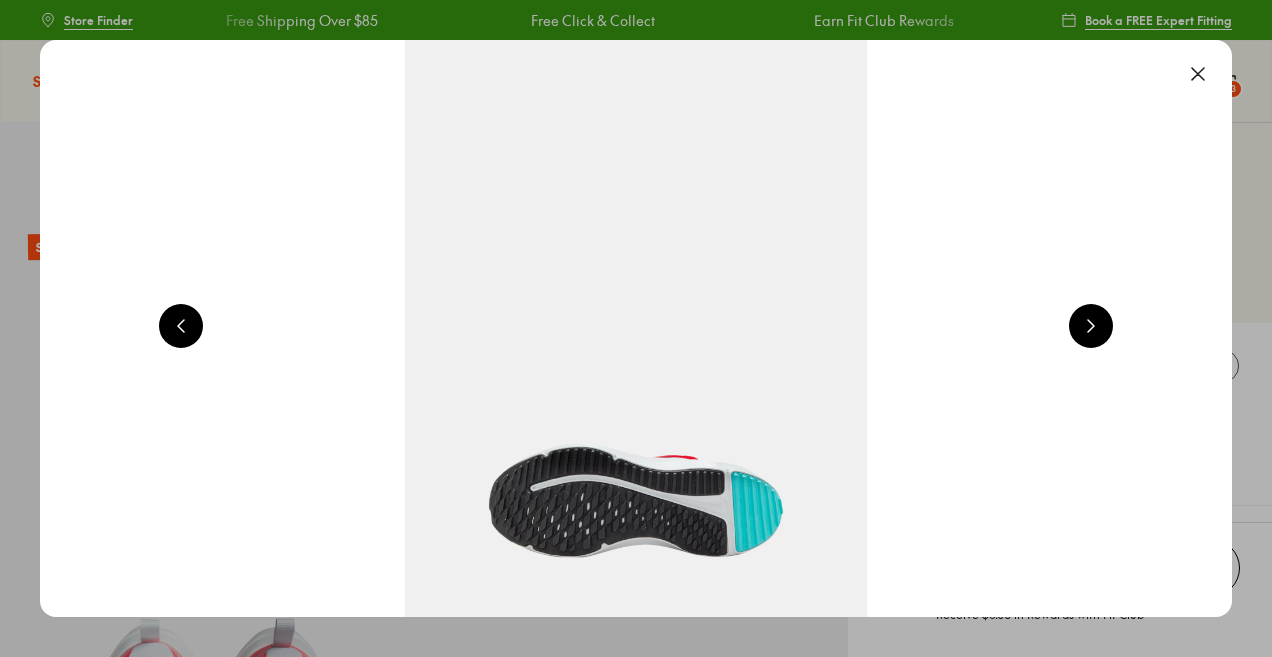 scroll, scrollTop: 0, scrollLeft: 0, axis: both 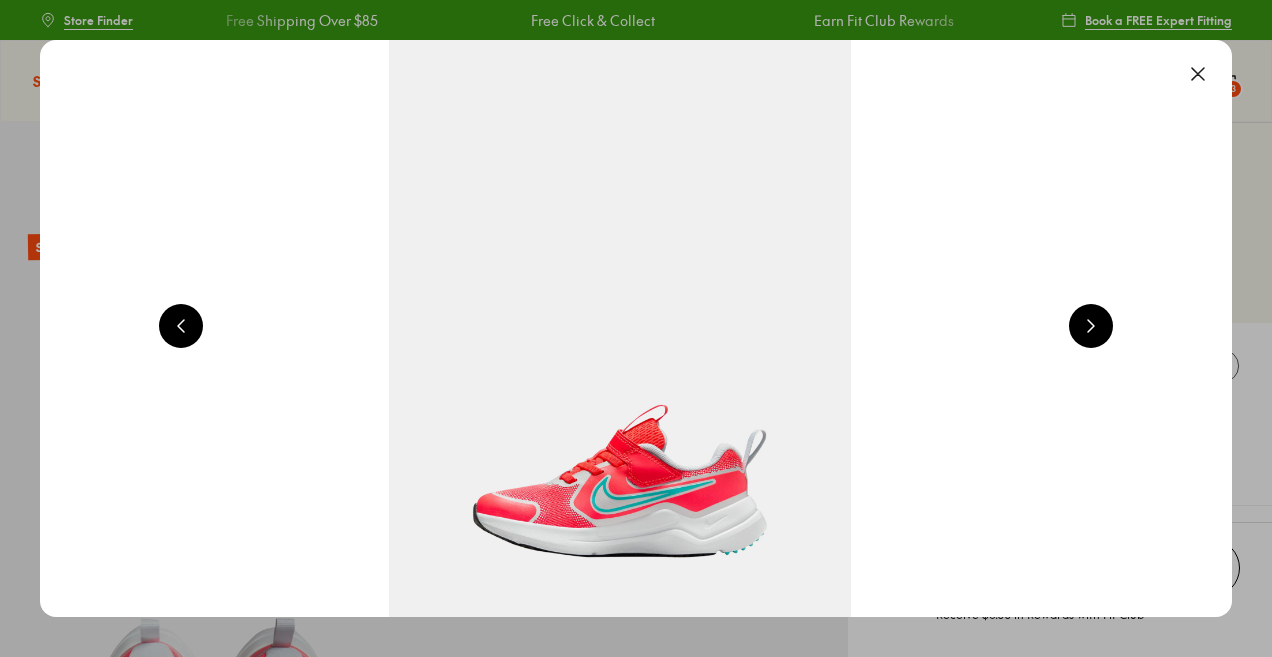 click at bounding box center (1198, 74) 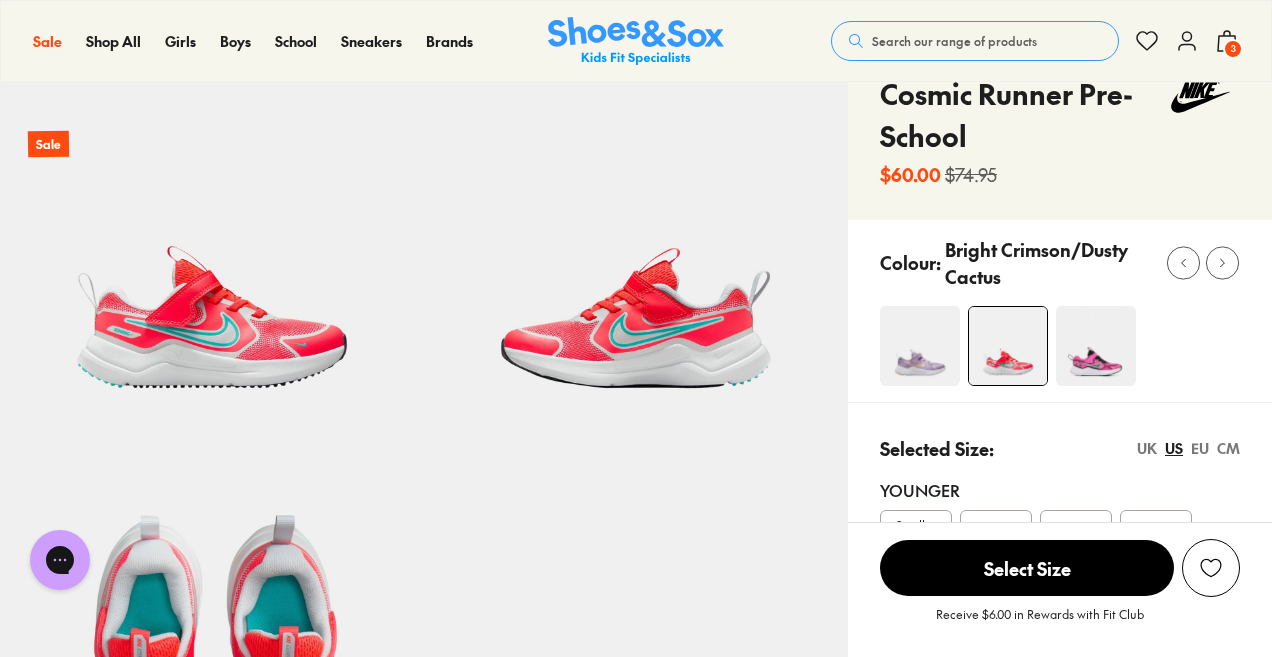 scroll, scrollTop: 124, scrollLeft: 0, axis: vertical 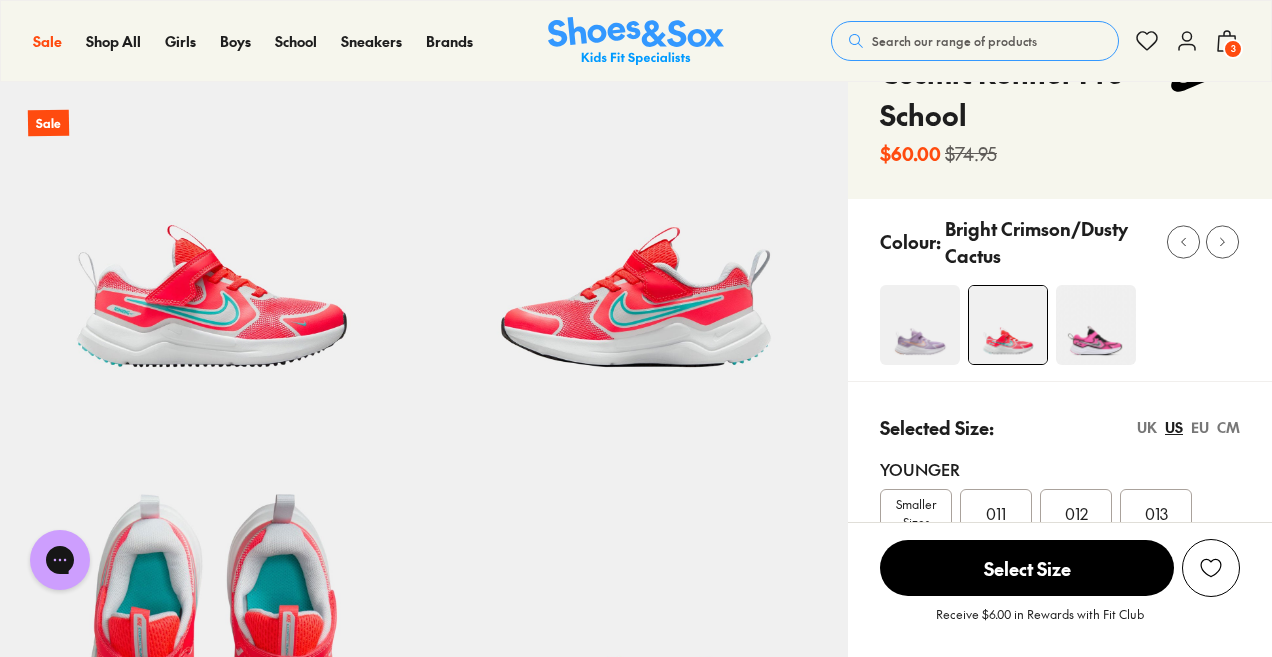 click at bounding box center (920, 325) 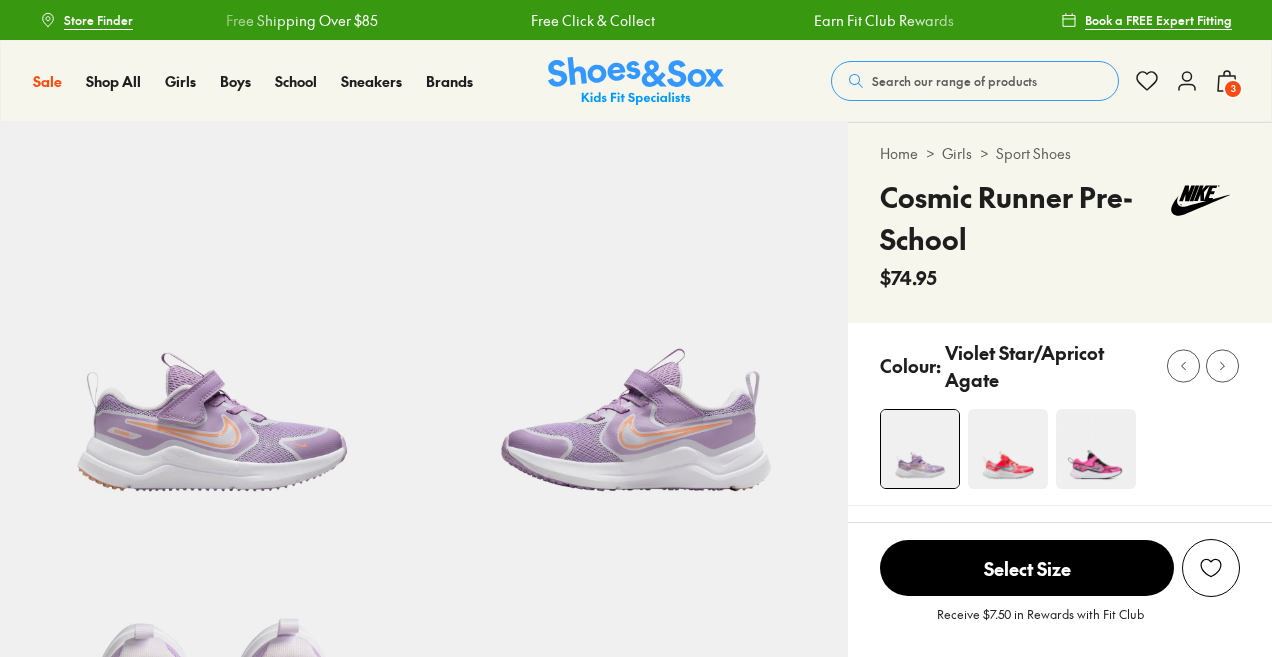 scroll, scrollTop: 0, scrollLeft: 0, axis: both 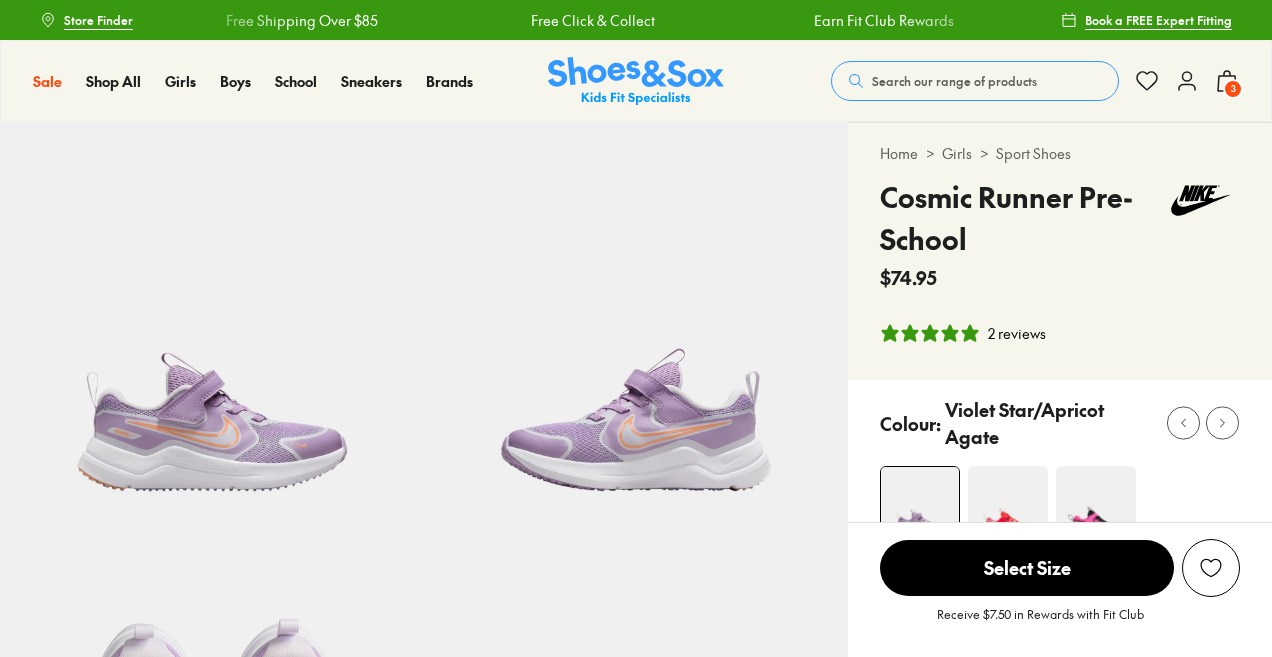click at bounding box center (1096, 506) 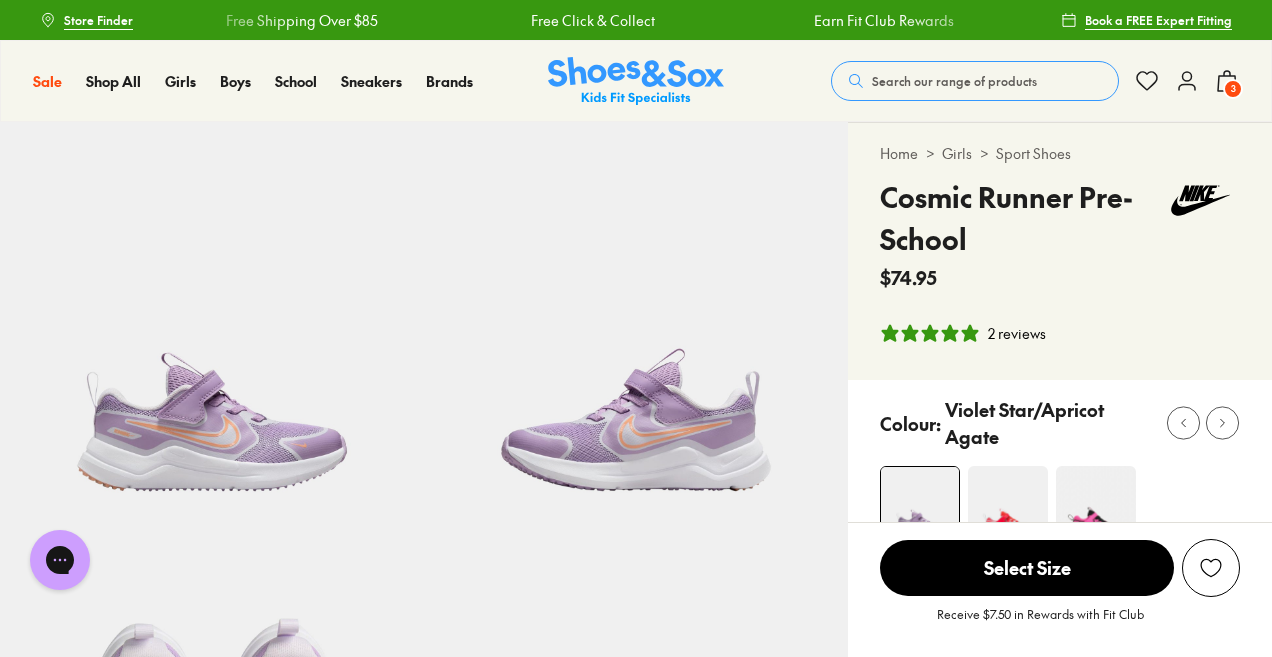 scroll, scrollTop: 0, scrollLeft: 0, axis: both 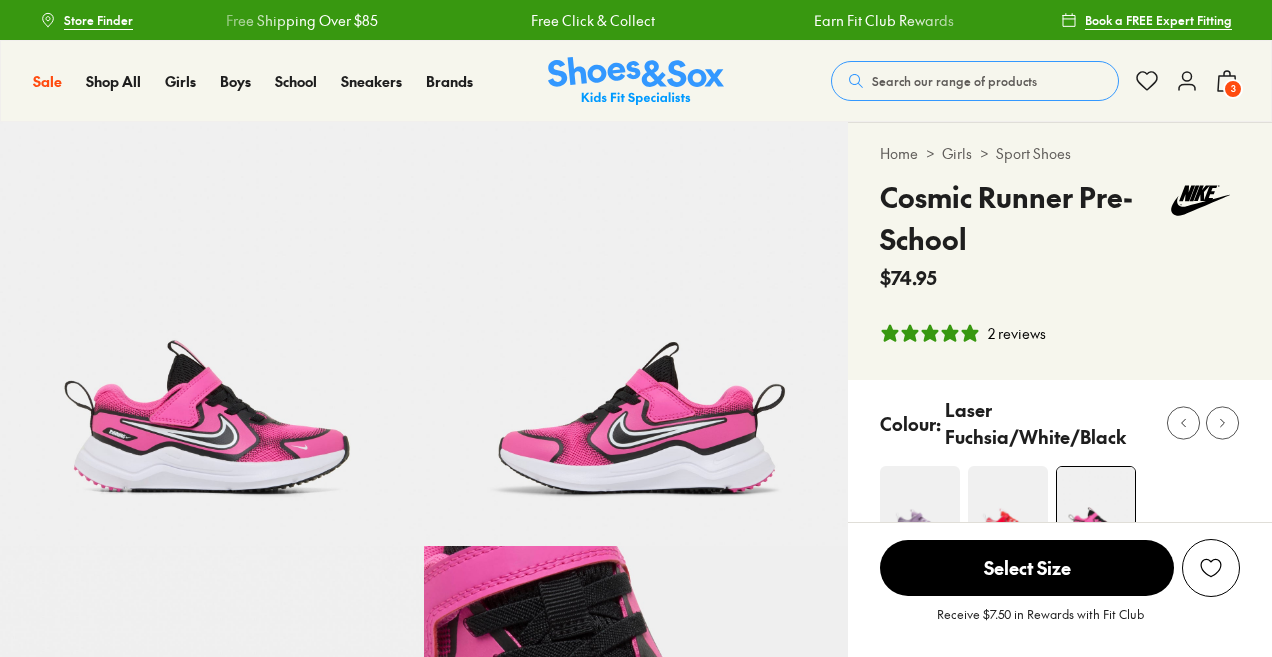 select on "*" 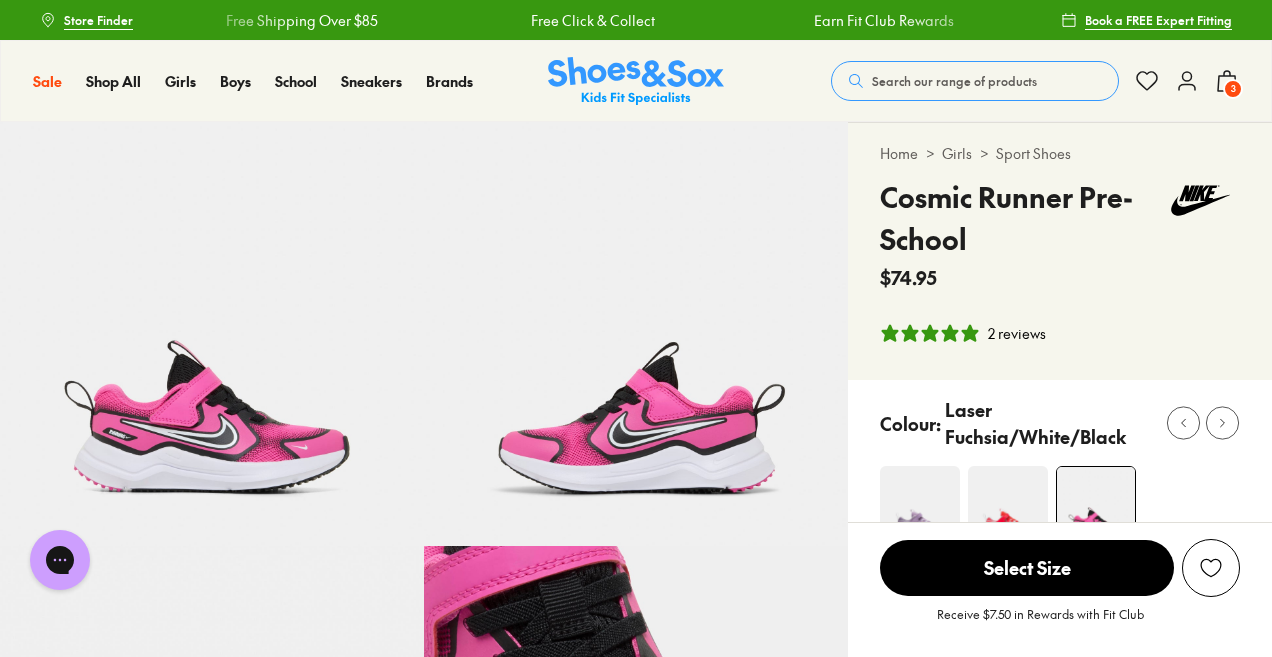 scroll, scrollTop: 0, scrollLeft: 0, axis: both 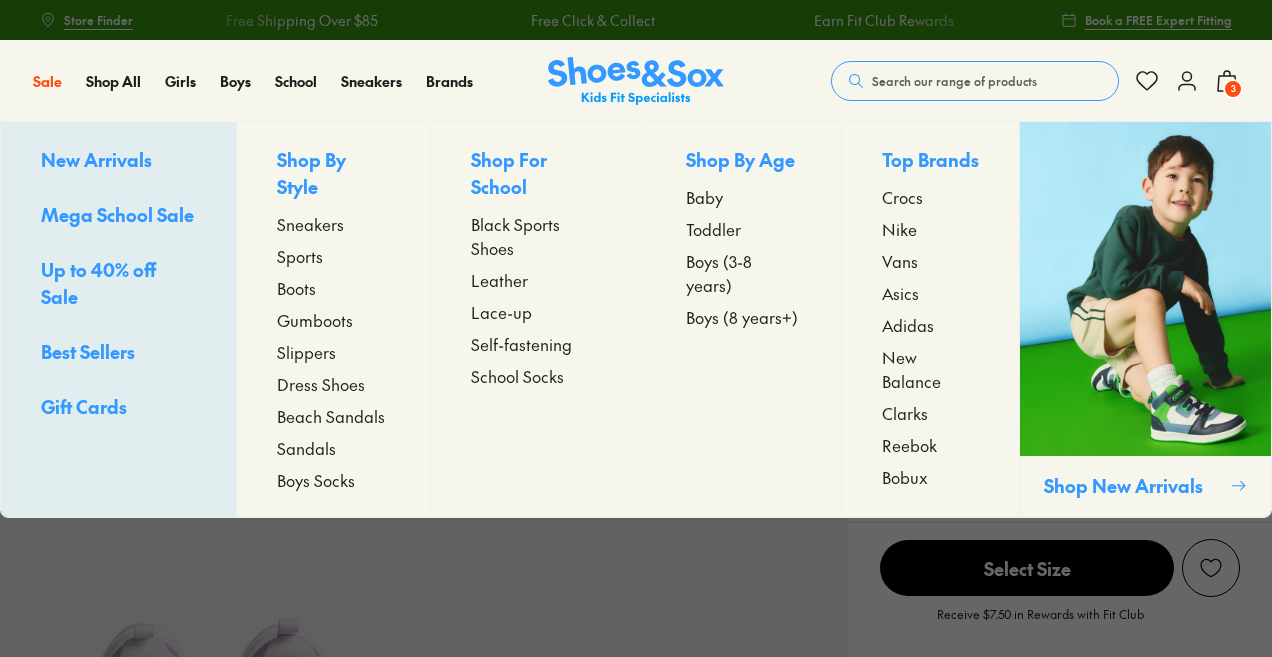 select on "*" 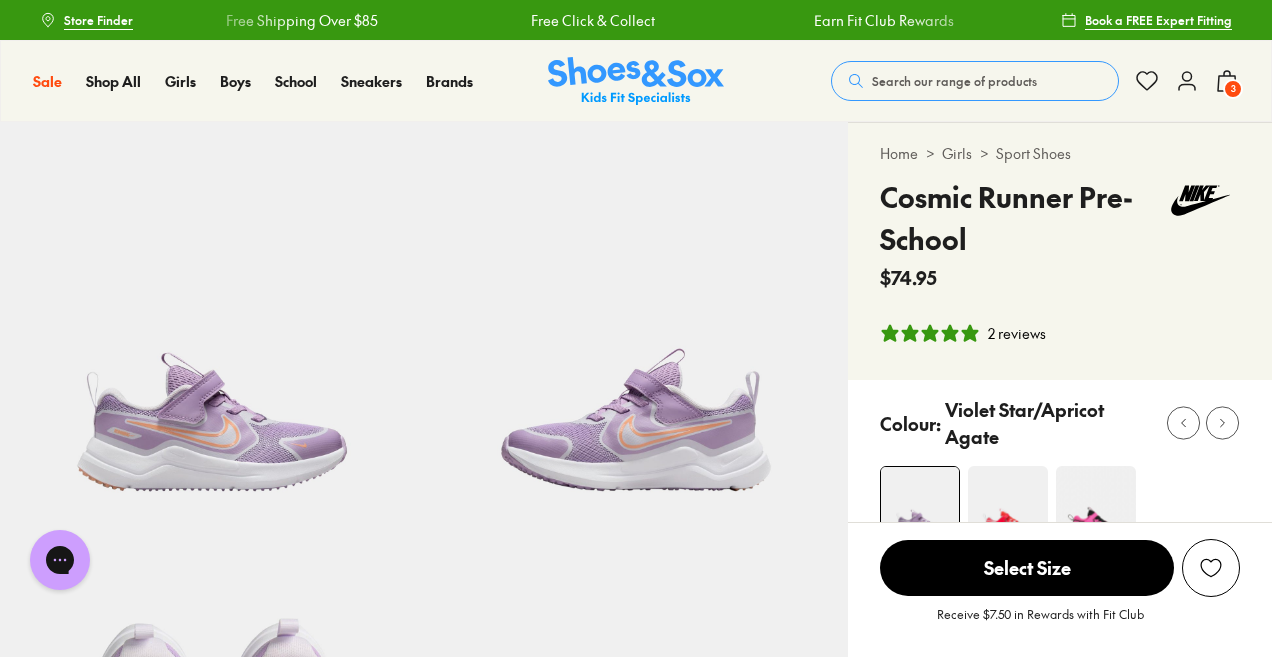 scroll, scrollTop: 0, scrollLeft: 0, axis: both 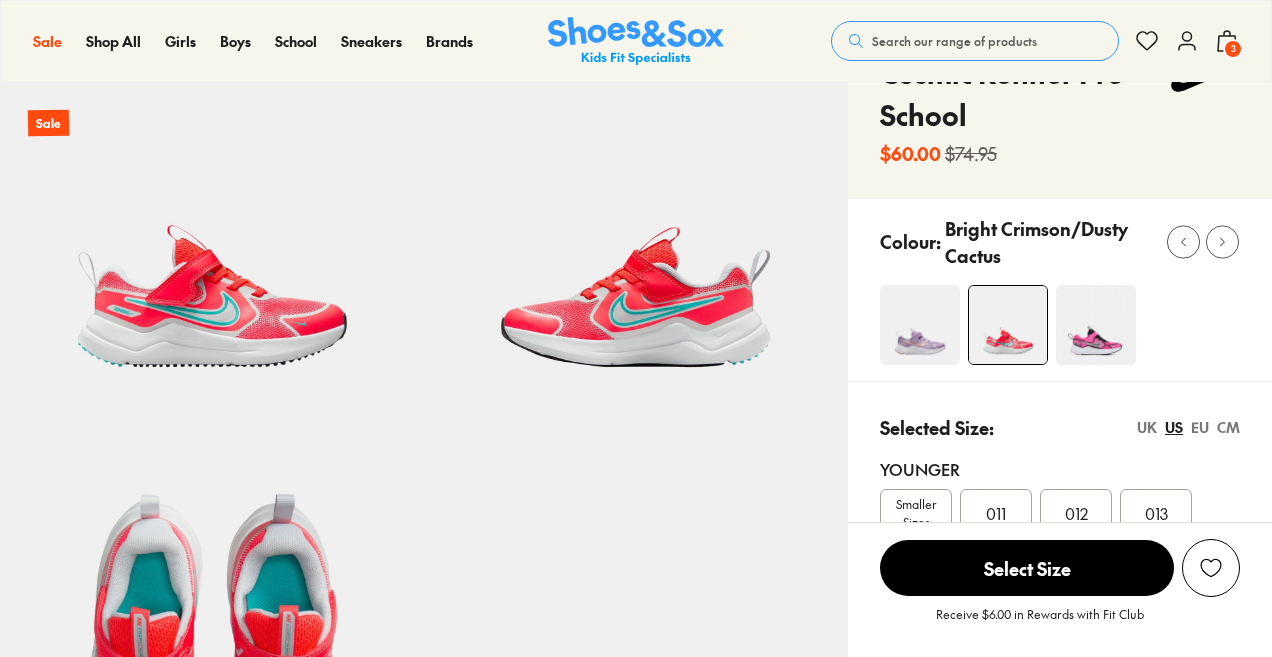 select on "*" 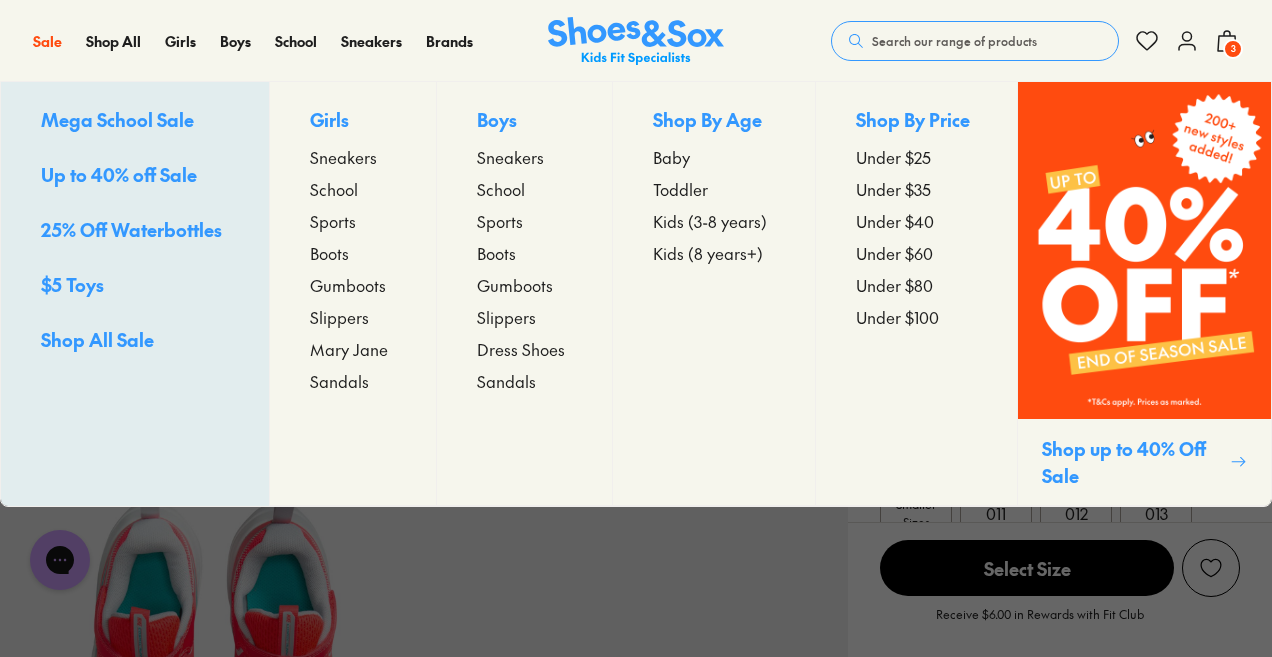 scroll, scrollTop: 0, scrollLeft: 0, axis: both 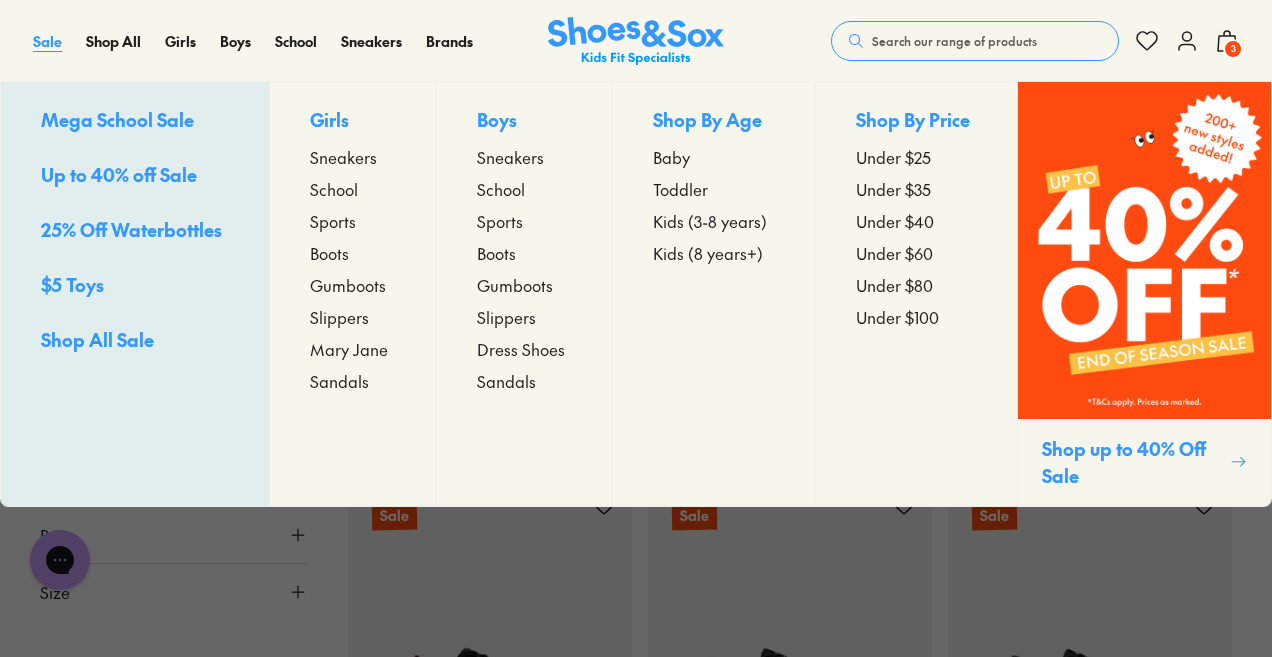 click on "Sale" at bounding box center [47, 41] 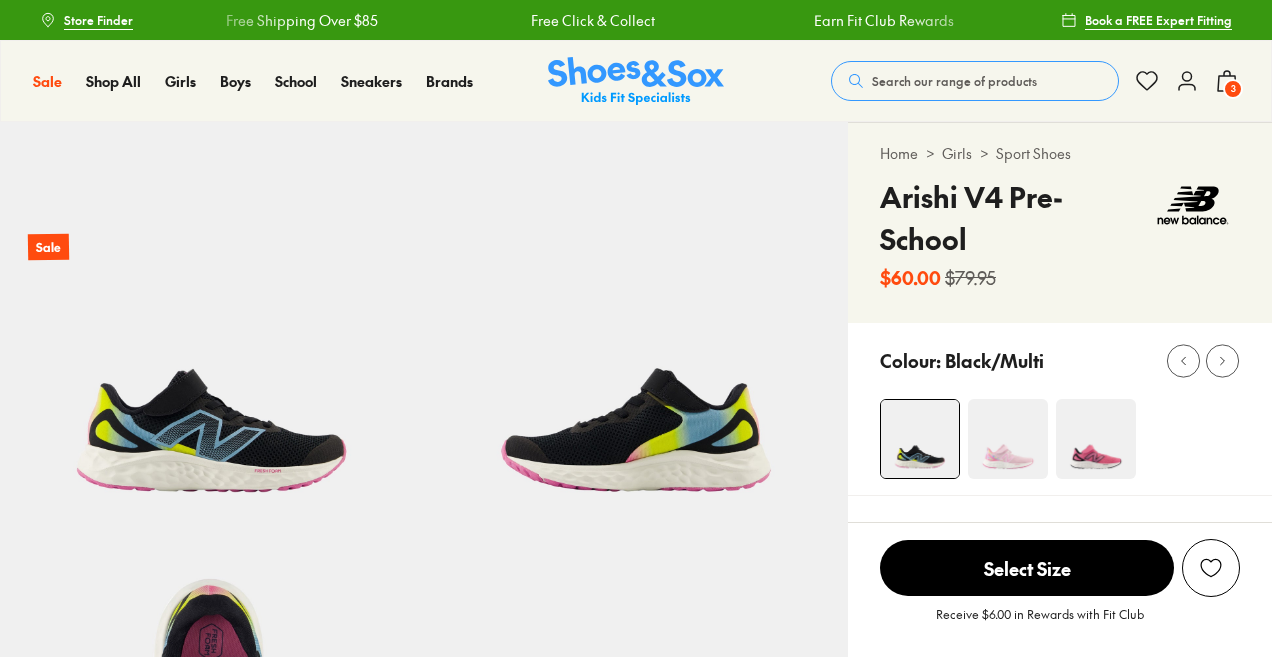 scroll, scrollTop: 0, scrollLeft: 0, axis: both 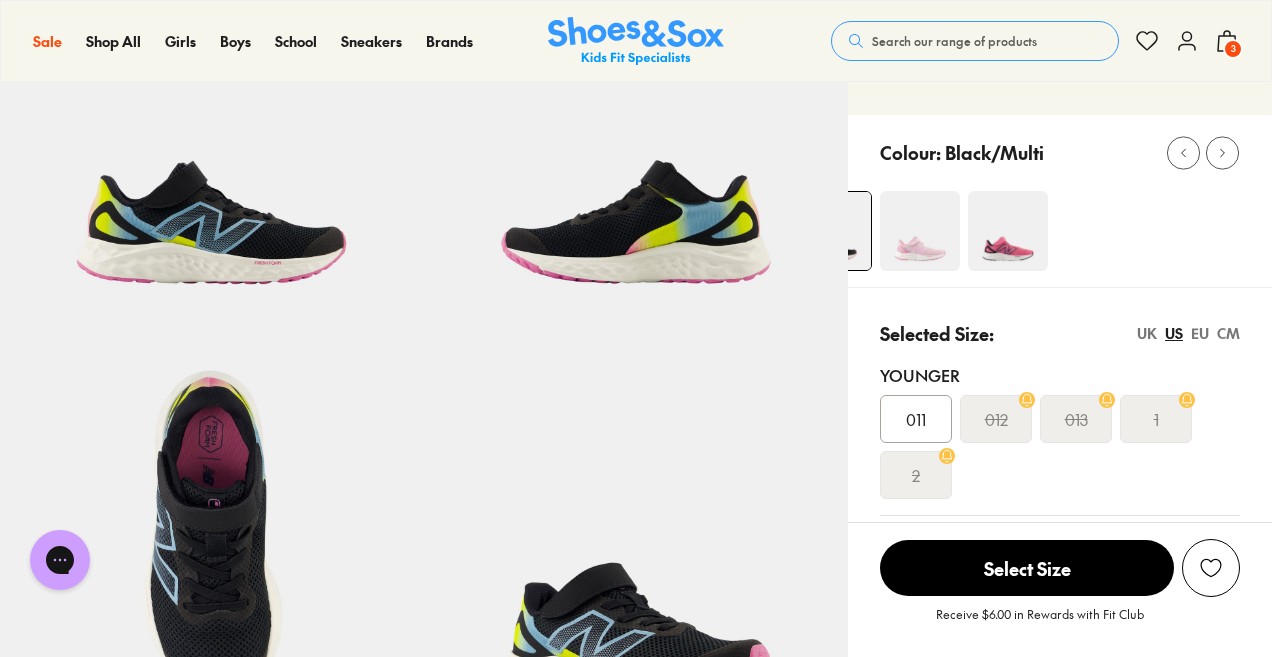 click at bounding box center [920, 231] 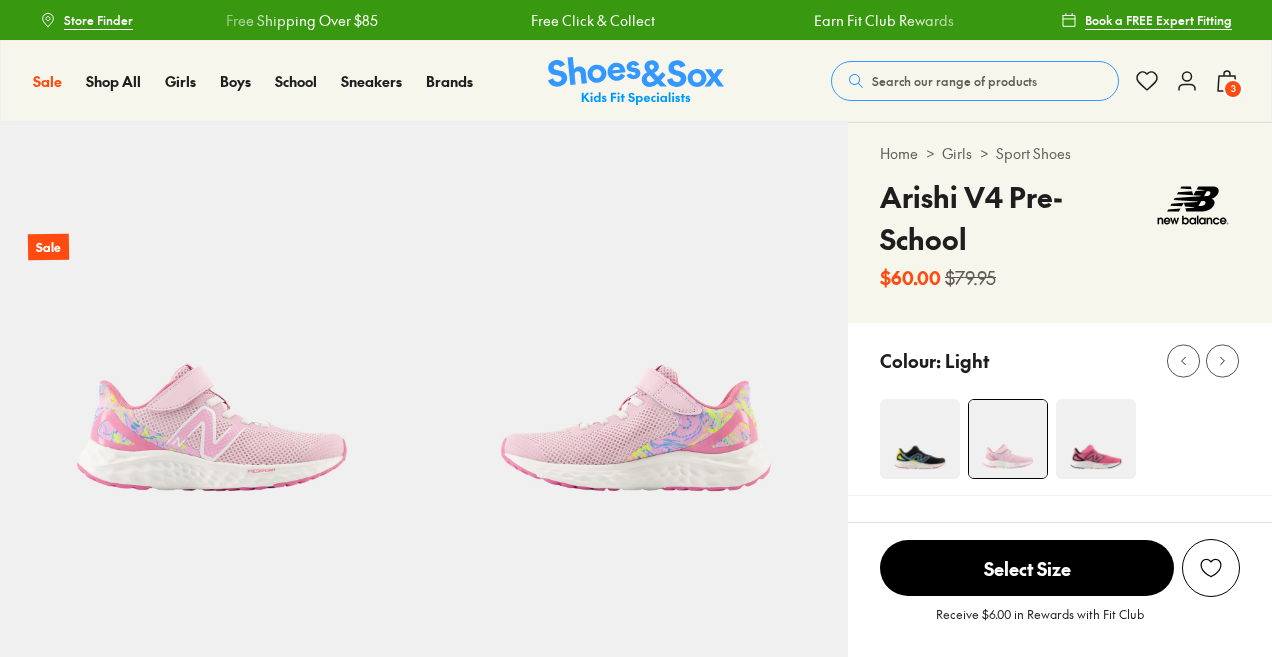 scroll, scrollTop: 0, scrollLeft: 0, axis: both 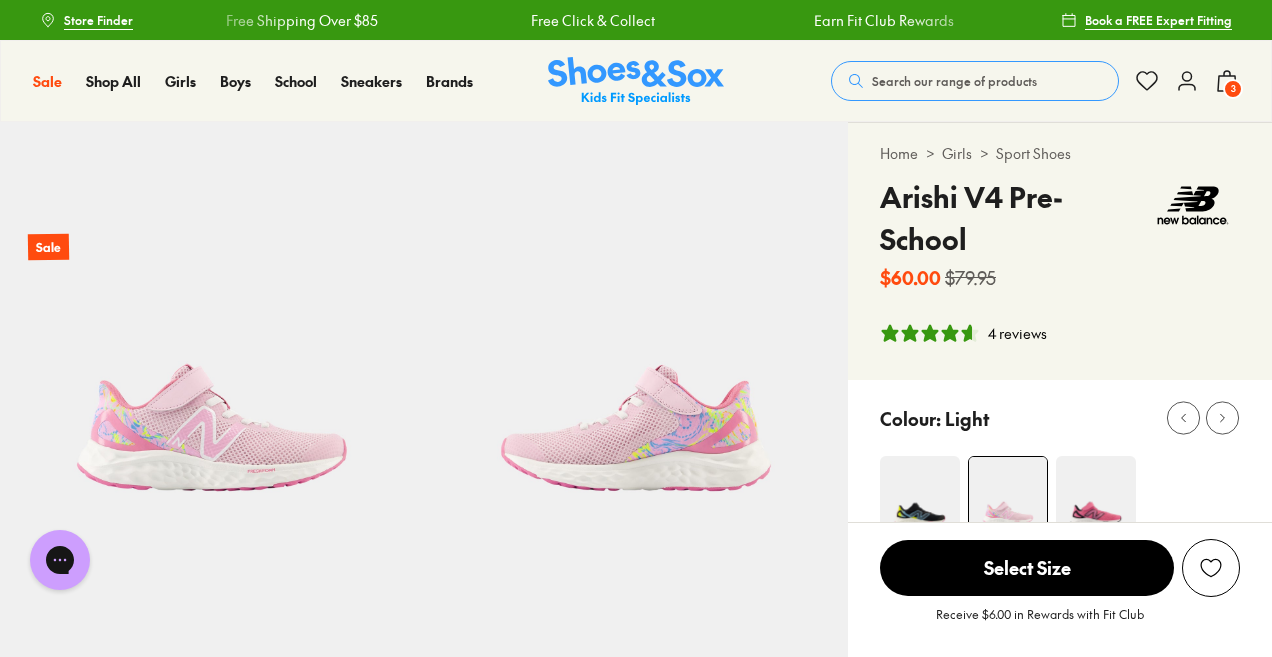 select on "*" 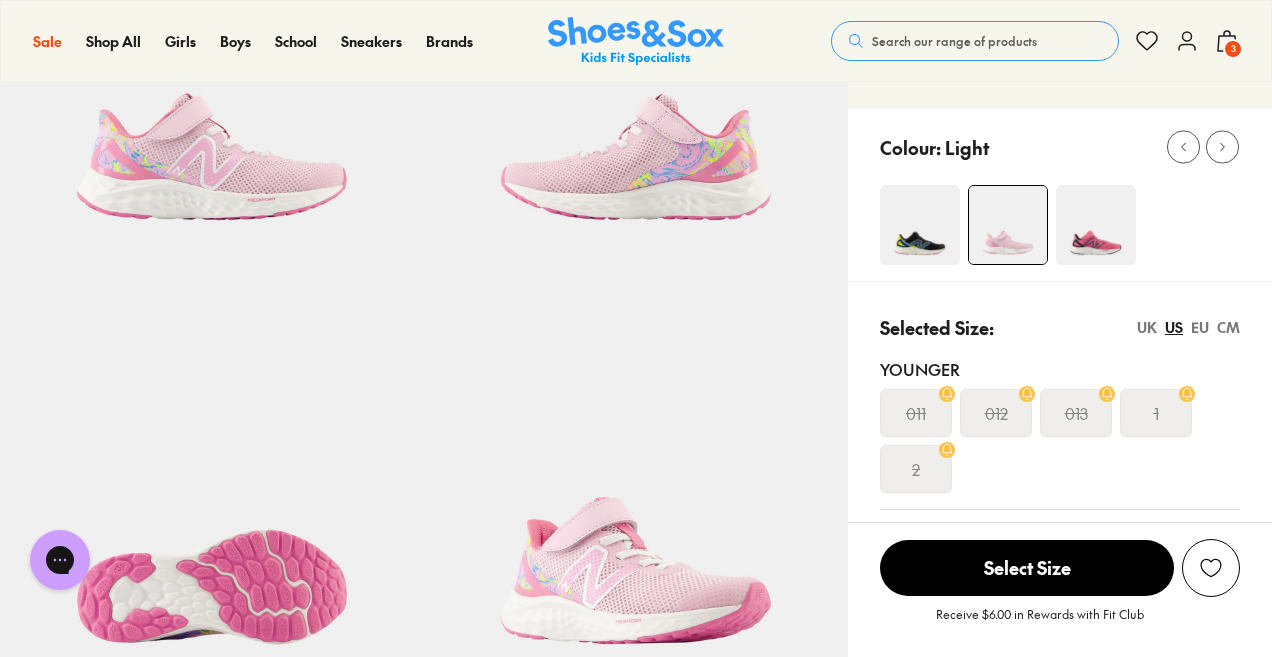 scroll, scrollTop: 272, scrollLeft: 0, axis: vertical 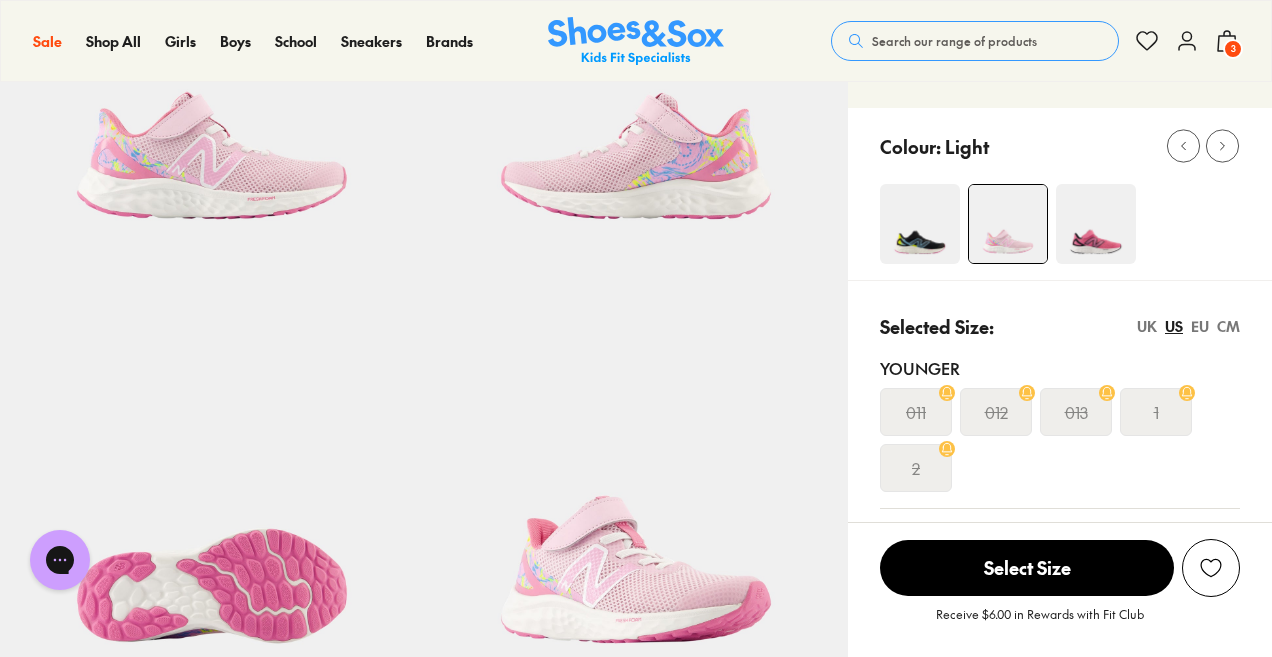 click on "CM" at bounding box center (1228, 326) 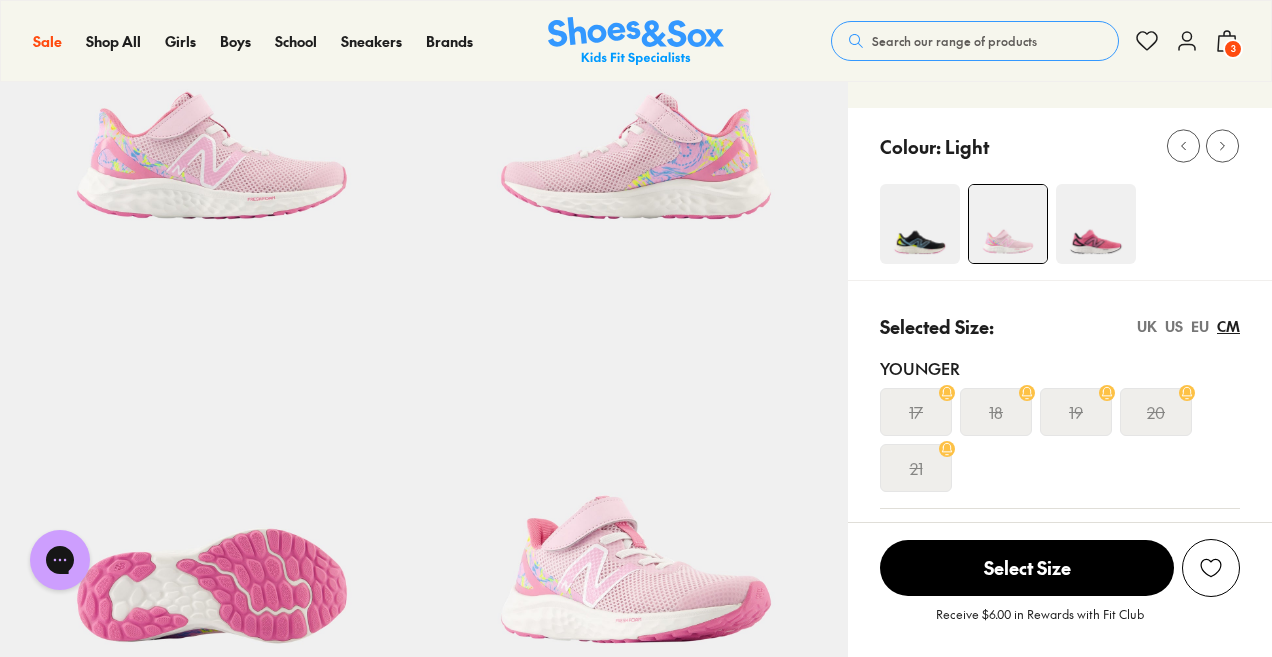 click at bounding box center [1096, 224] 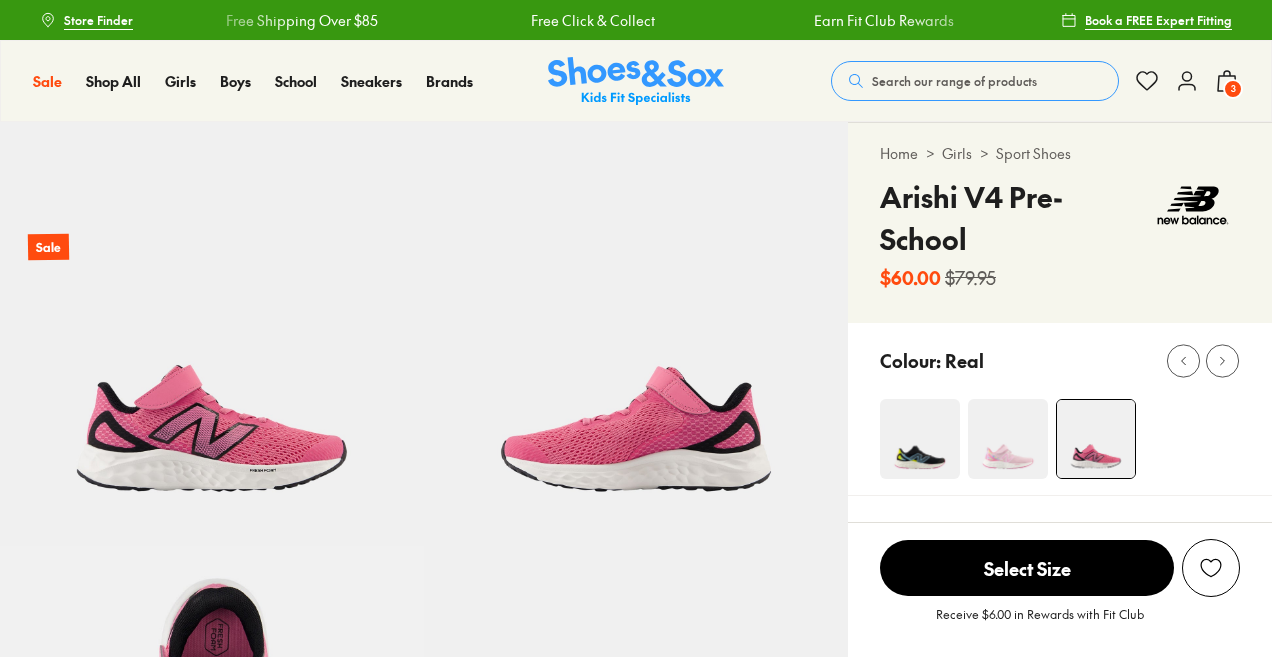 scroll, scrollTop: 0, scrollLeft: 0, axis: both 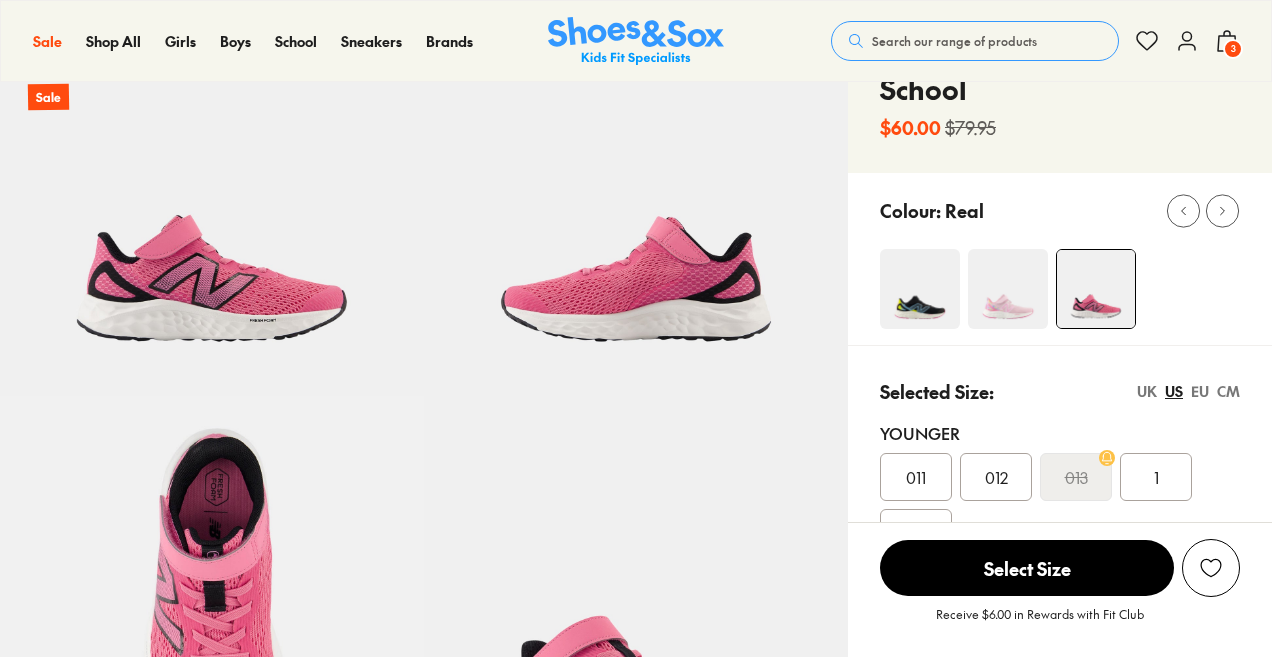 select on "*" 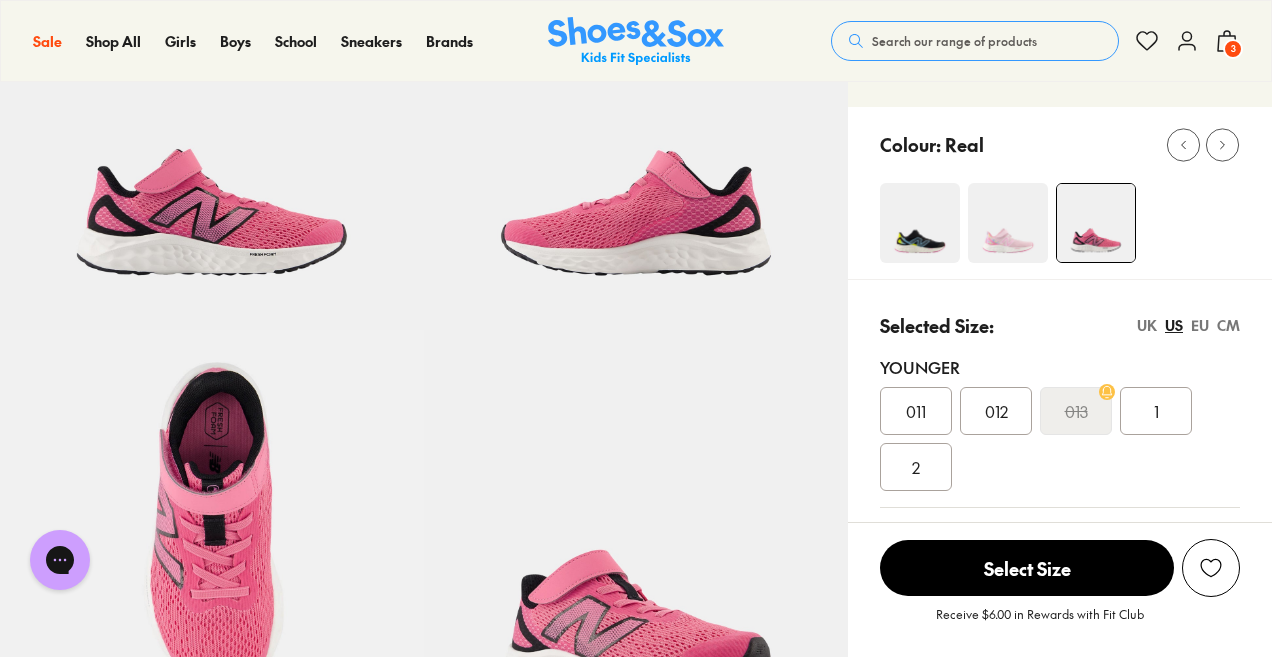 scroll, scrollTop: 0, scrollLeft: 0, axis: both 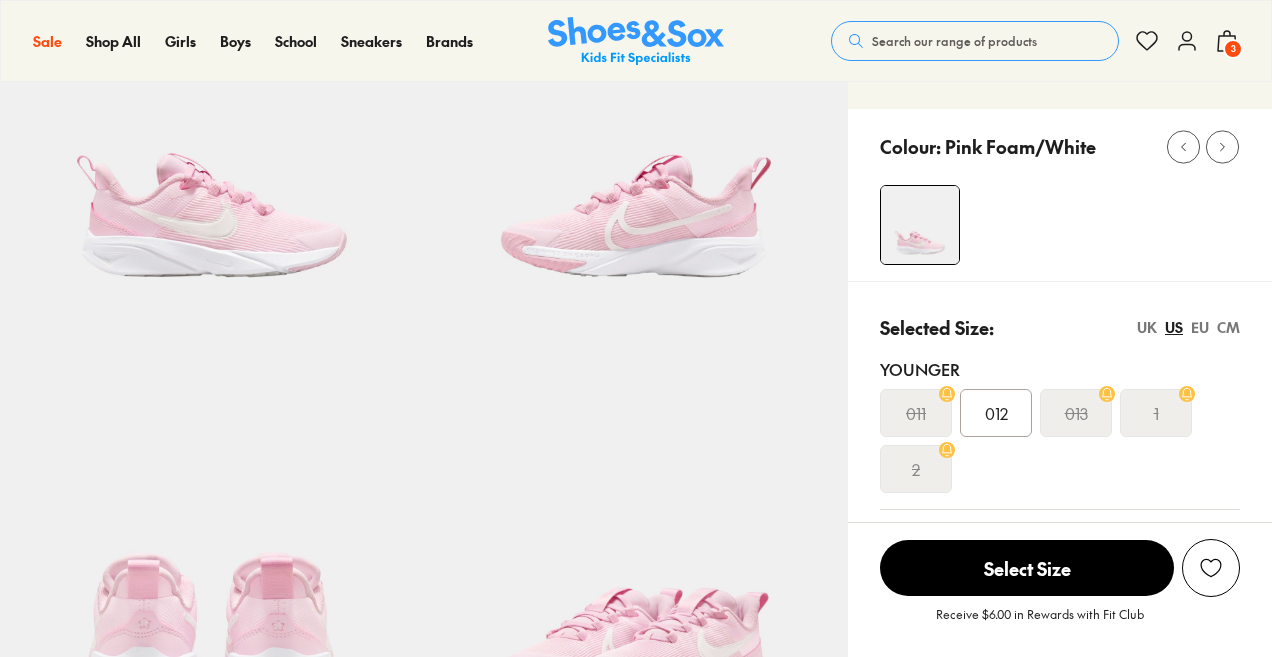 select on "*" 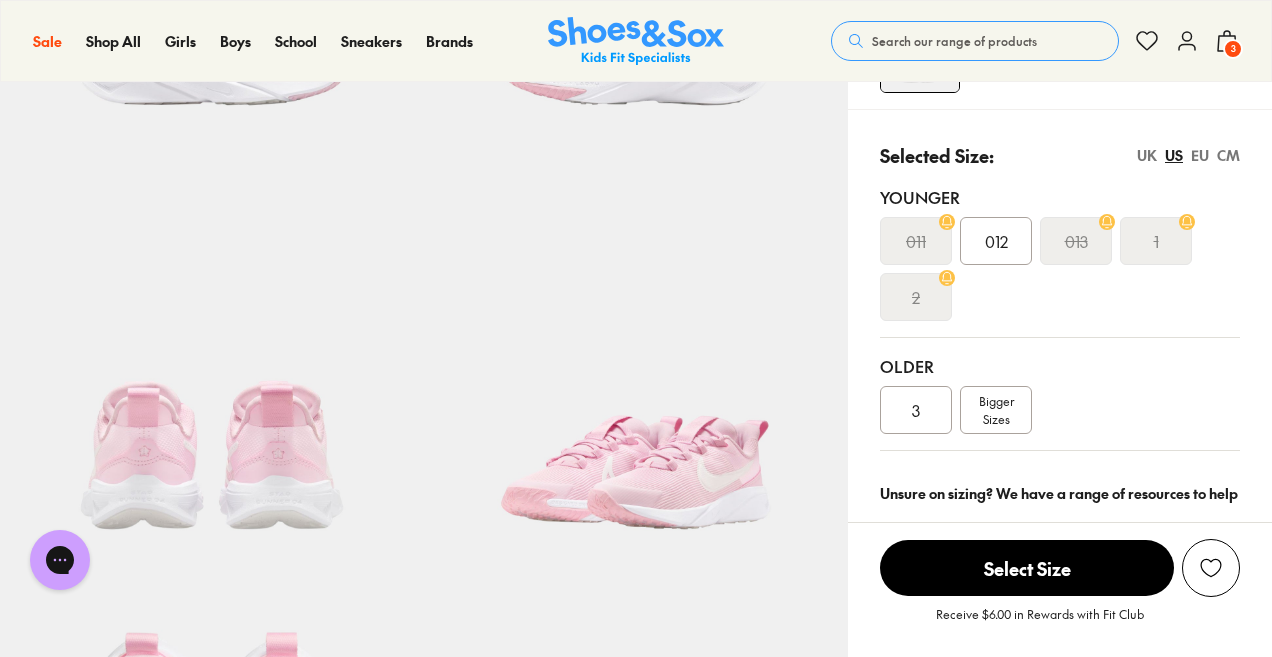 scroll, scrollTop: 385, scrollLeft: 0, axis: vertical 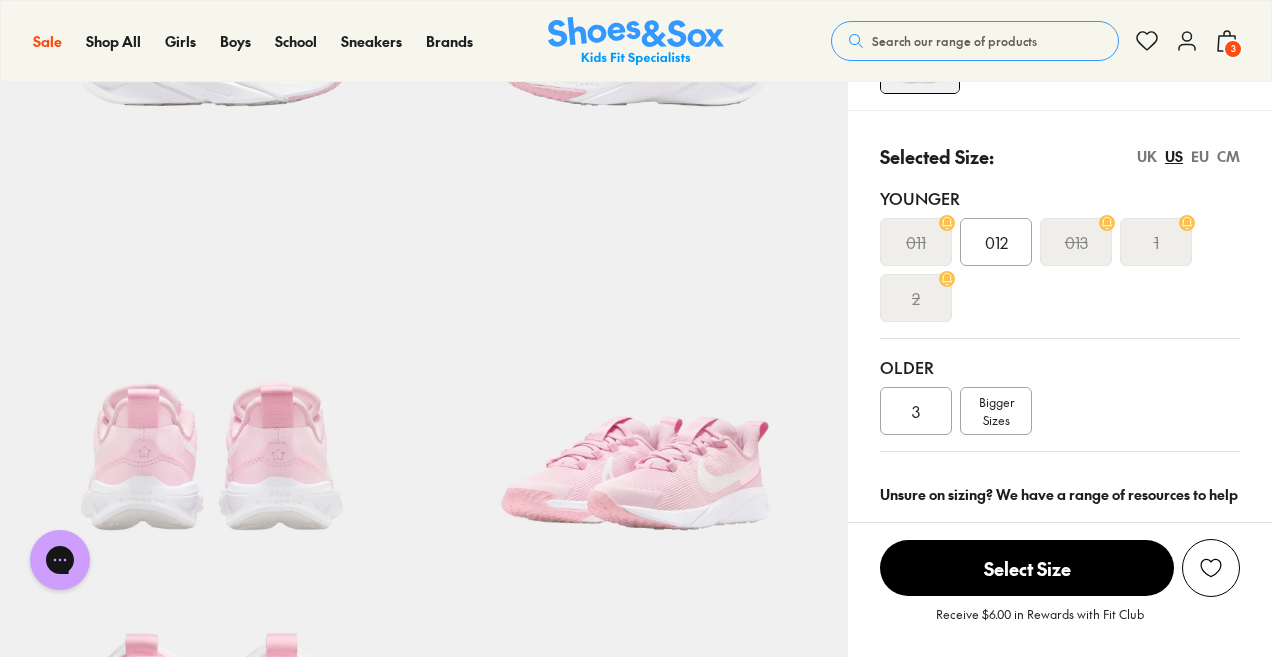 click on "CM" at bounding box center [1228, 156] 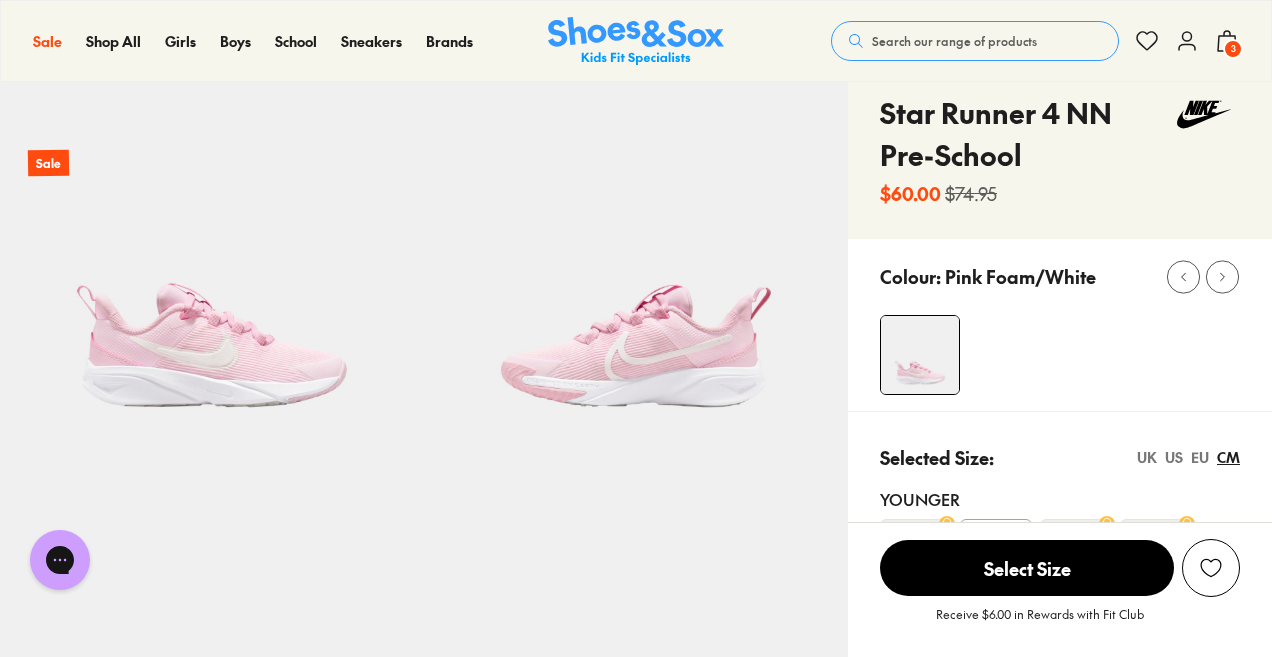 scroll, scrollTop: 81, scrollLeft: 0, axis: vertical 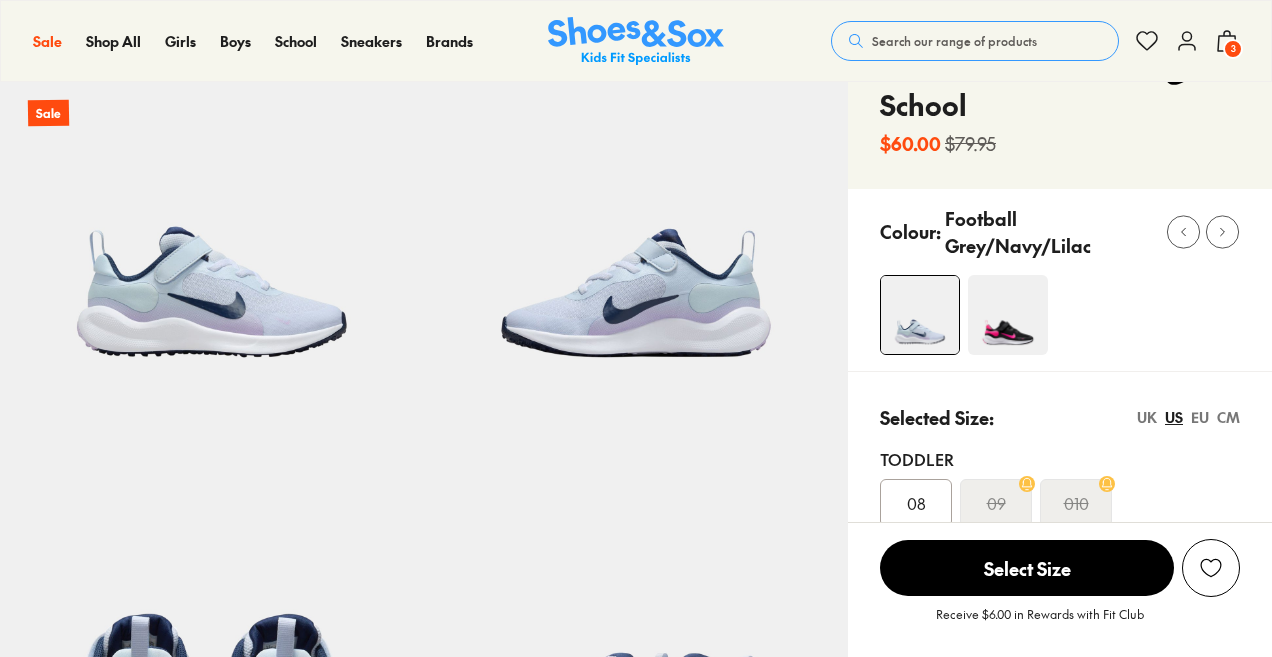 select on "*" 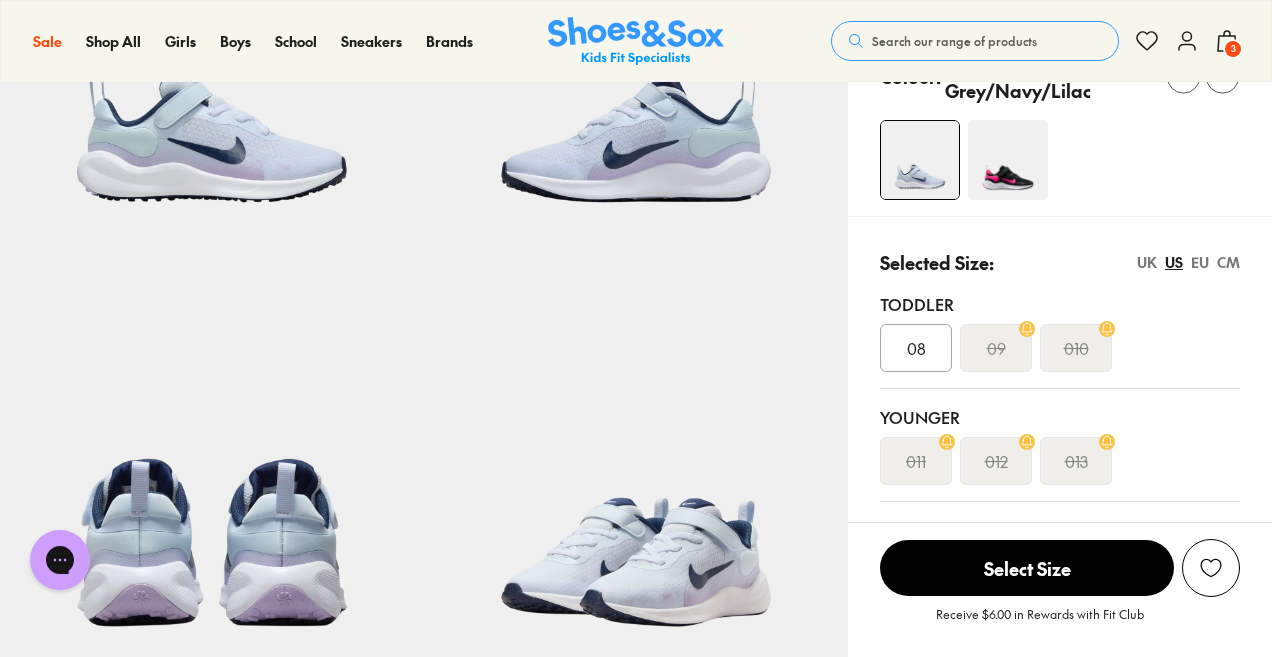 scroll, scrollTop: 292, scrollLeft: 0, axis: vertical 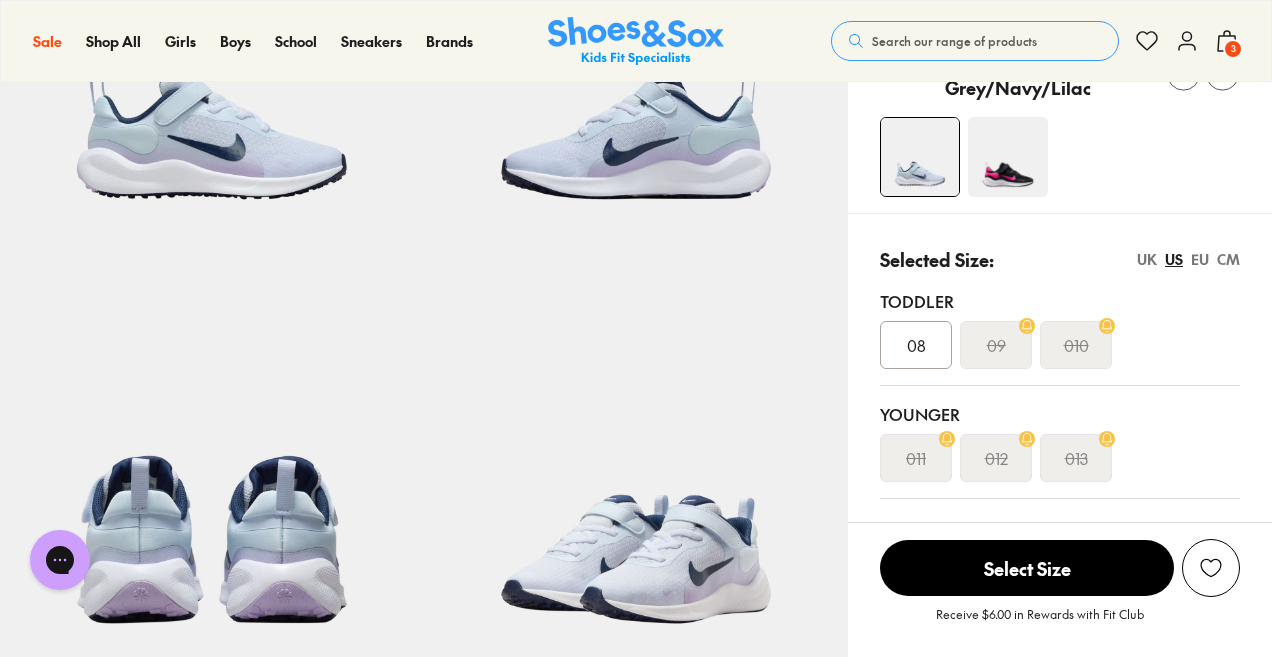 click on "CM" at bounding box center [1228, 259] 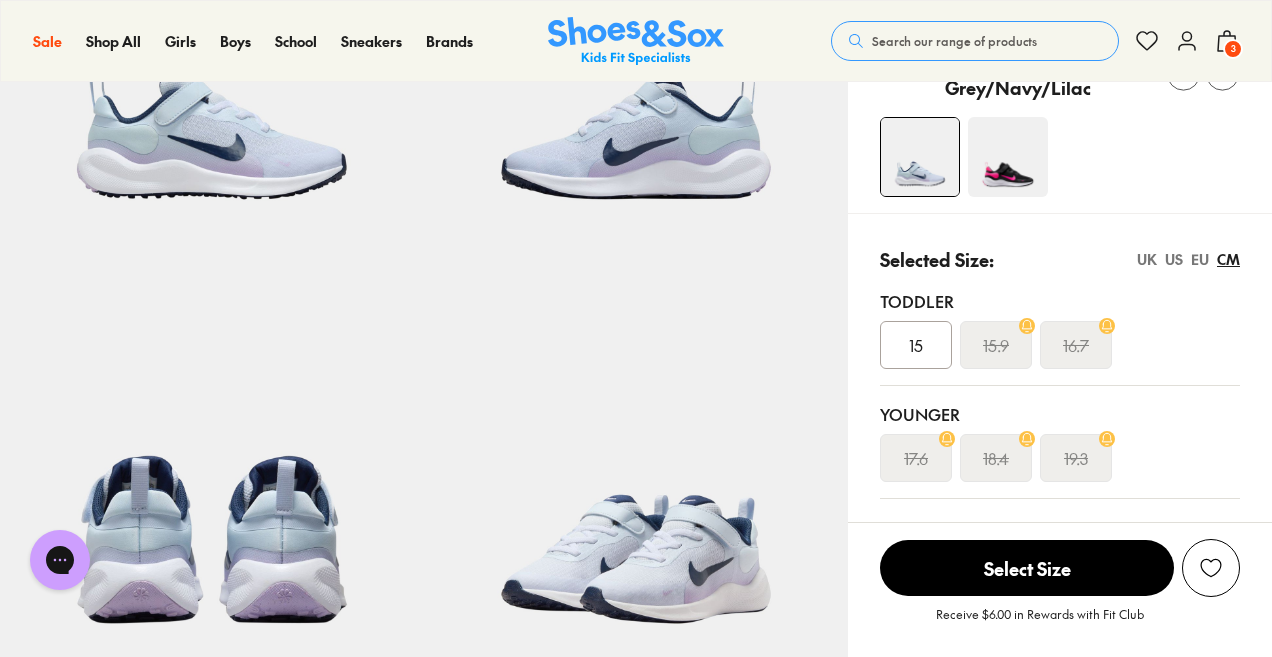 click at bounding box center (1008, 157) 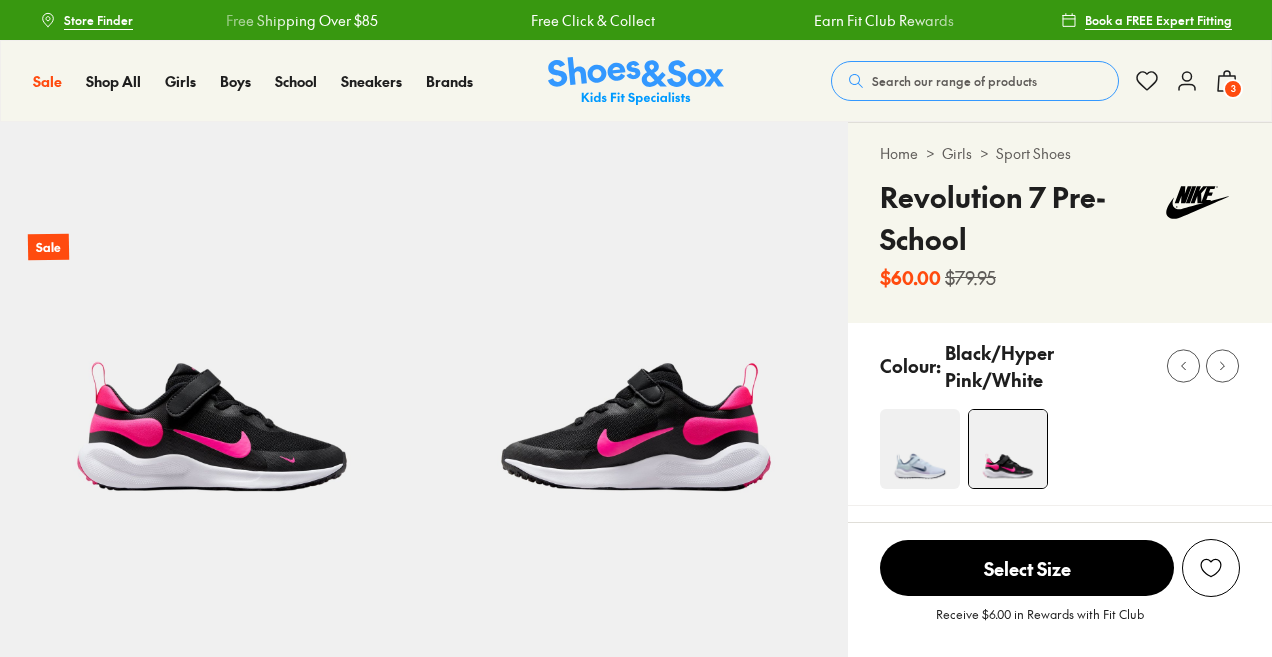 scroll, scrollTop: 0, scrollLeft: 0, axis: both 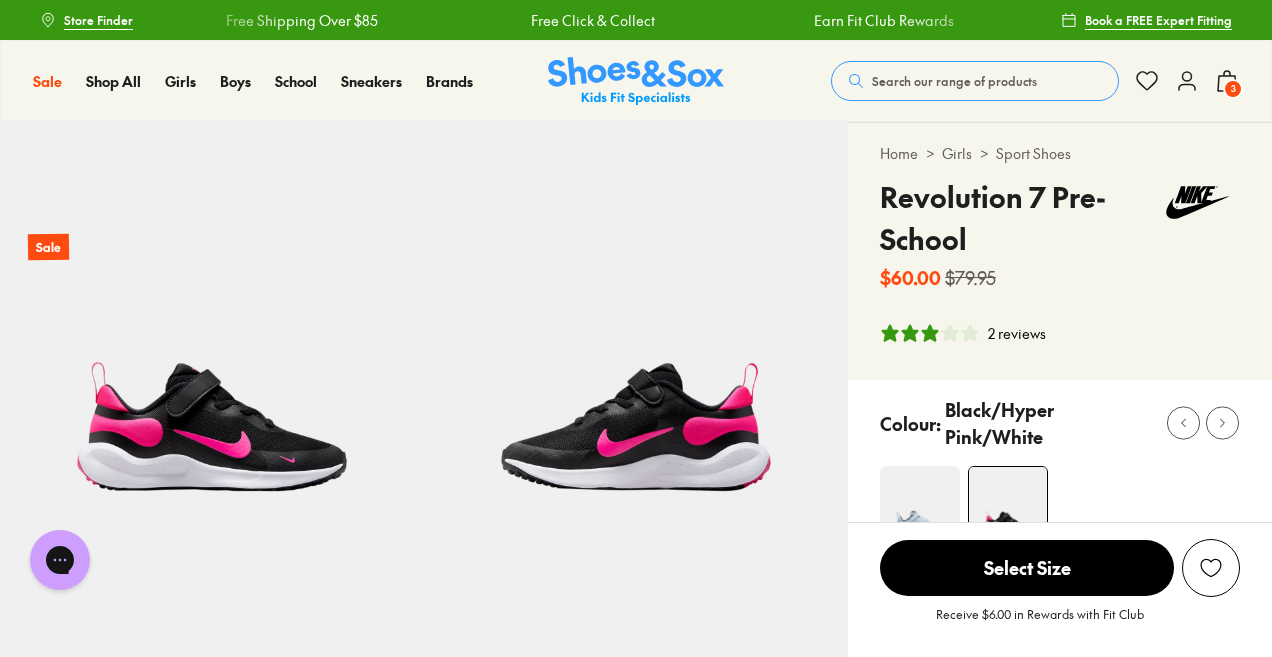 select on "*" 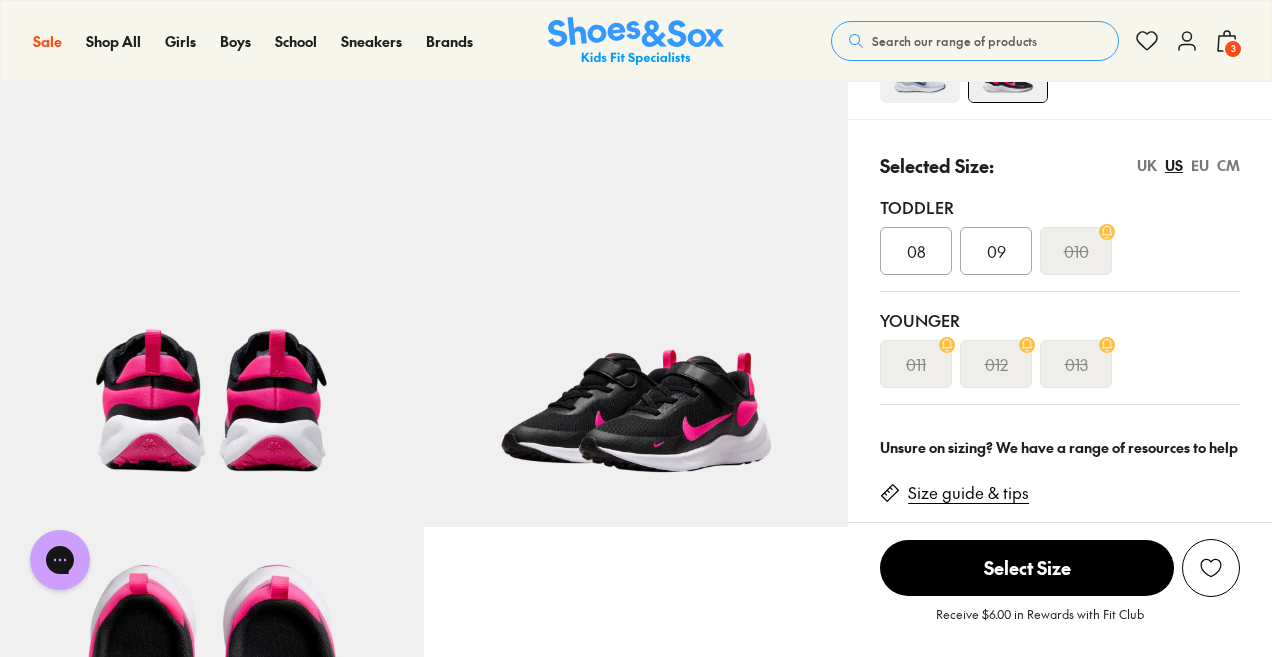 scroll, scrollTop: 444, scrollLeft: 0, axis: vertical 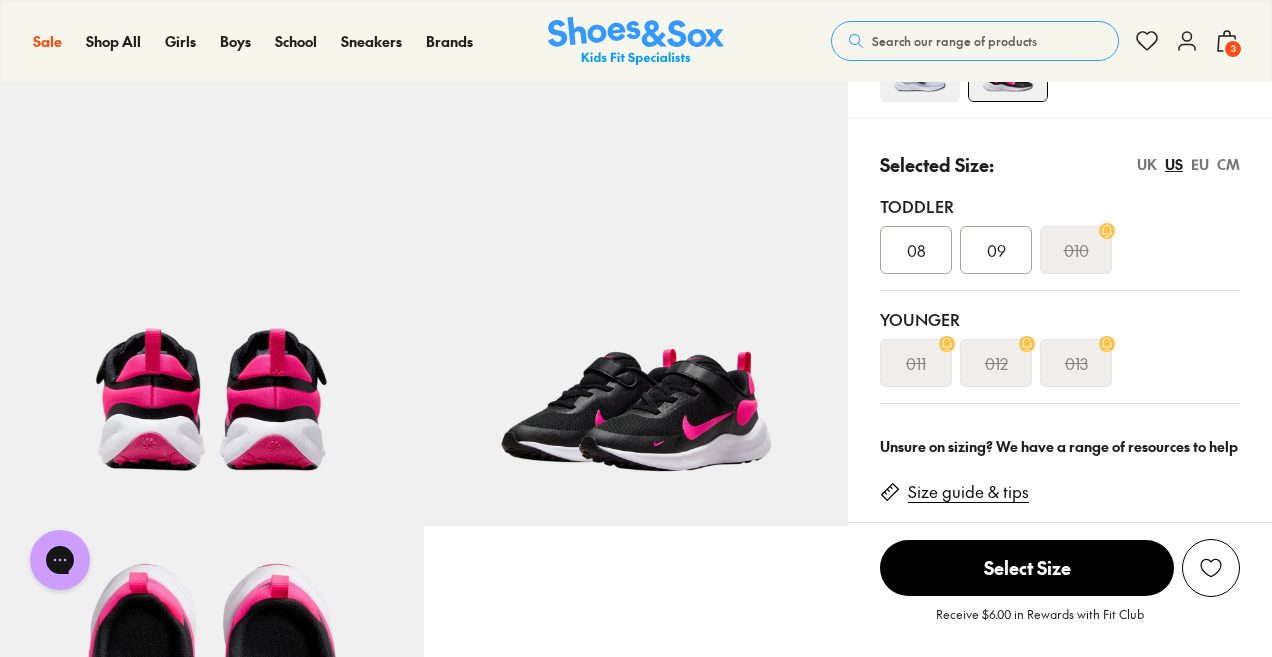 click on "CM" at bounding box center (1228, 164) 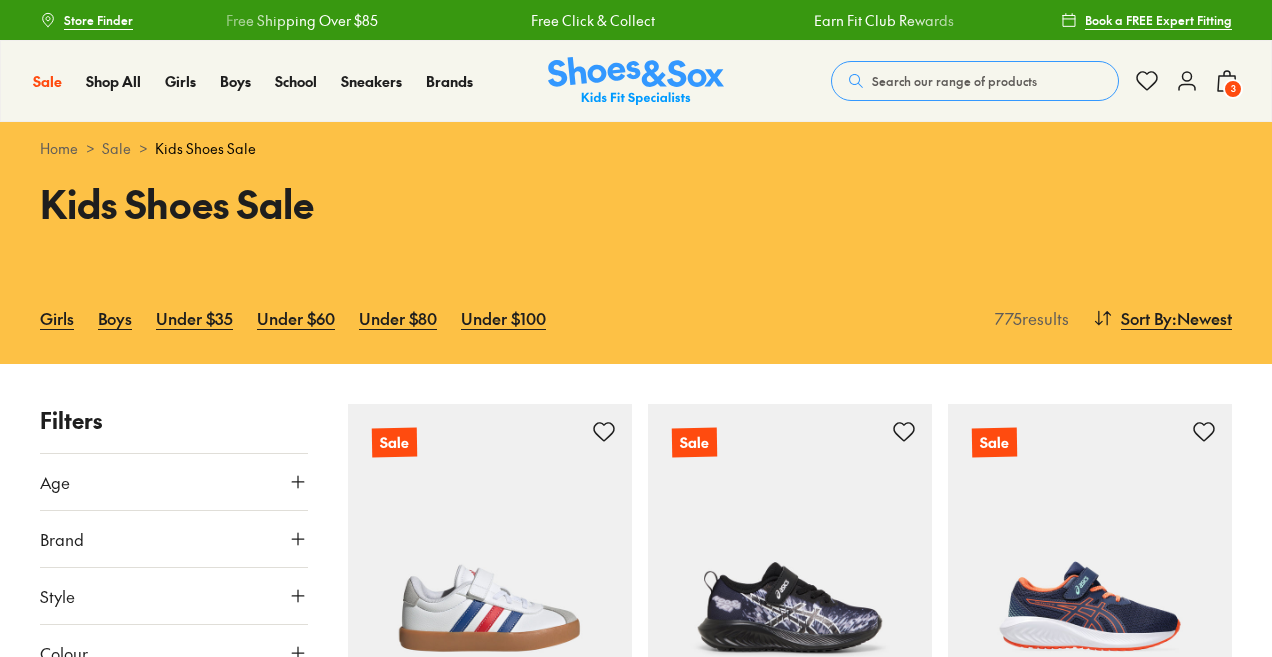 scroll, scrollTop: 0, scrollLeft: 0, axis: both 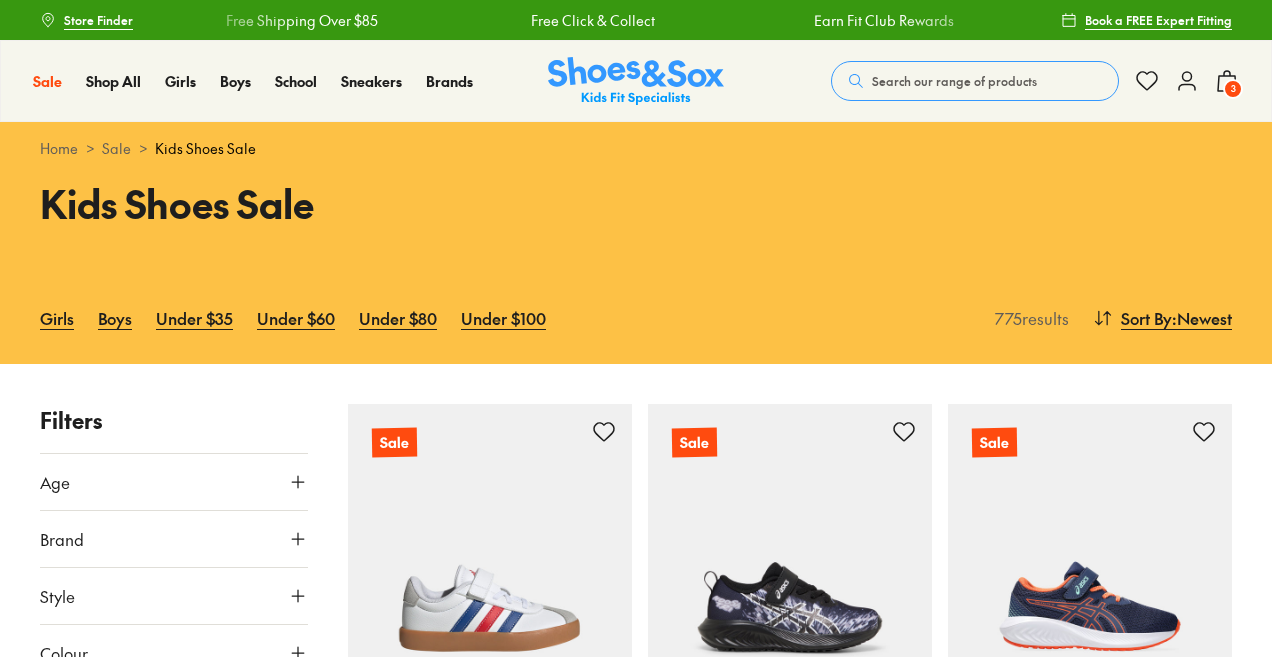 click at bounding box center [636, 81] 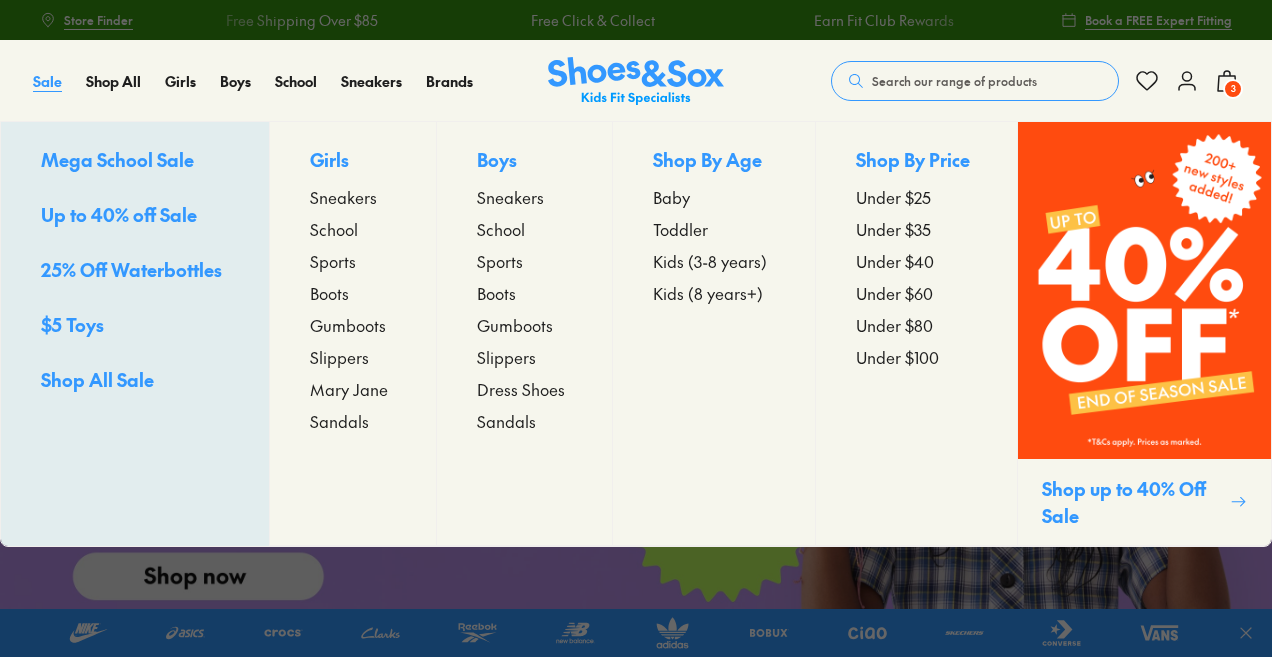 scroll, scrollTop: 0, scrollLeft: 0, axis: both 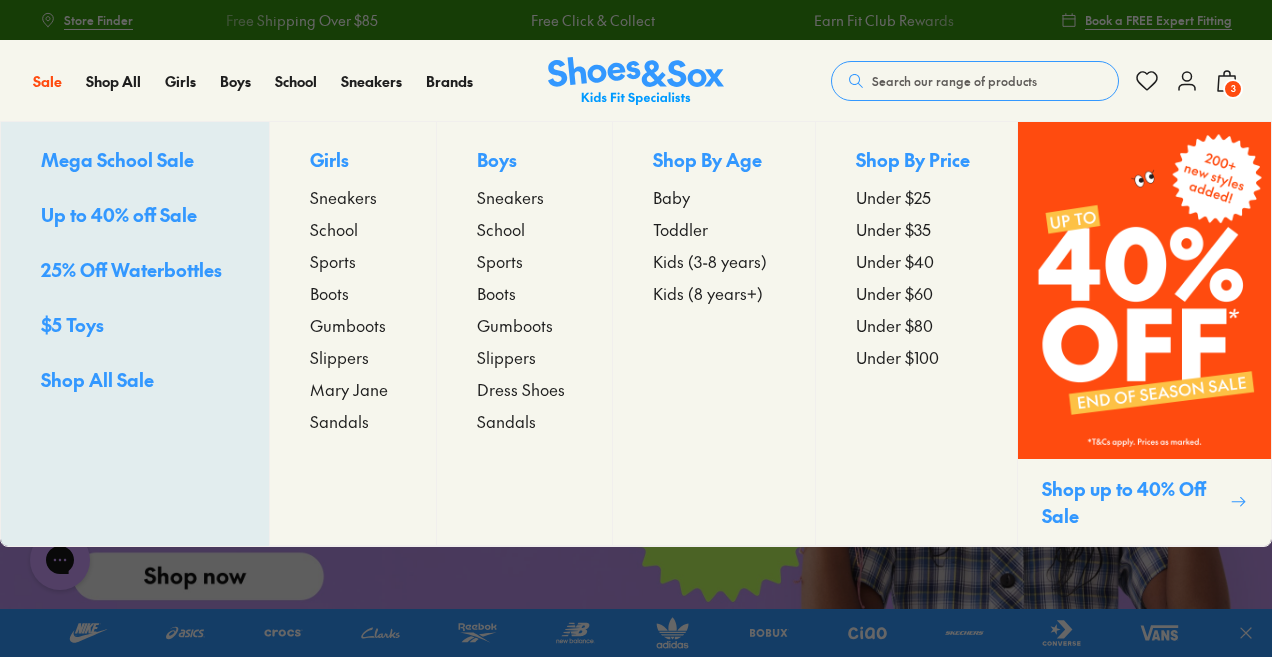 click on "25% Off Waterbottles" at bounding box center (131, 269) 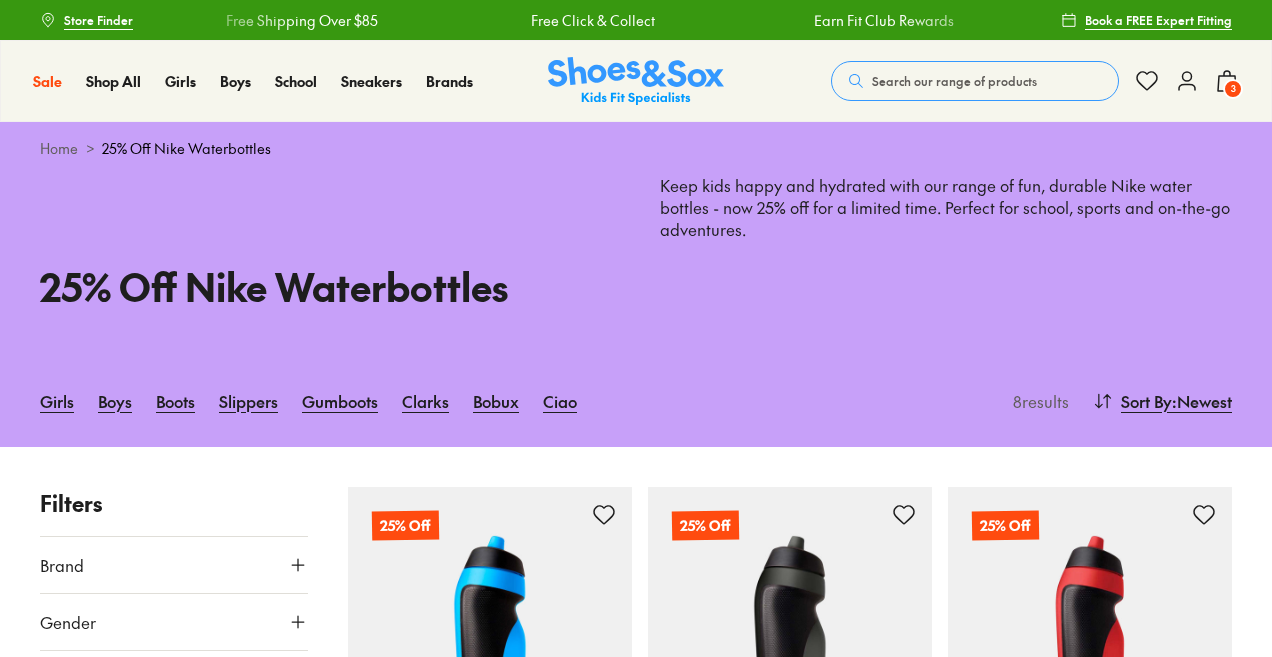 scroll, scrollTop: 0, scrollLeft: 0, axis: both 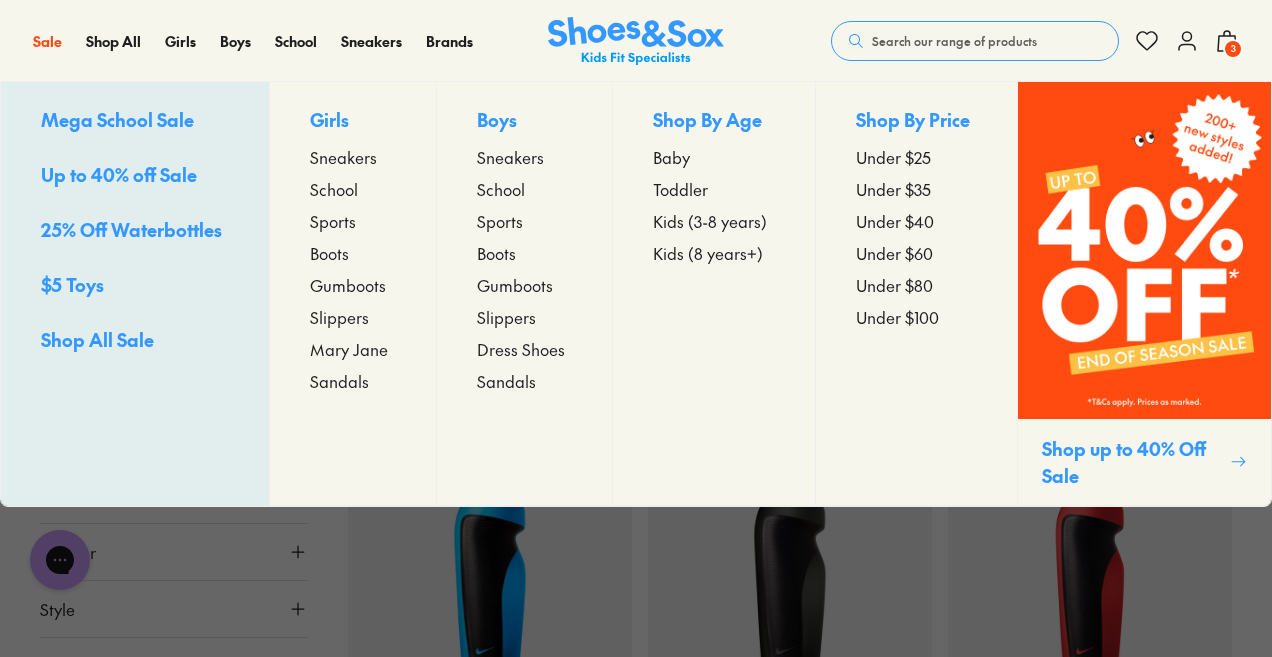 click on "$5 Toys" at bounding box center [72, 284] 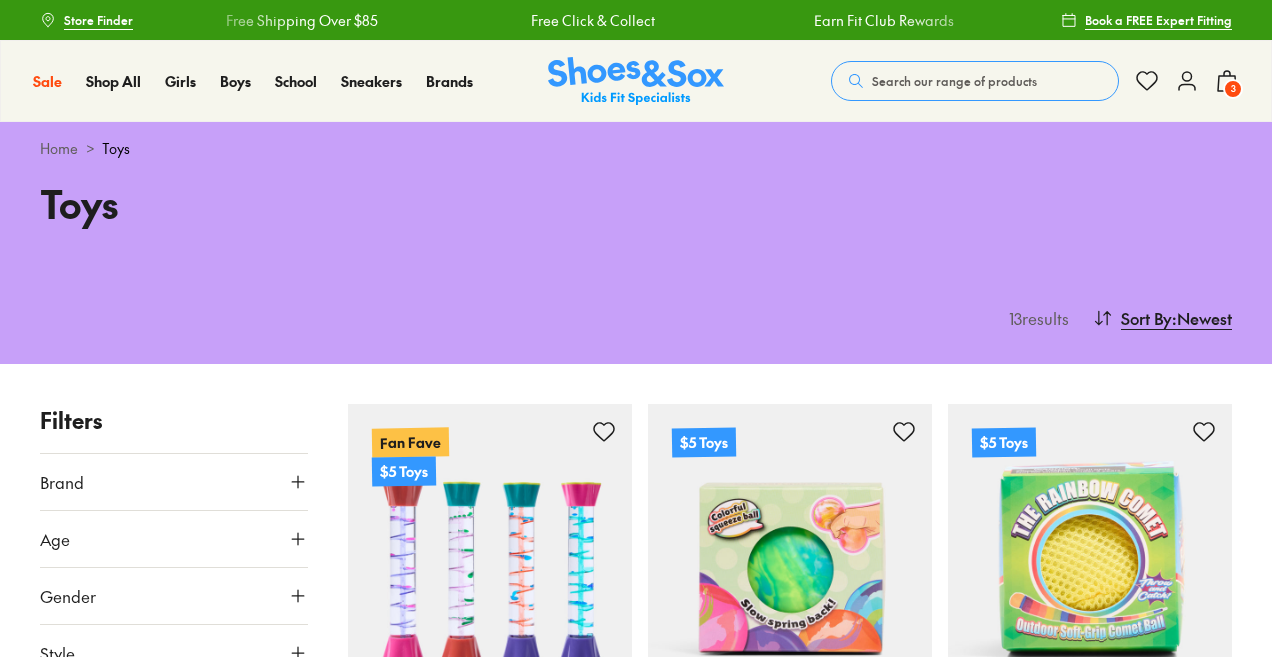scroll, scrollTop: 0, scrollLeft: 0, axis: both 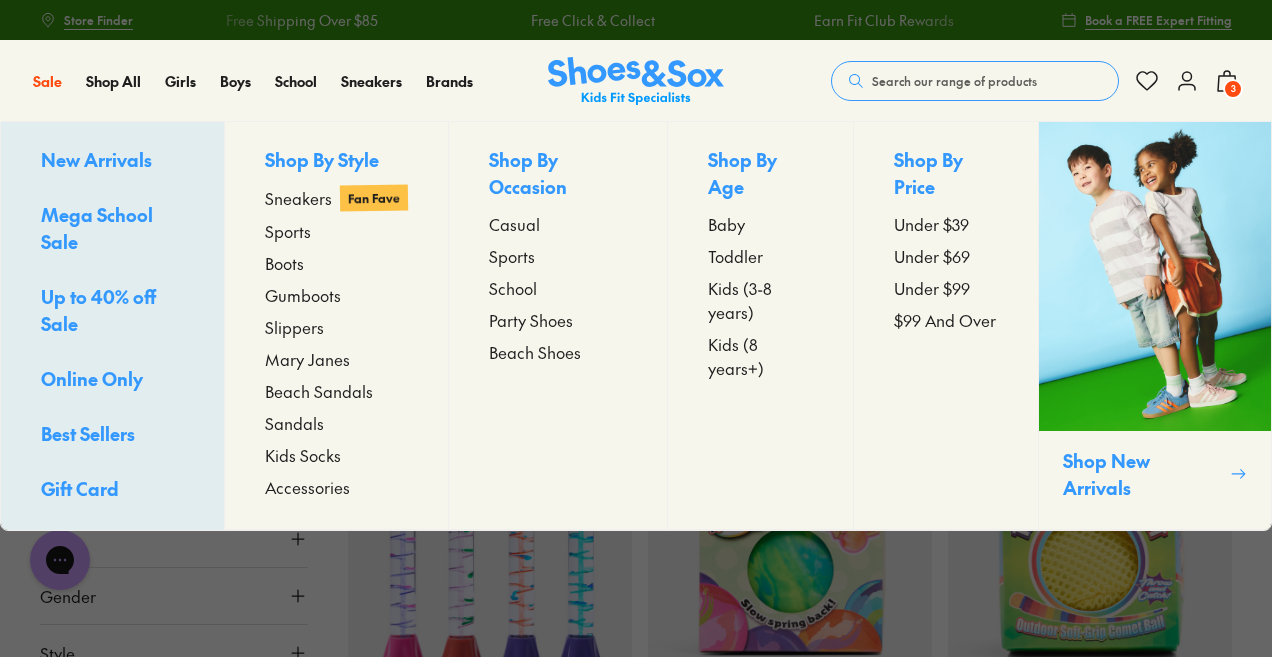 click on "Accessories" at bounding box center [307, 487] 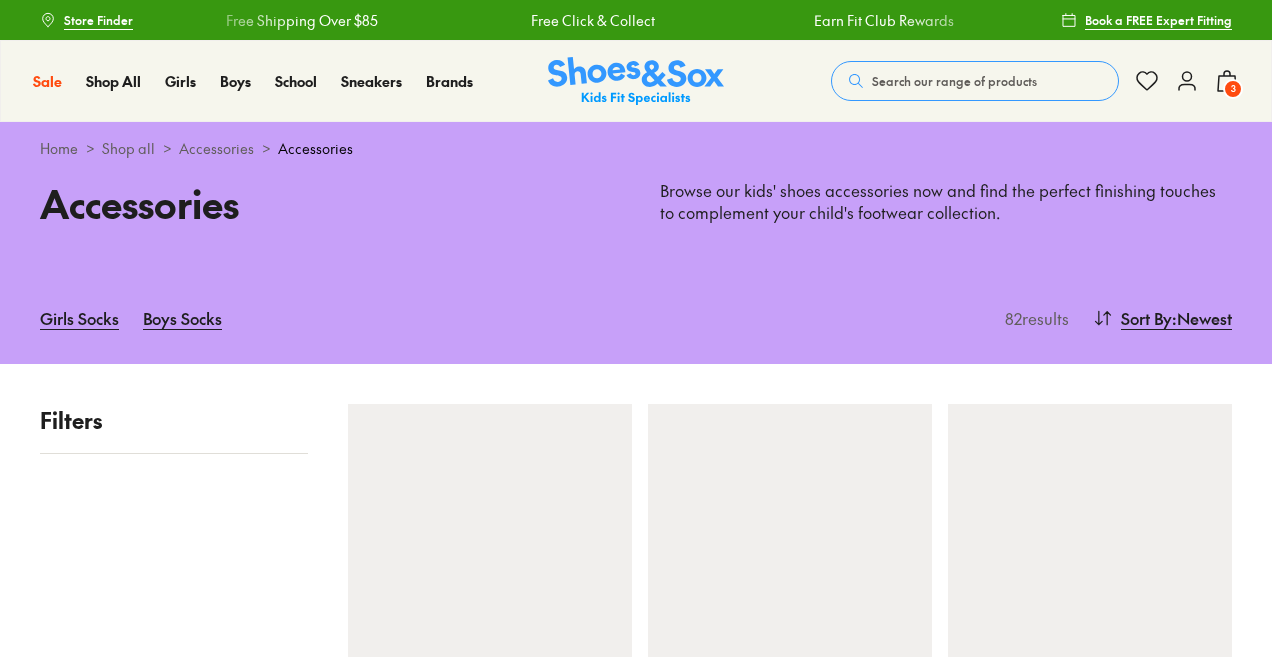 scroll, scrollTop: 0, scrollLeft: 0, axis: both 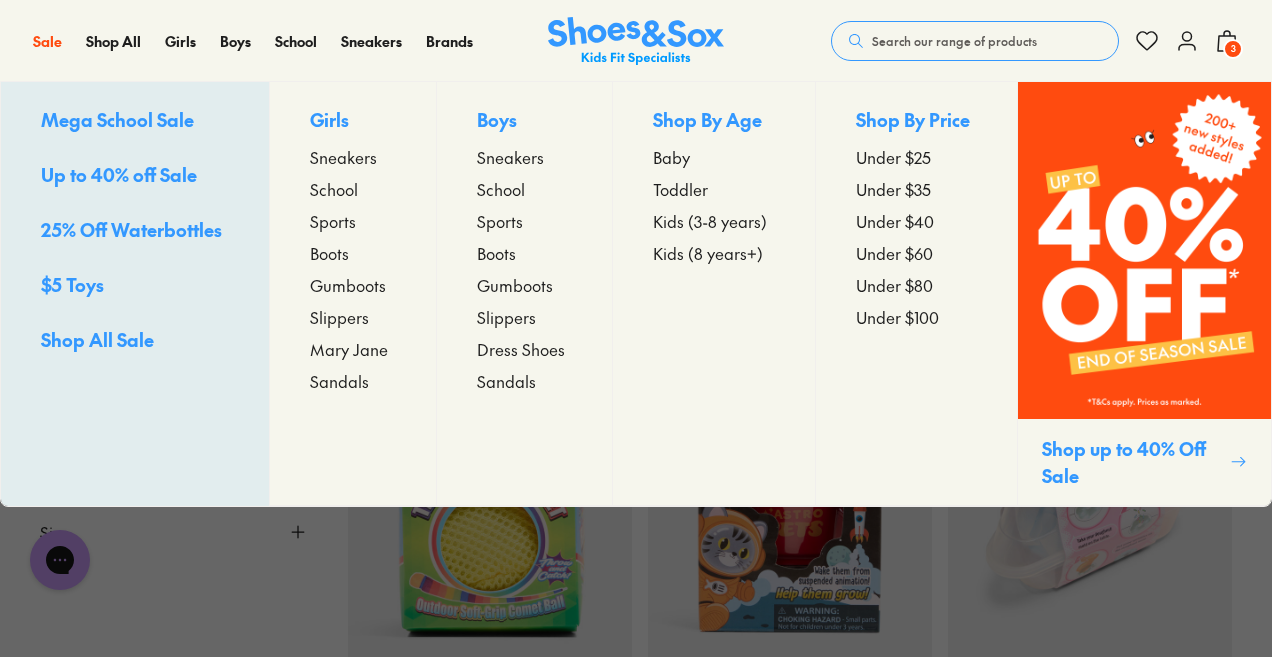 click on "$5 Toys" at bounding box center [72, 284] 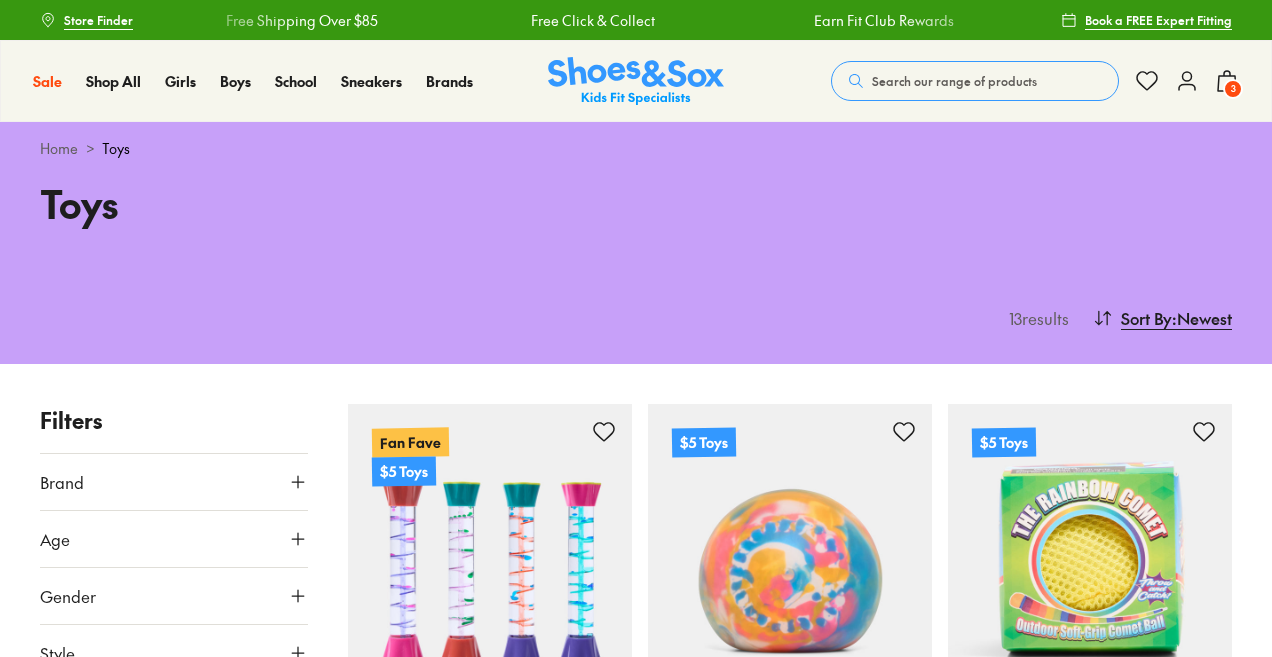 scroll, scrollTop: 326, scrollLeft: 0, axis: vertical 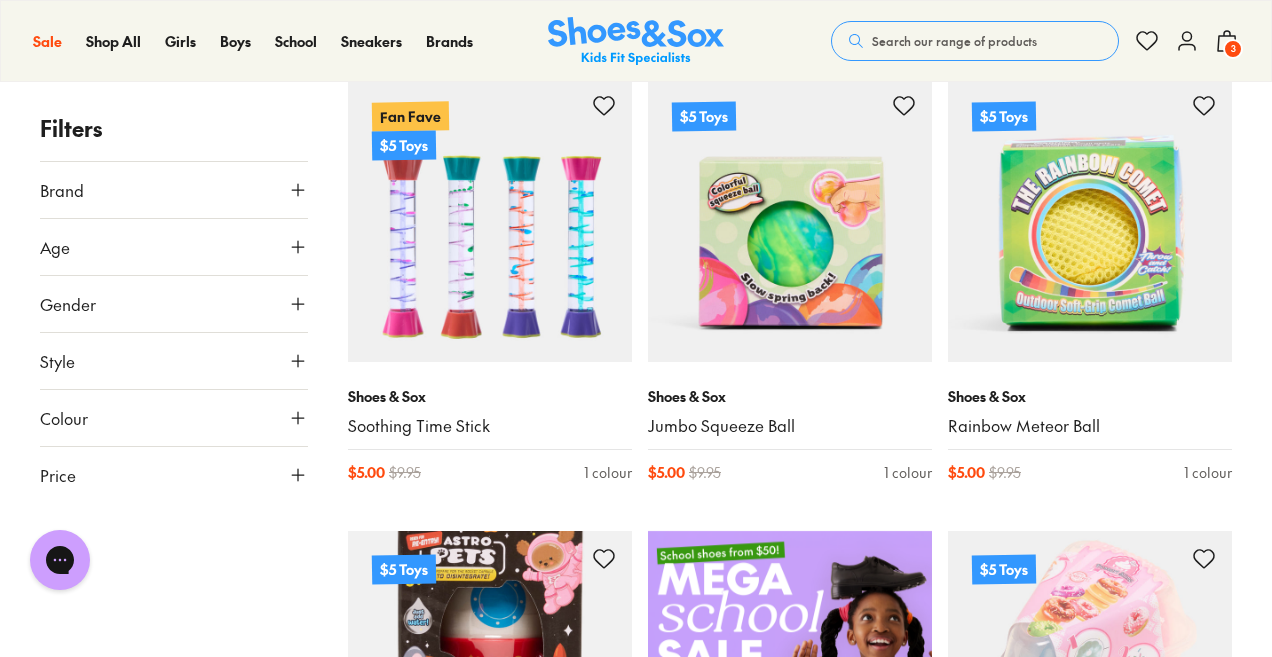 click at bounding box center (0, 3293) 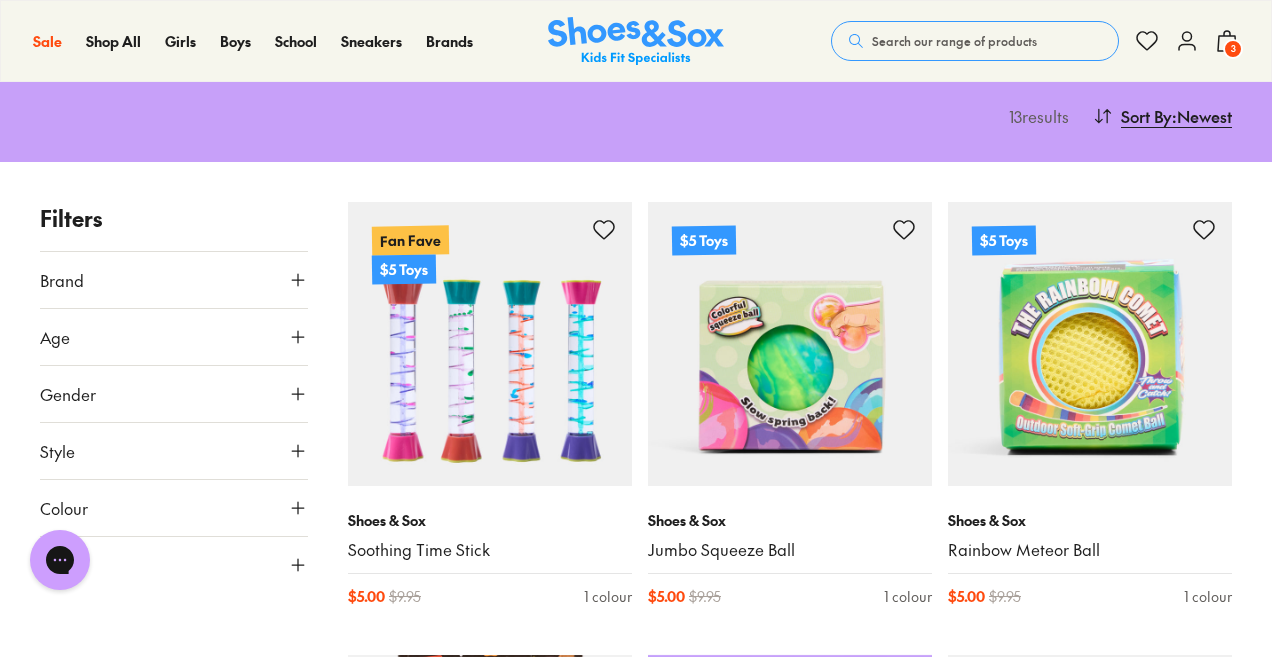 scroll, scrollTop: 0, scrollLeft: 0, axis: both 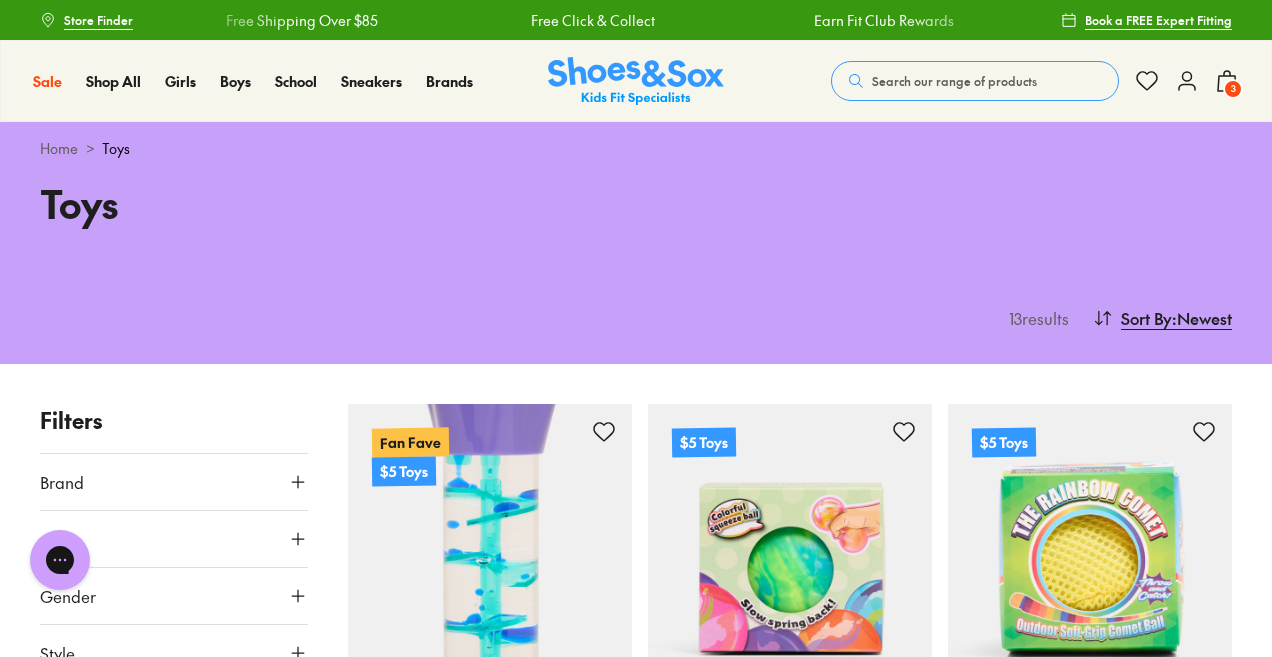 click at bounding box center (490, 546) 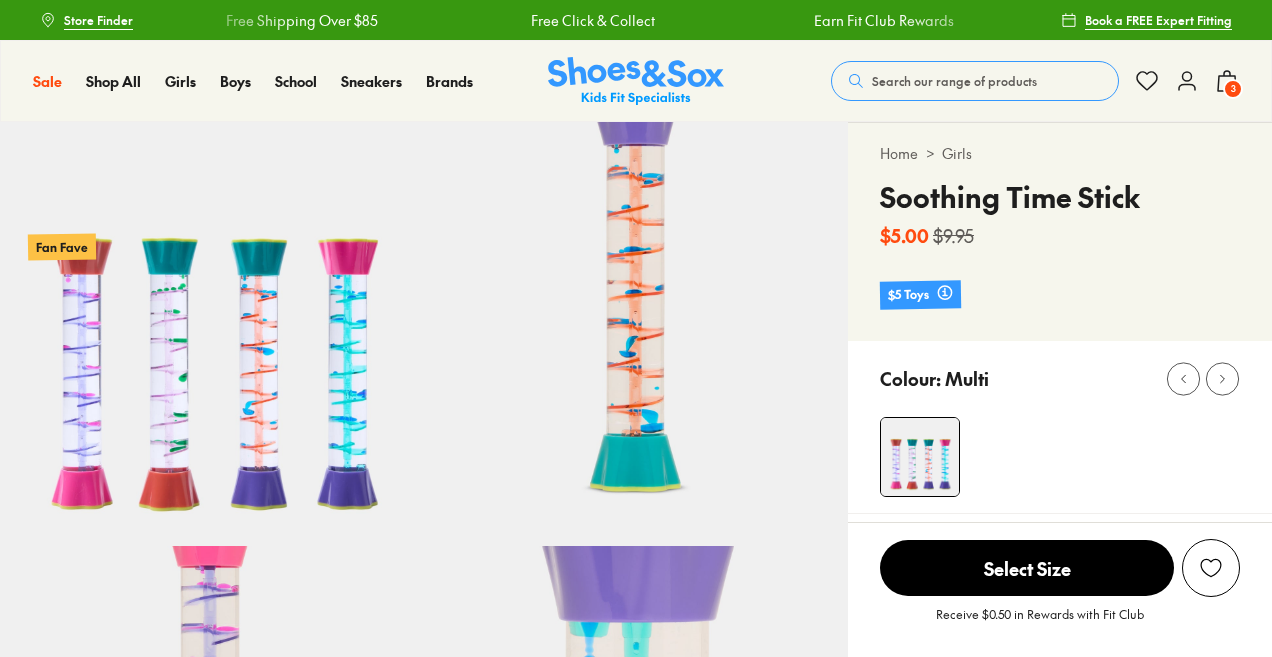scroll, scrollTop: 0, scrollLeft: 0, axis: both 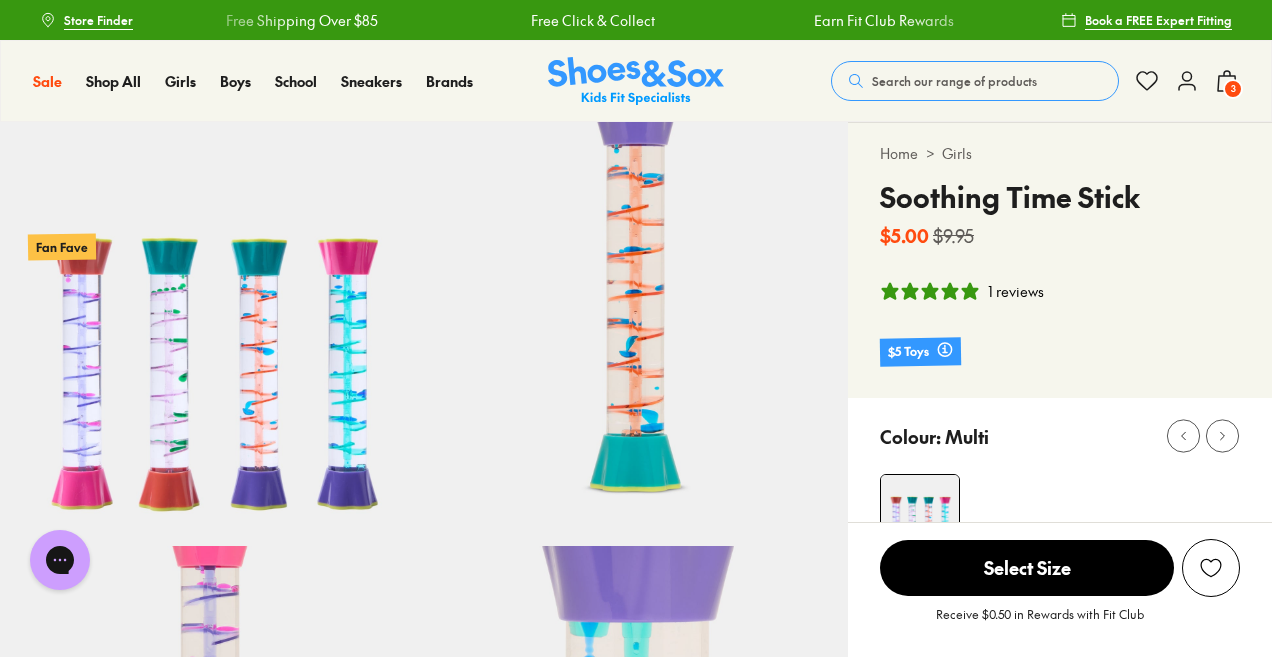 select on "*" 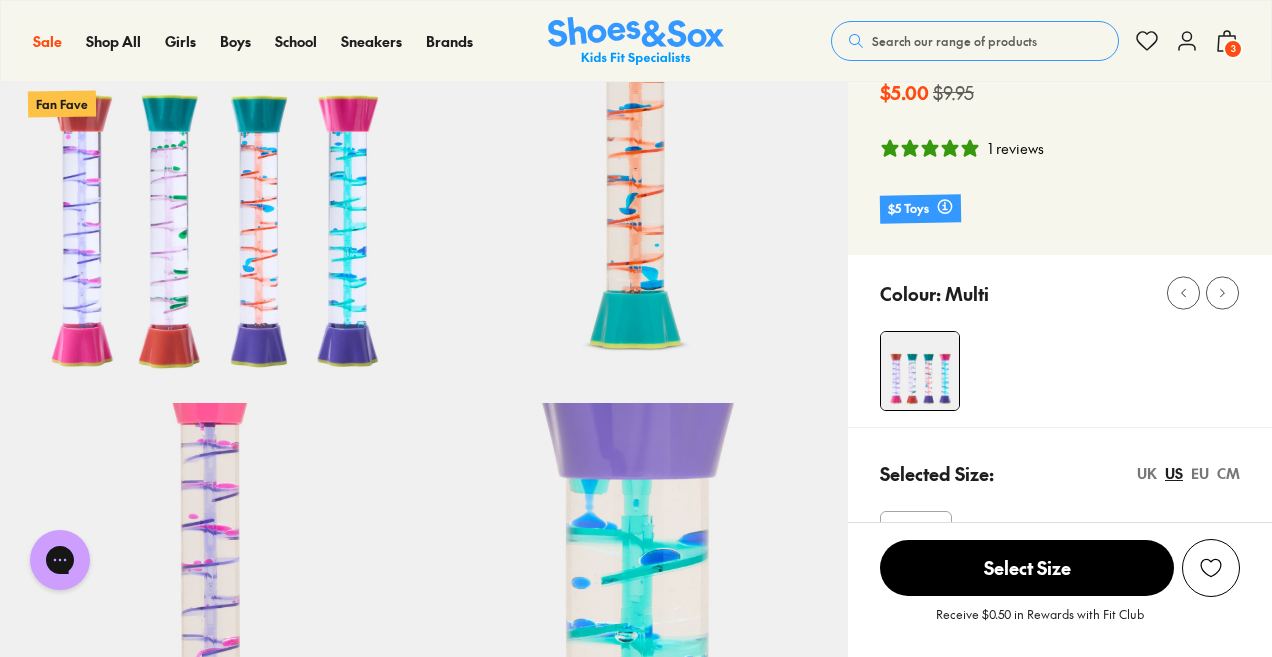 scroll, scrollTop: 0, scrollLeft: 0, axis: both 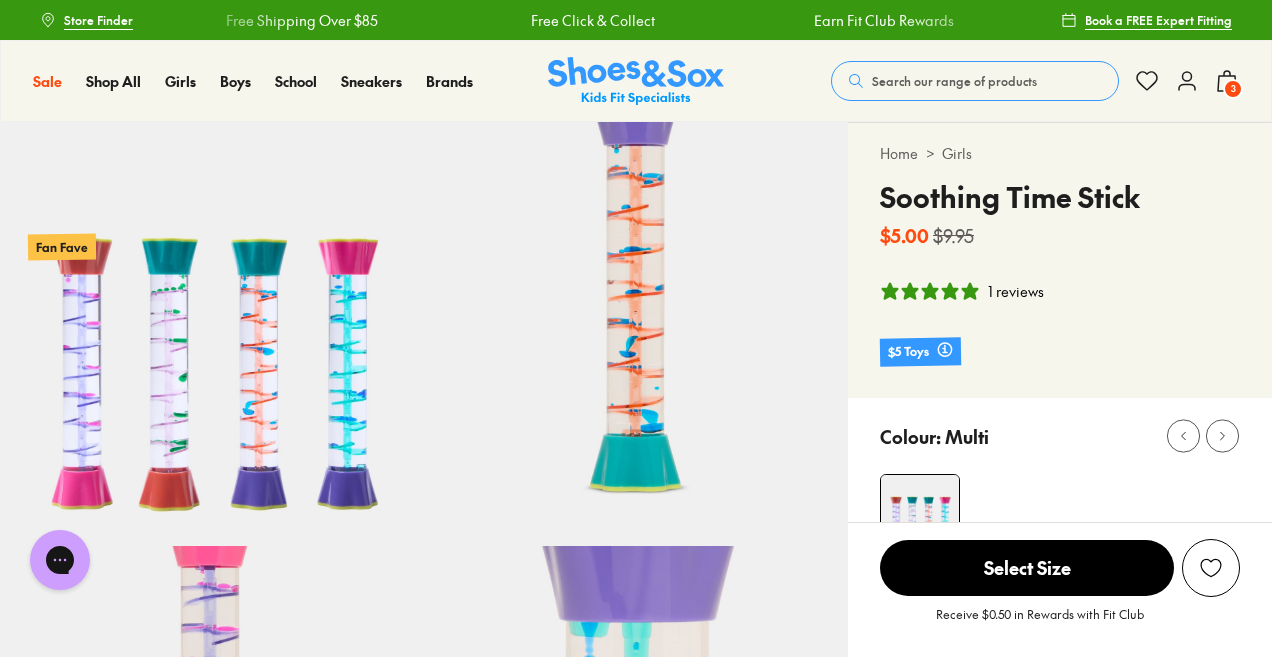 click on "Select Size" at bounding box center (1027, 568) 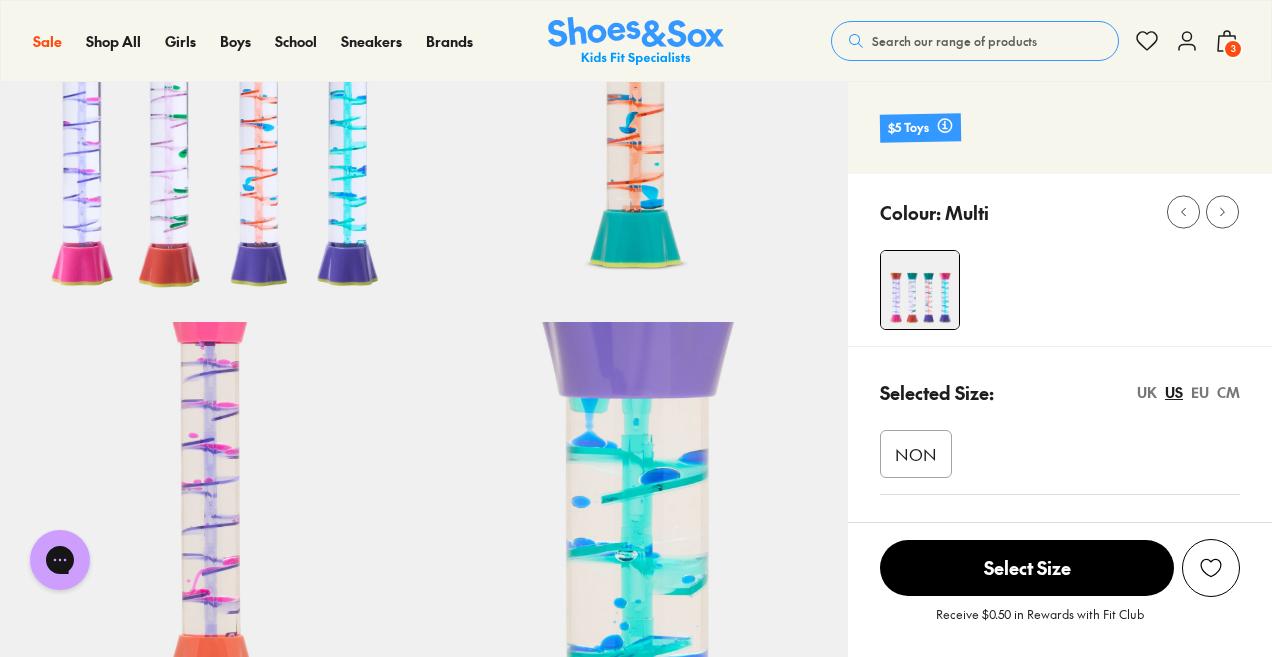 scroll, scrollTop: 250, scrollLeft: 0, axis: vertical 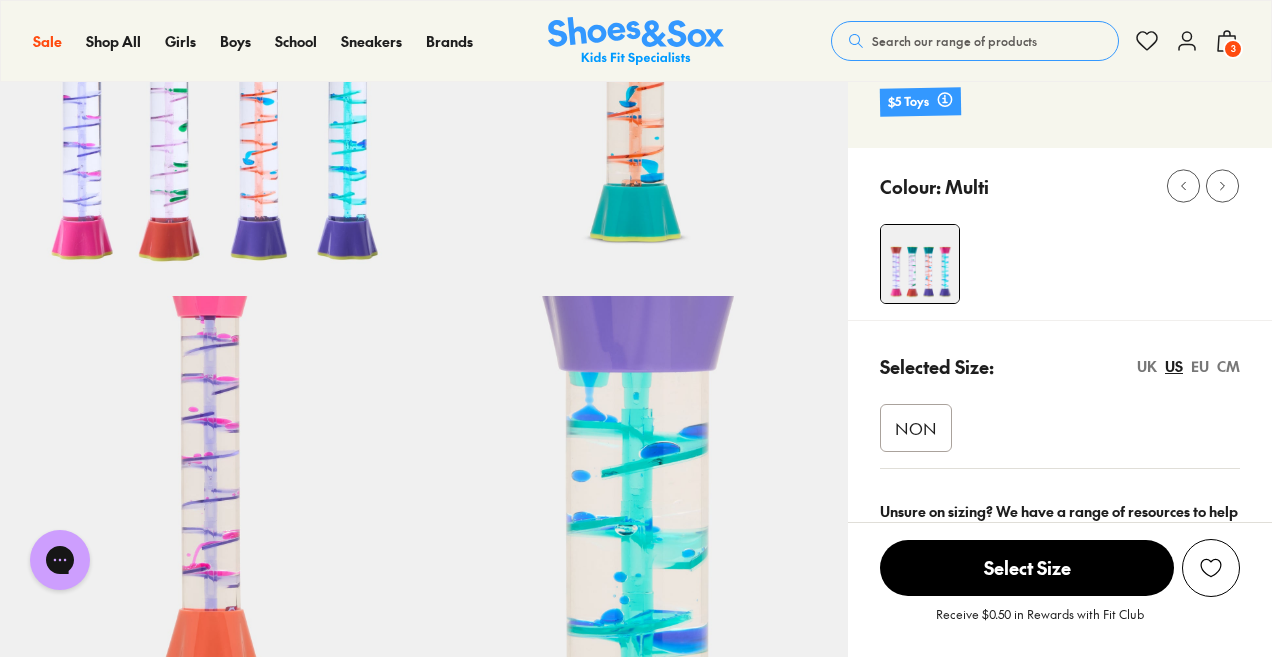 click on "NON" at bounding box center [916, 428] 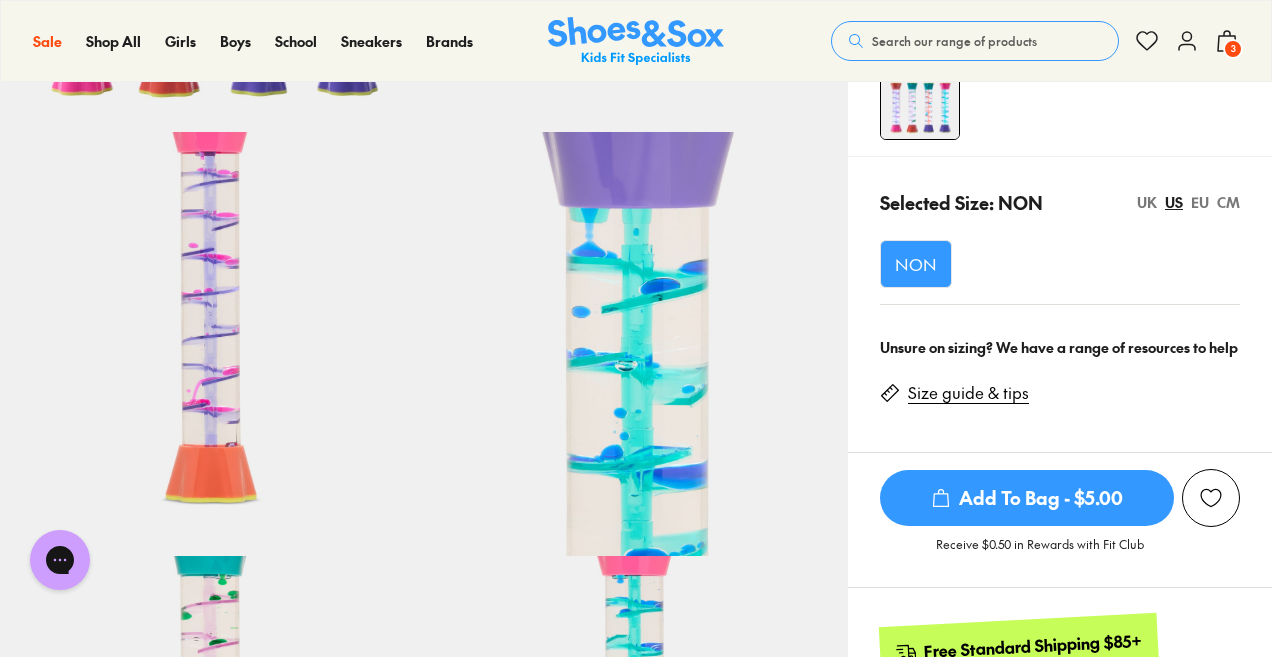 scroll, scrollTop: 415, scrollLeft: 0, axis: vertical 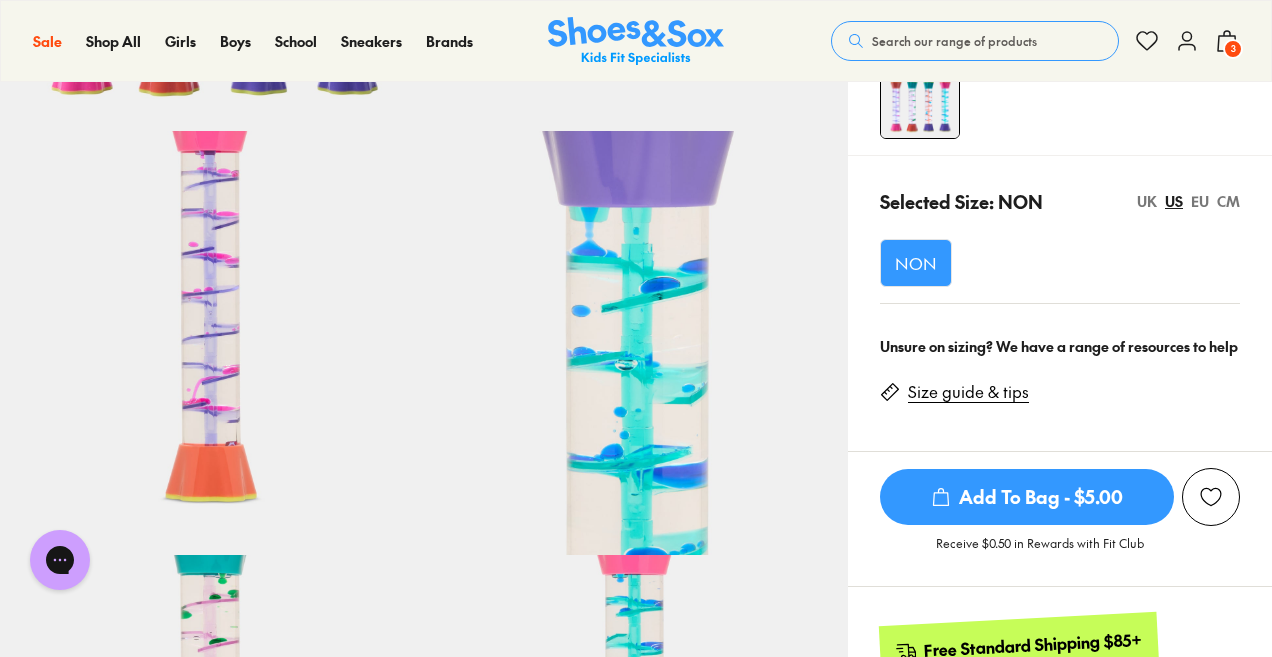 click on "Add To Bag - $5.00" at bounding box center (1027, 497) 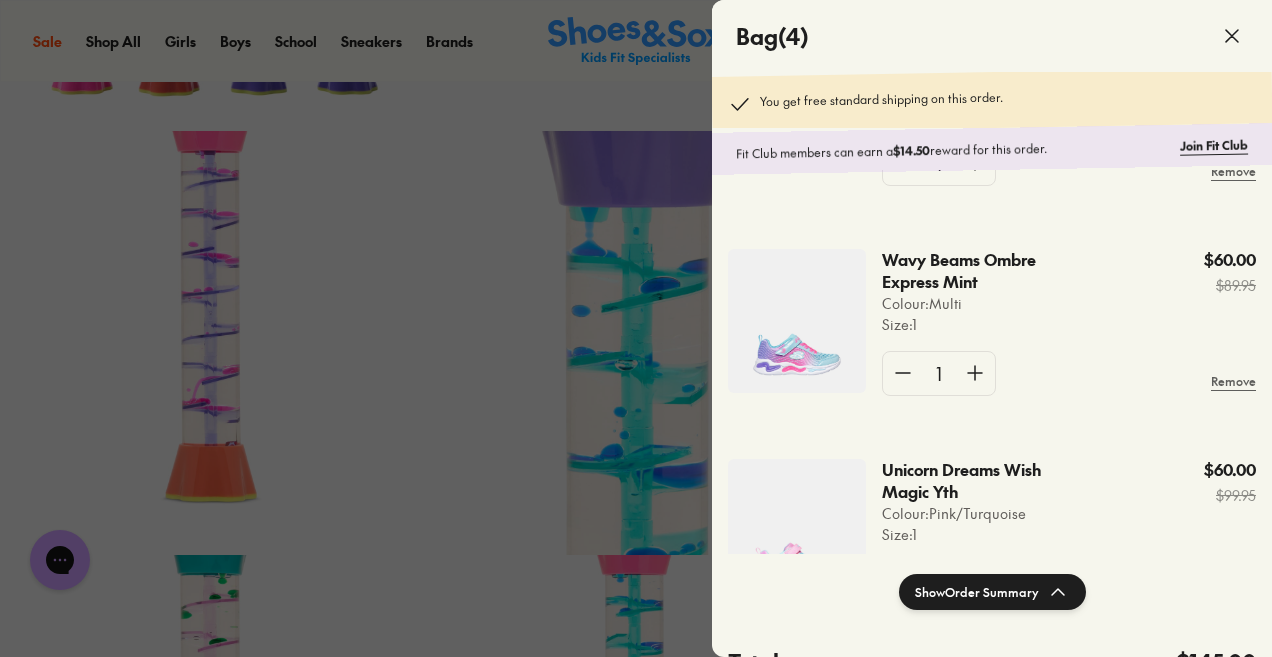 scroll, scrollTop: 211, scrollLeft: 0, axis: vertical 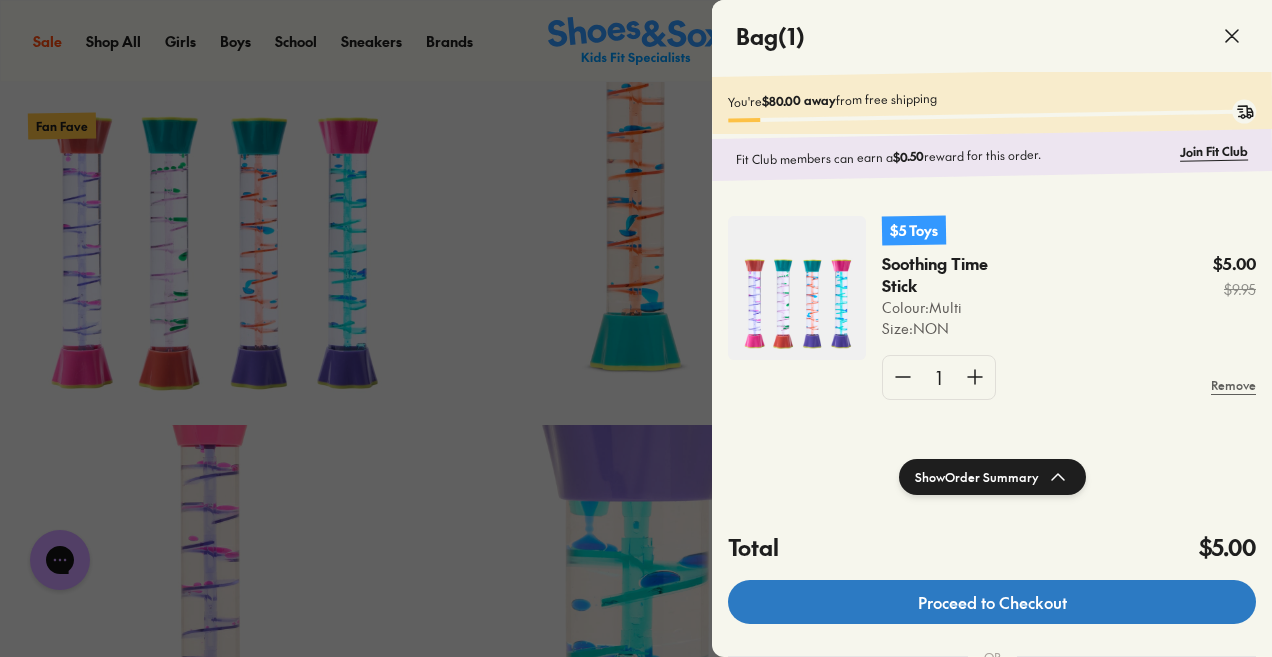 click on "Proceed to Checkout" 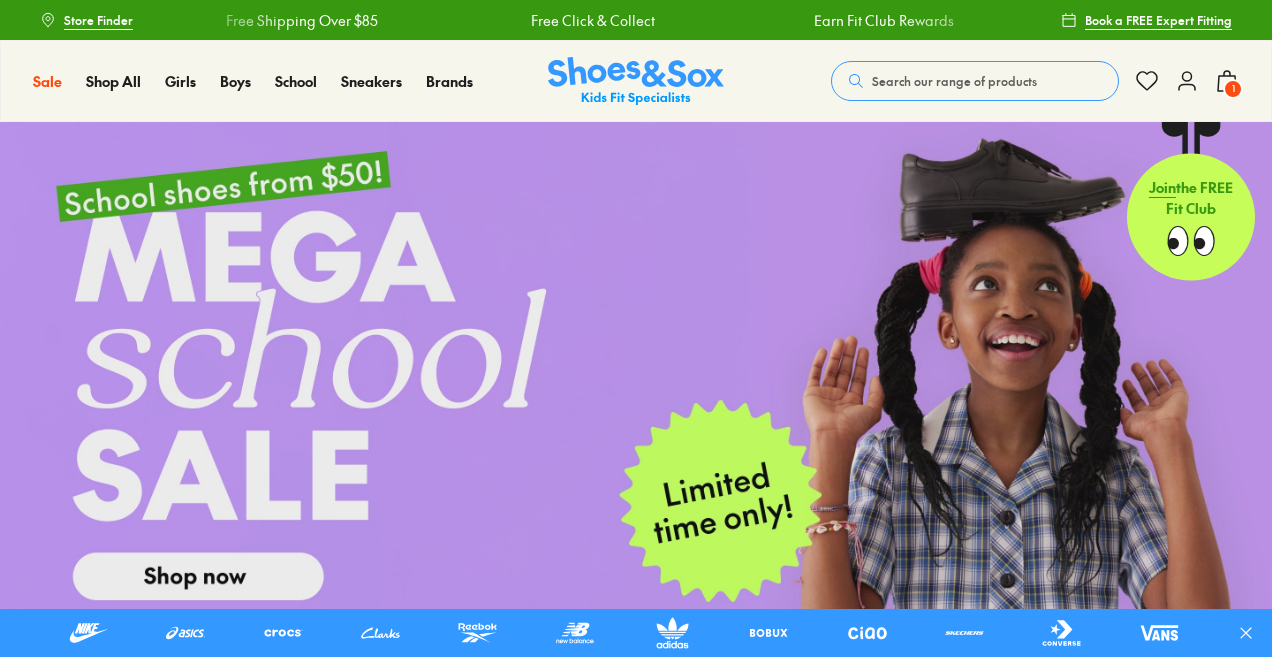 scroll, scrollTop: 0, scrollLeft: 0, axis: both 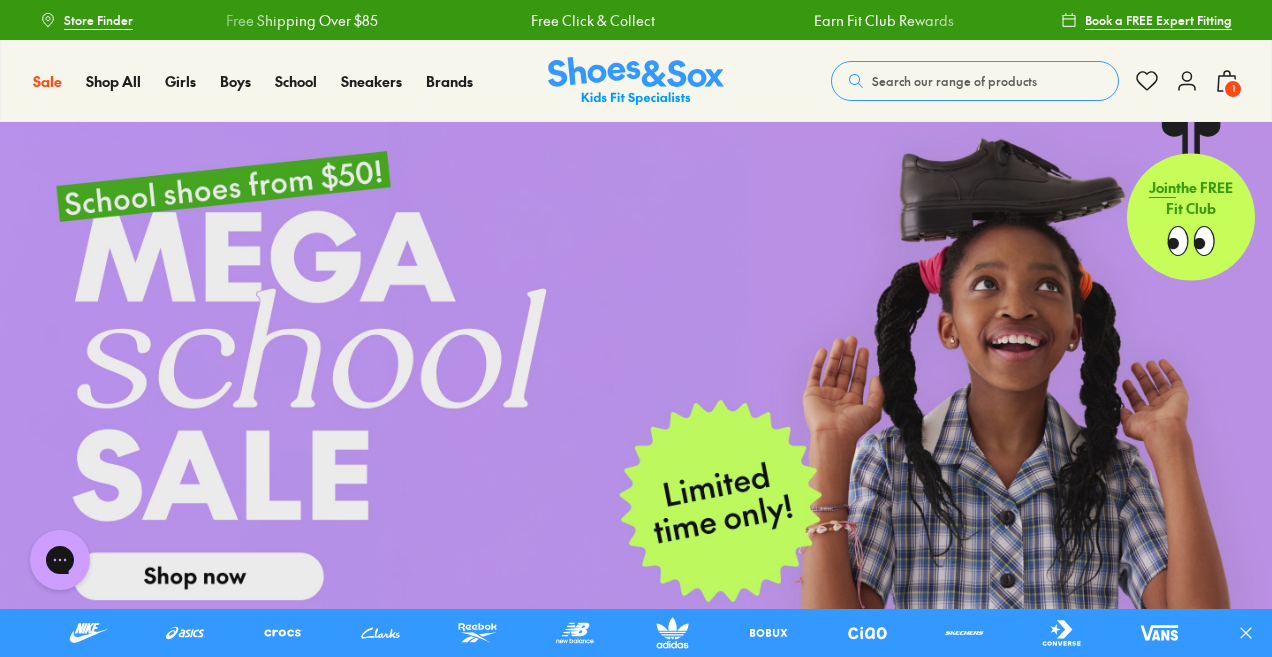 click 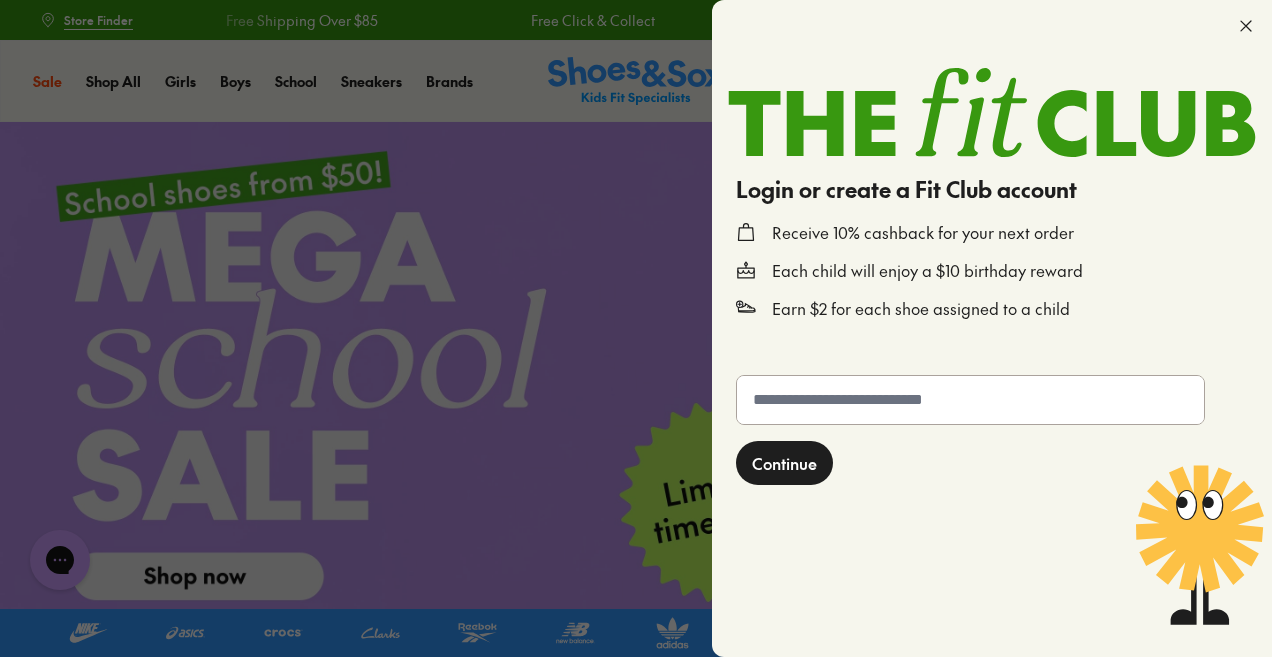 click 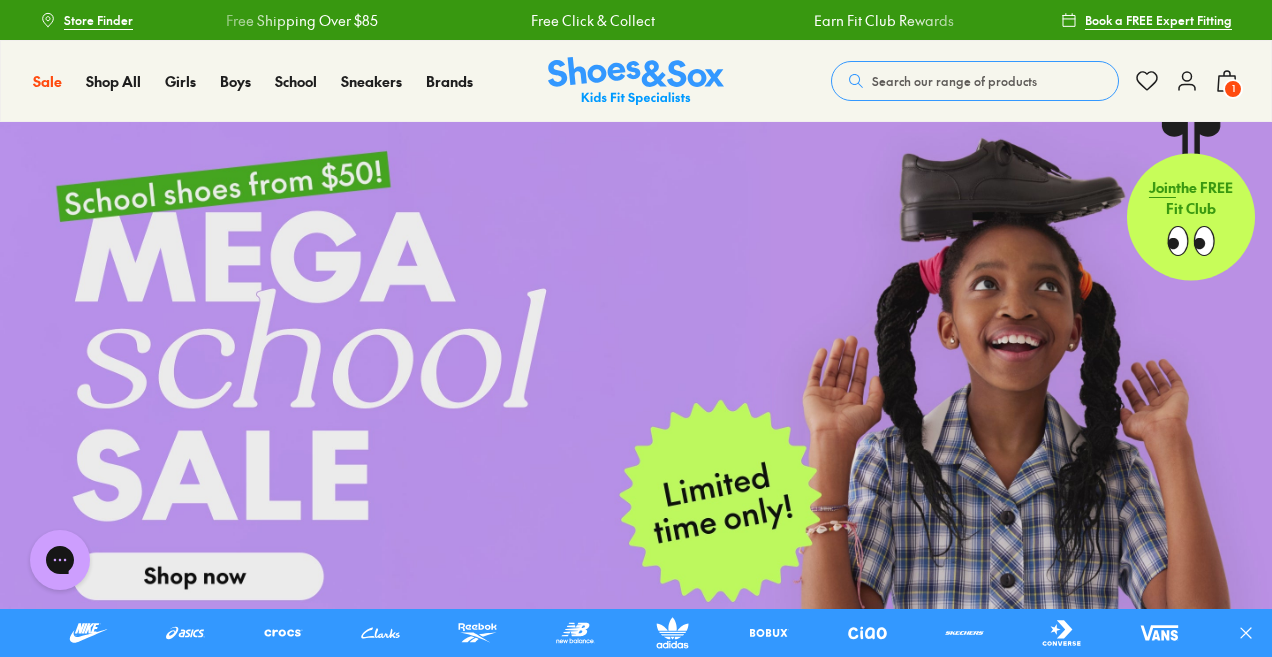 click 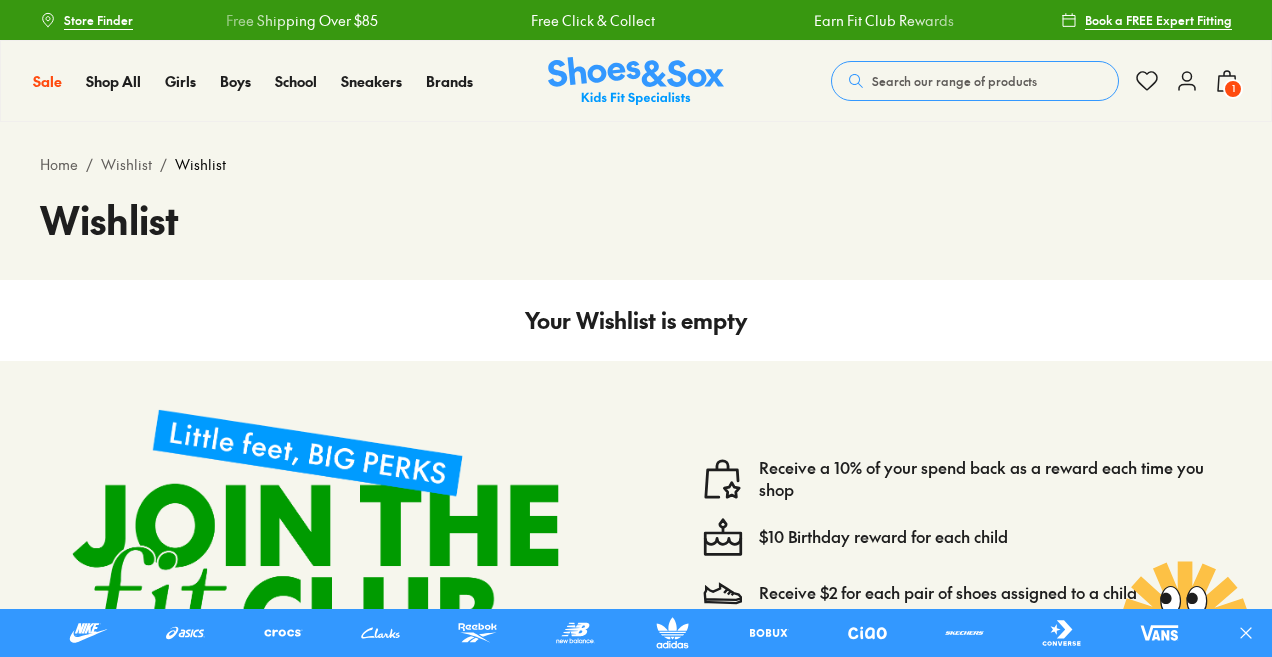 scroll, scrollTop: 0, scrollLeft: 0, axis: both 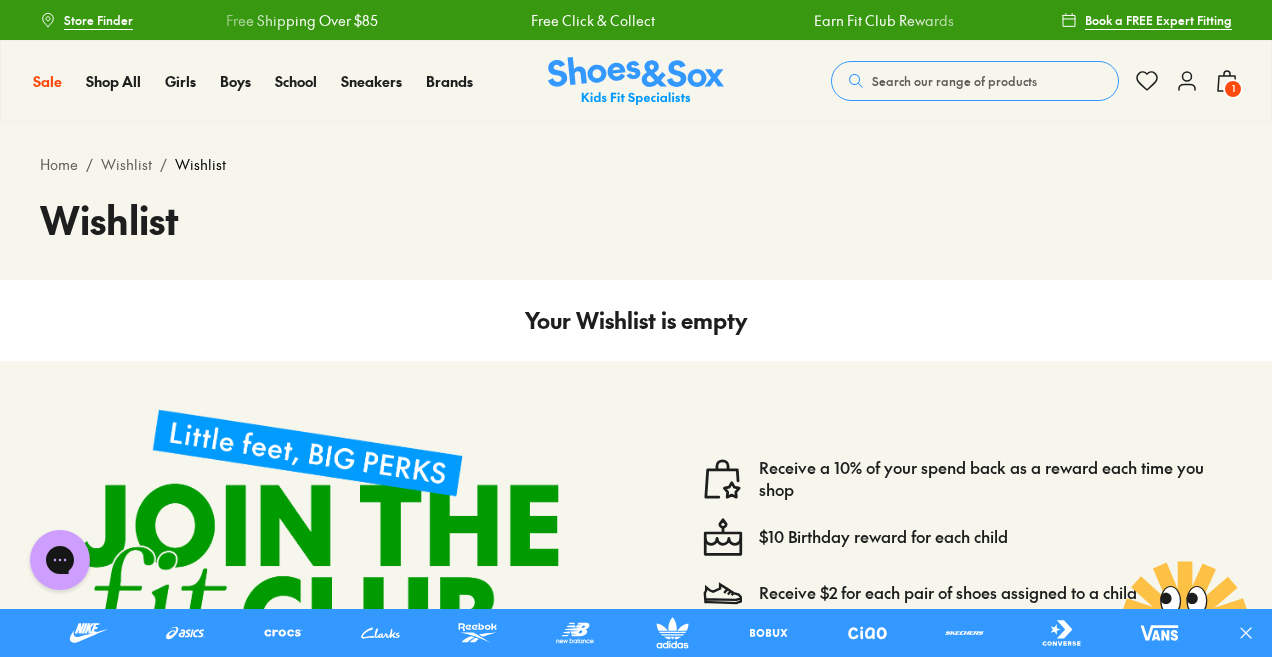 click 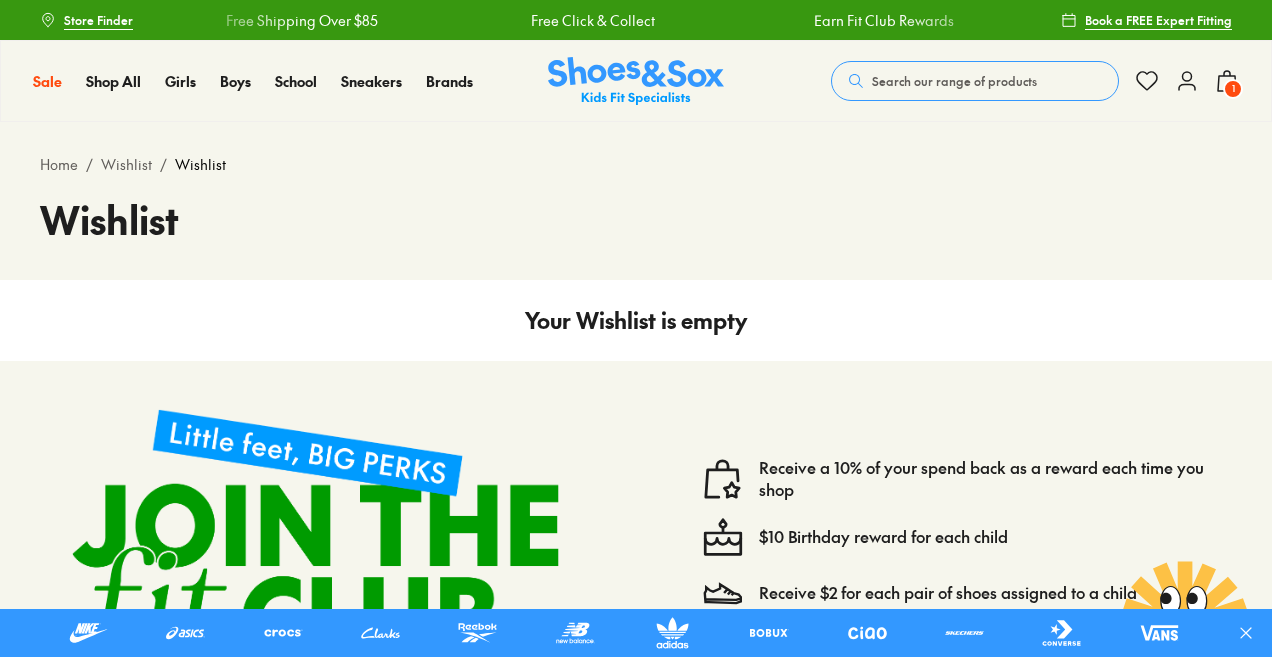 scroll, scrollTop: 0, scrollLeft: 0, axis: both 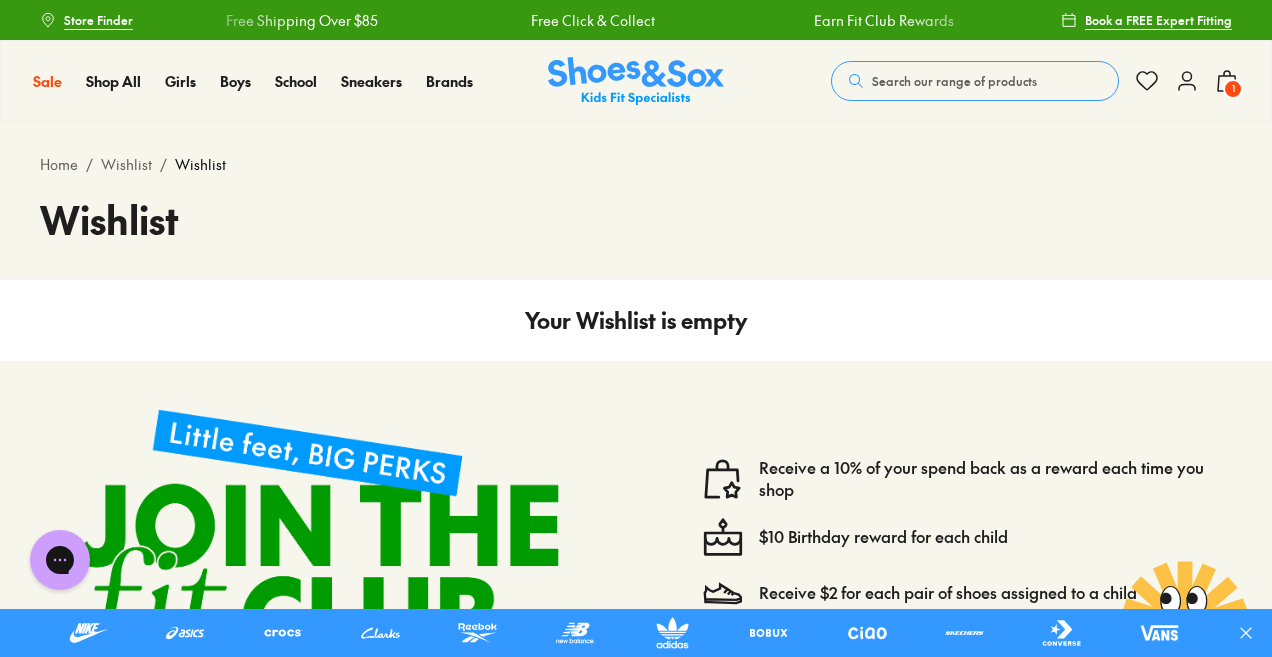 click 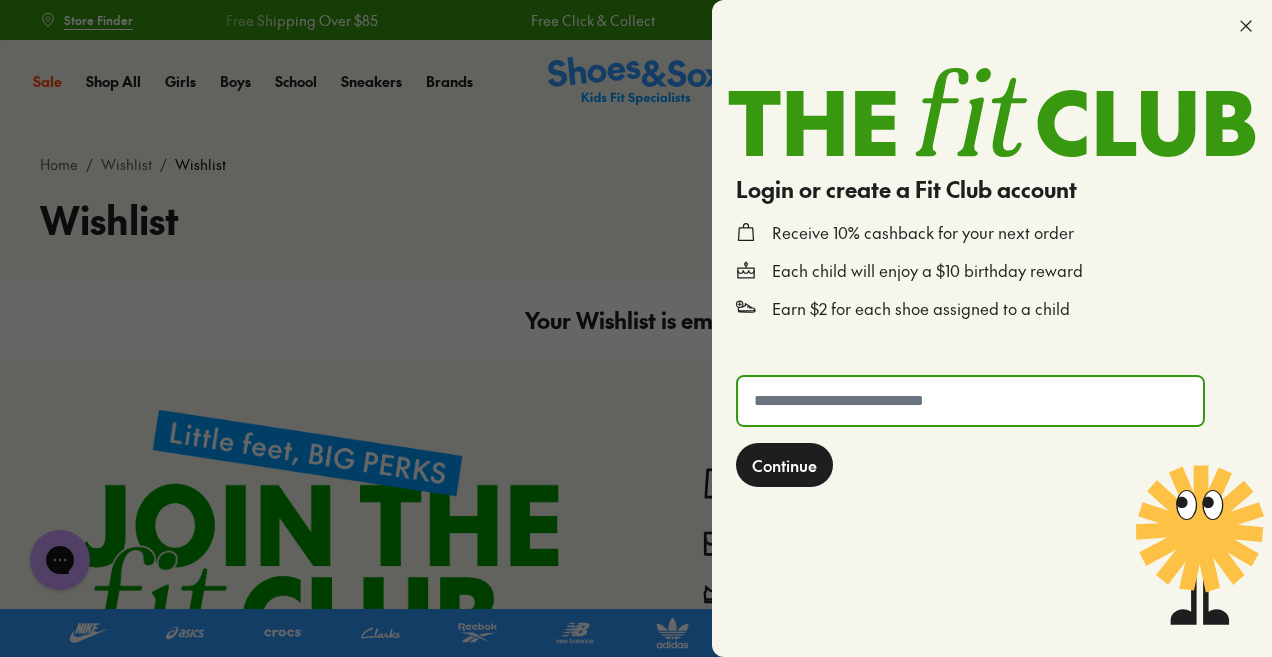 click 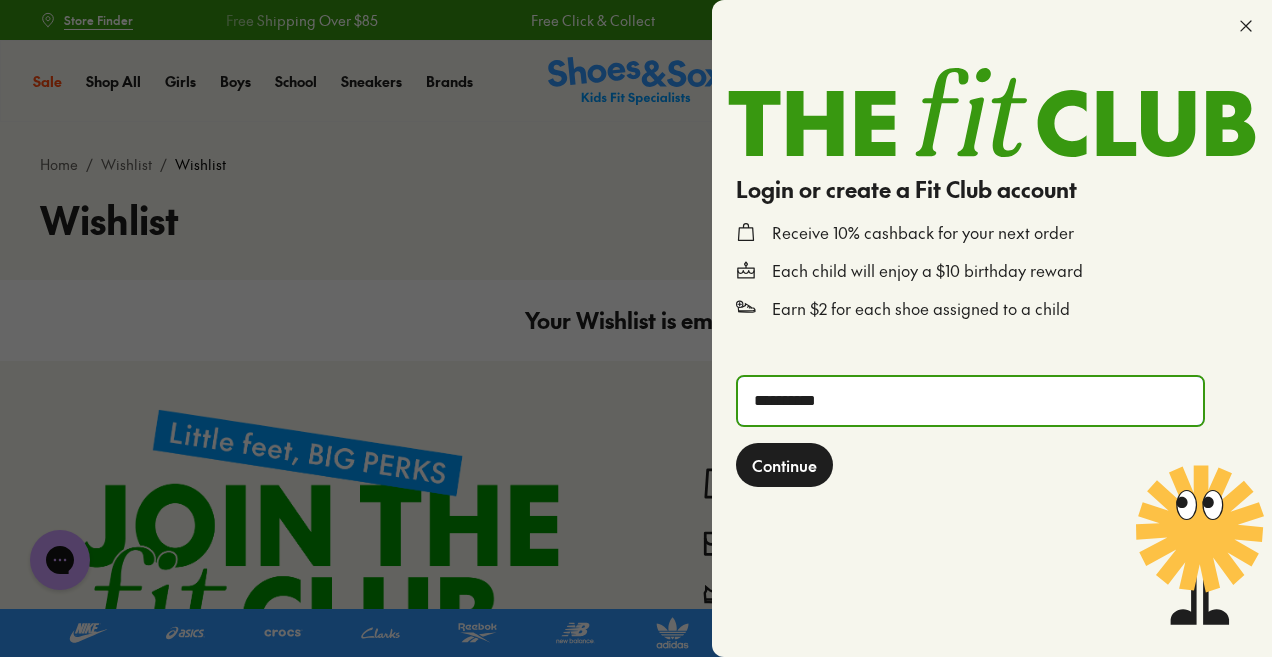 type on "**********" 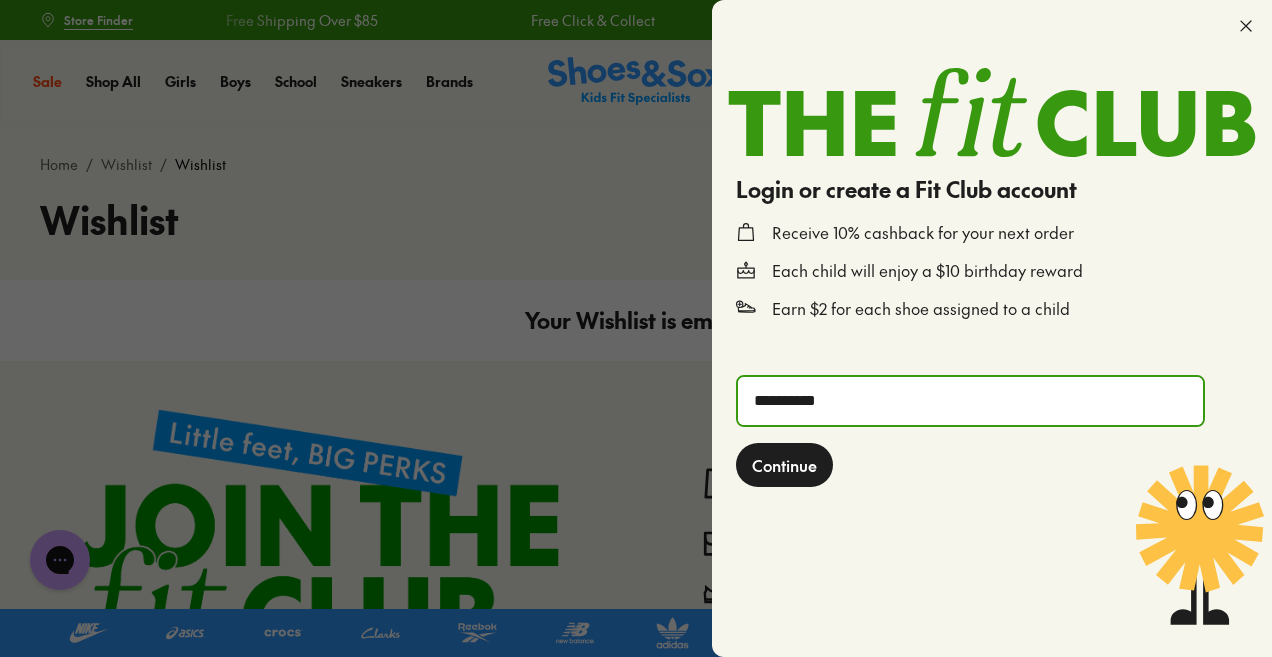 click on "Continue" 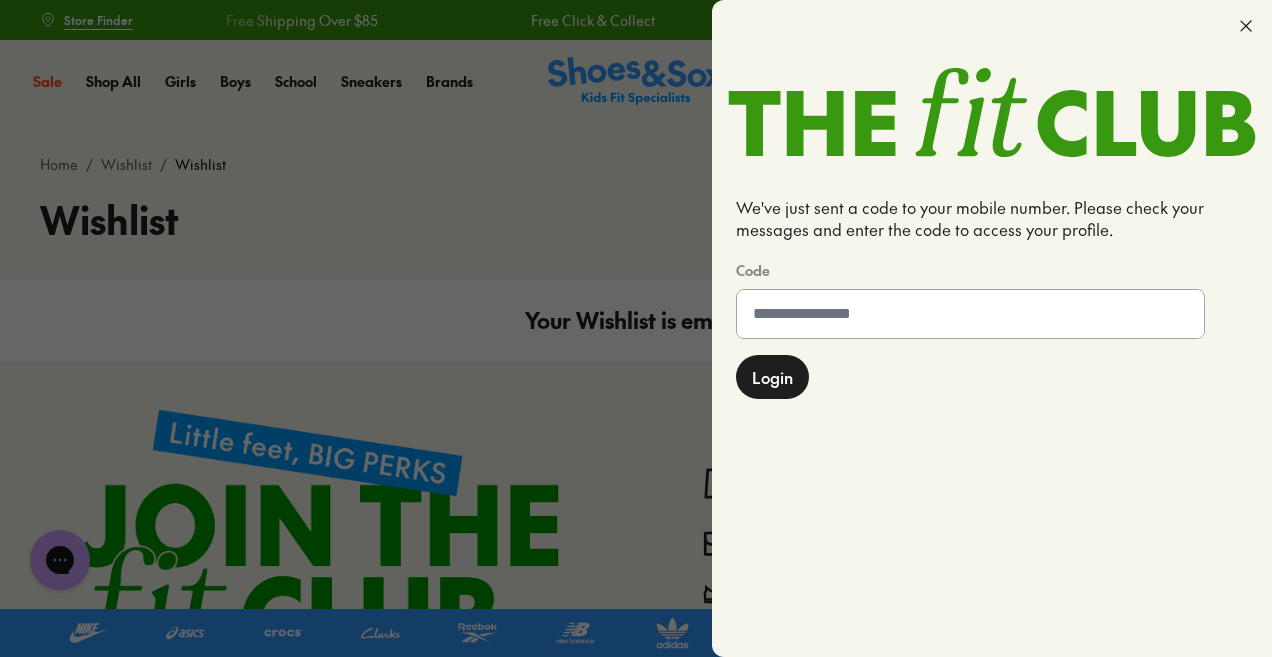 click 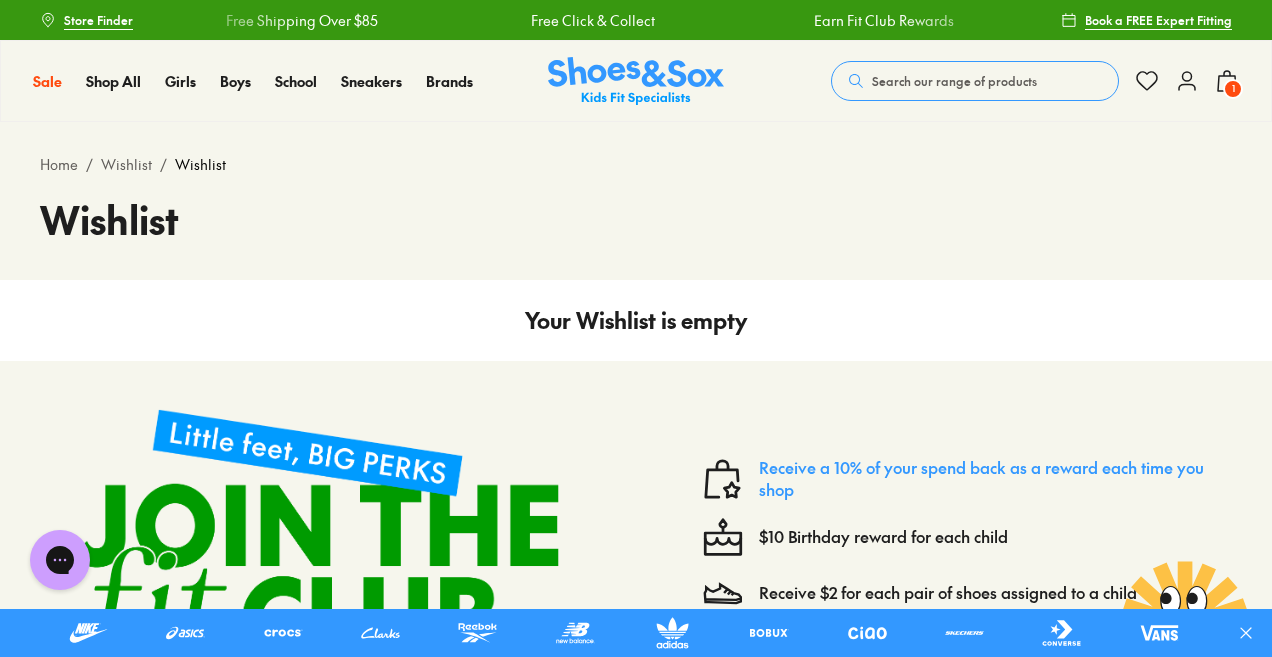 drag, startPoint x: 0, startPoint y: 230, endPoint x: 800, endPoint y: 465, distance: 833.8015 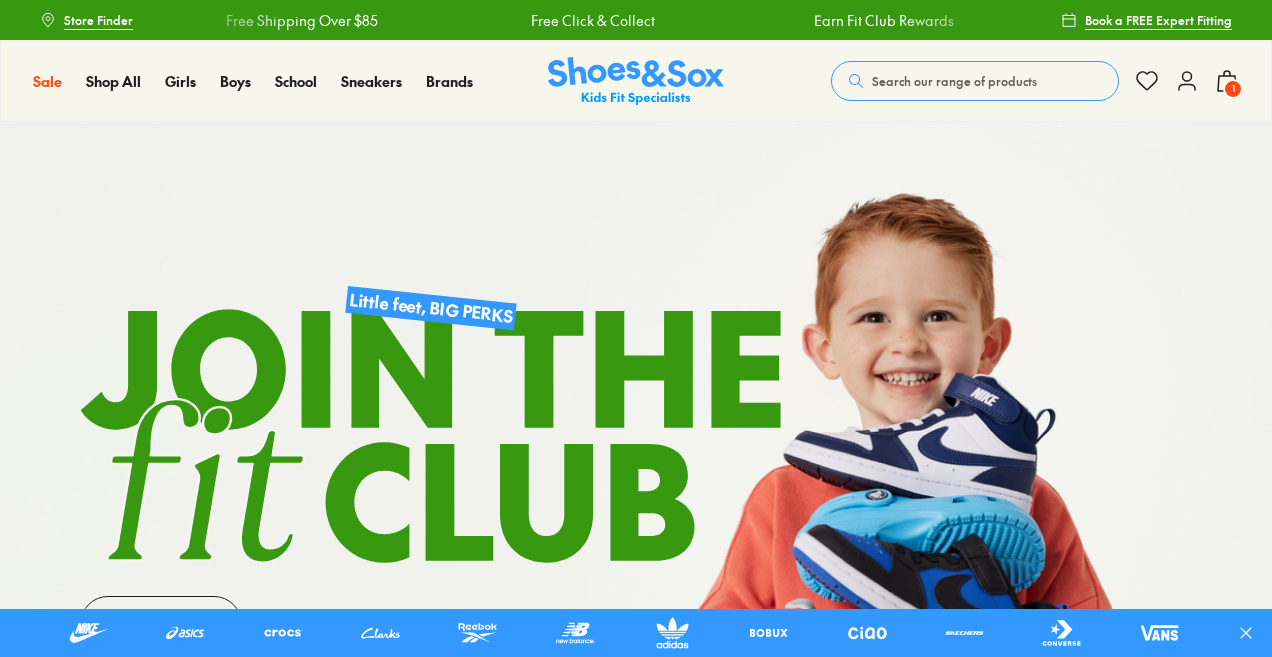 scroll, scrollTop: 0, scrollLeft: 0, axis: both 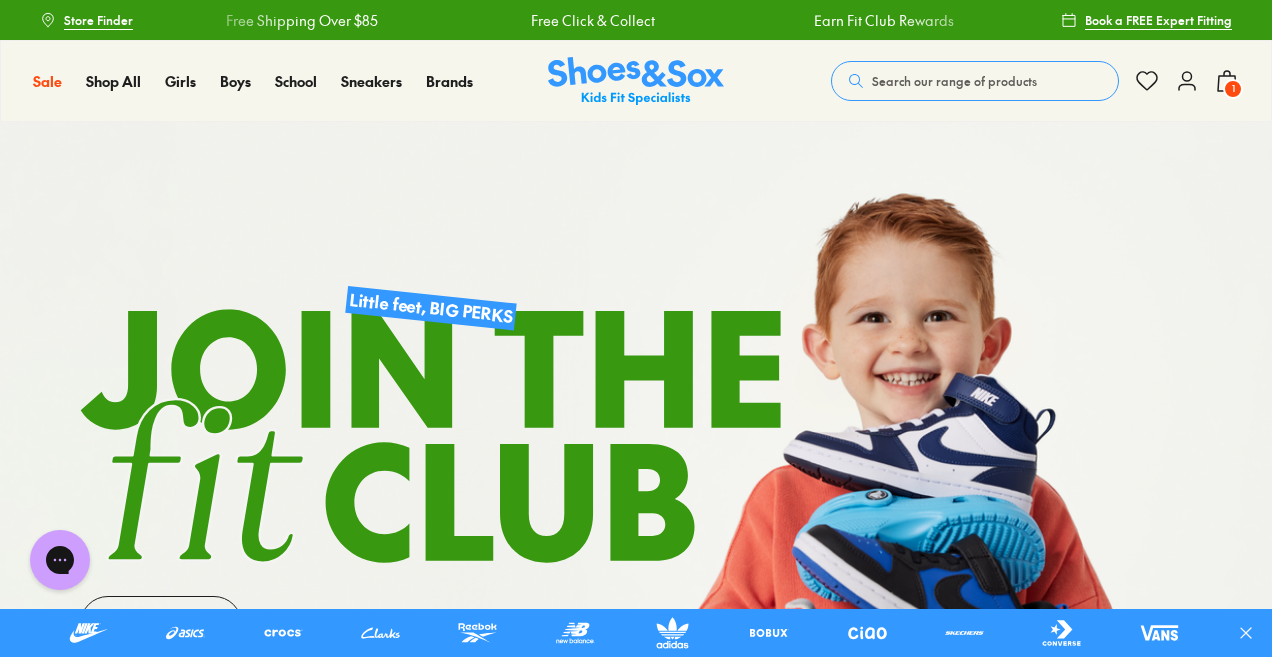 click at bounding box center [636, 480] 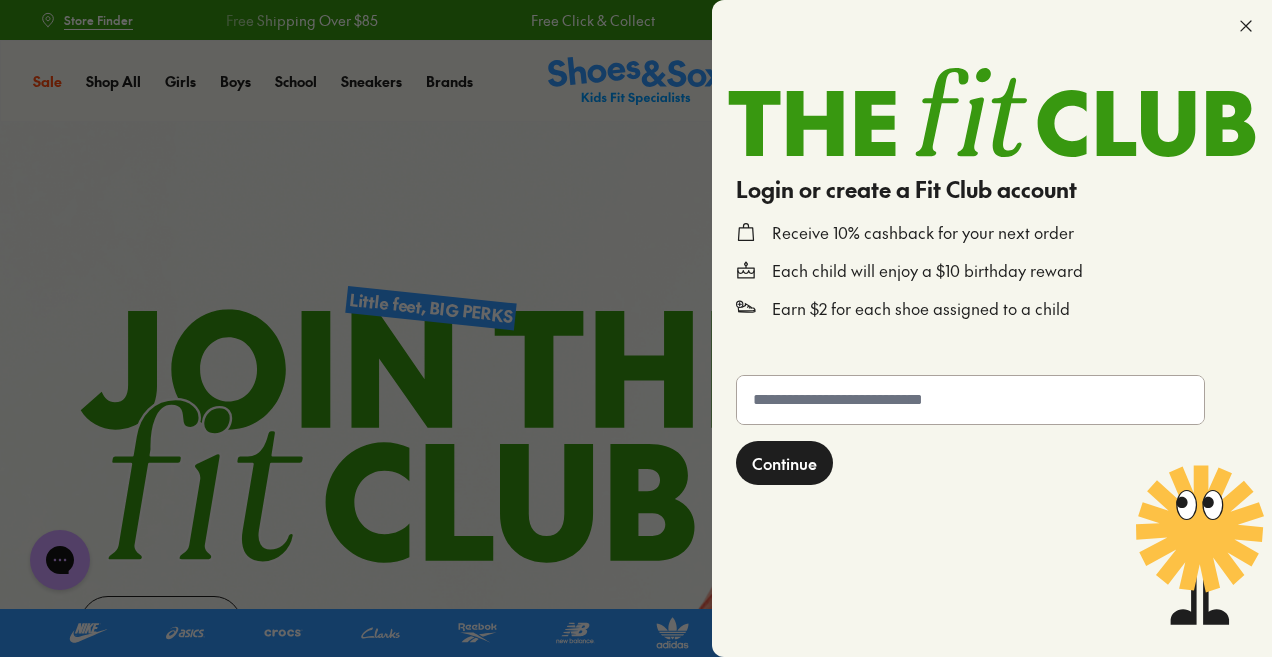 scroll, scrollTop: 0, scrollLeft: 0, axis: both 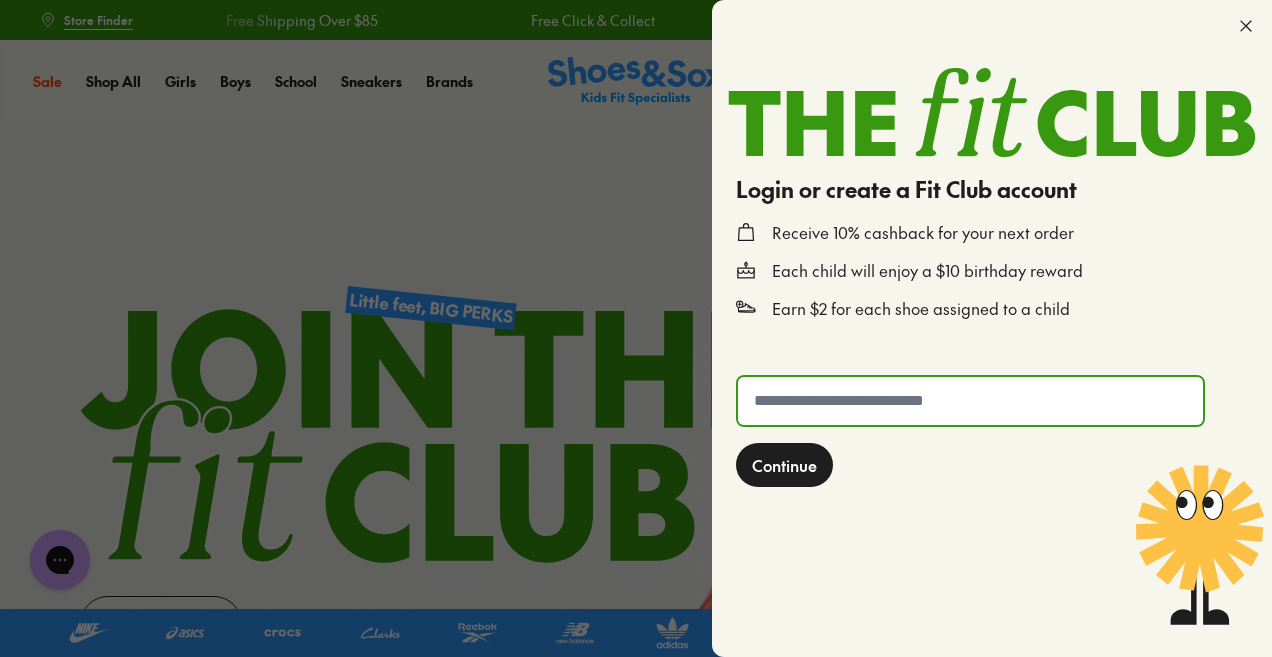 click 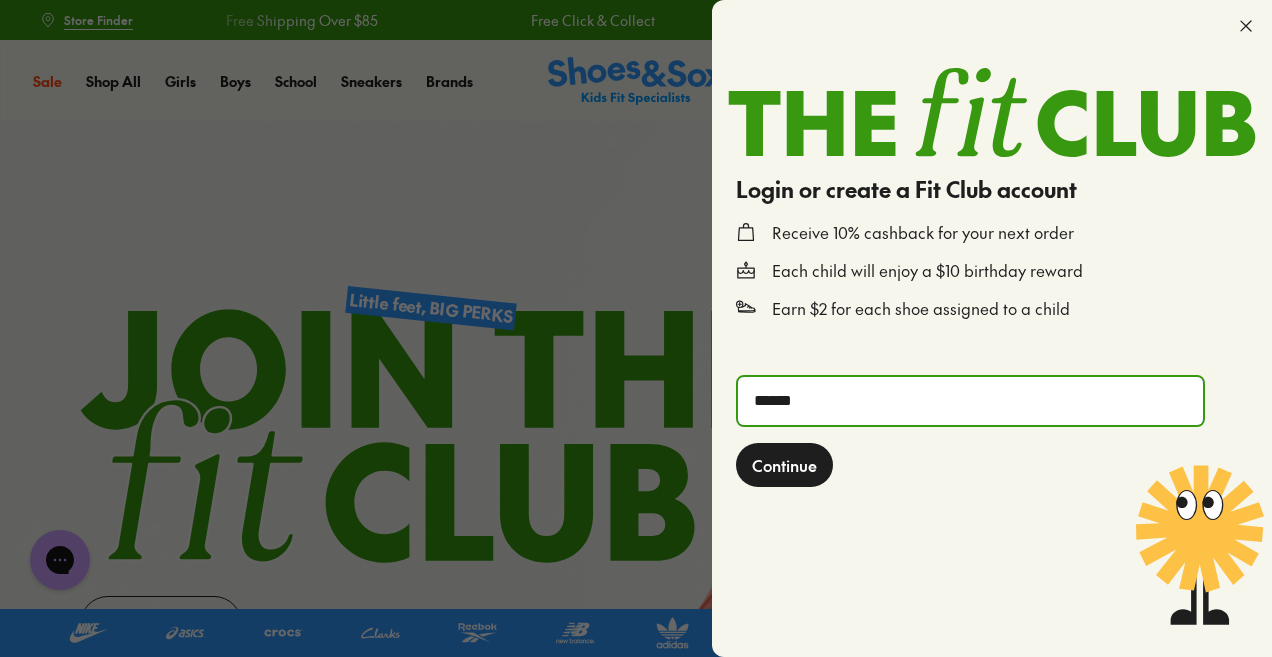 type on "******" 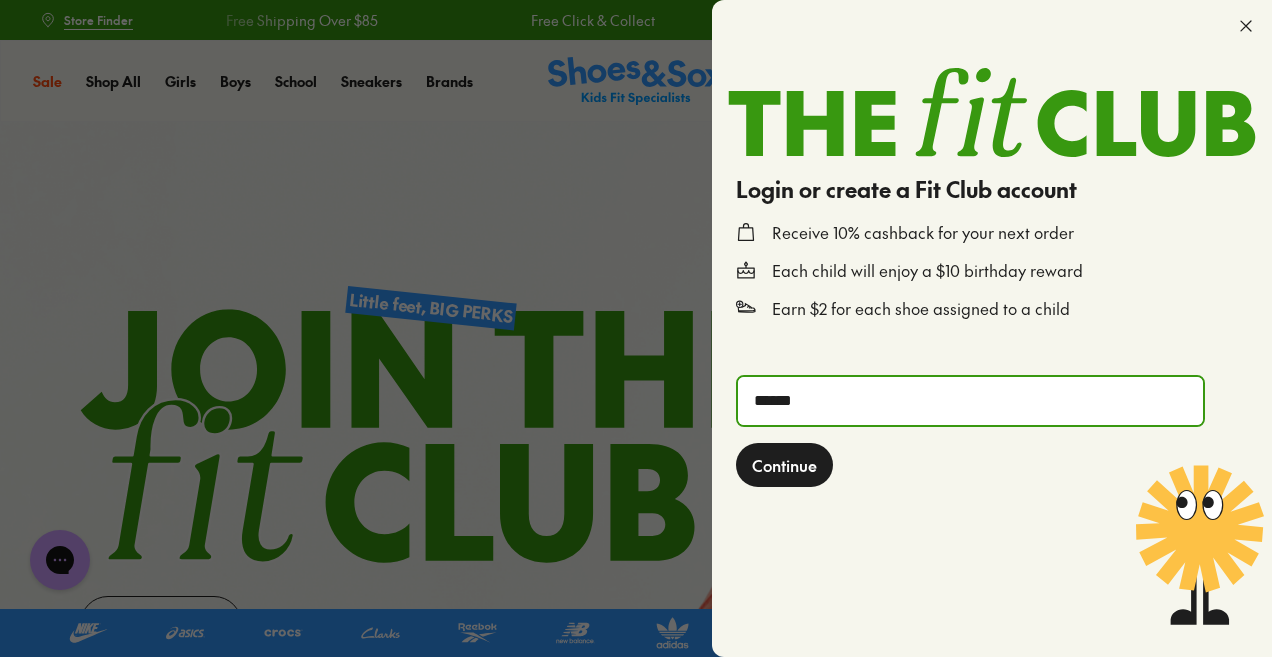 click on "Continue" 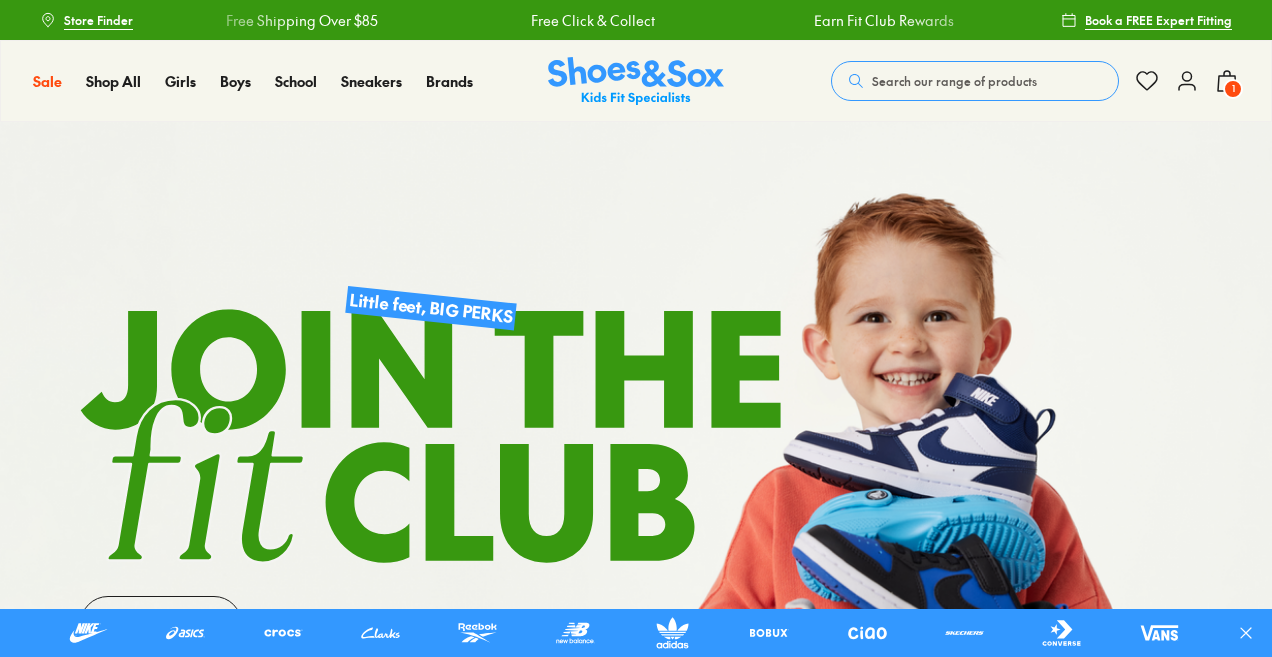 scroll, scrollTop: 0, scrollLeft: 0, axis: both 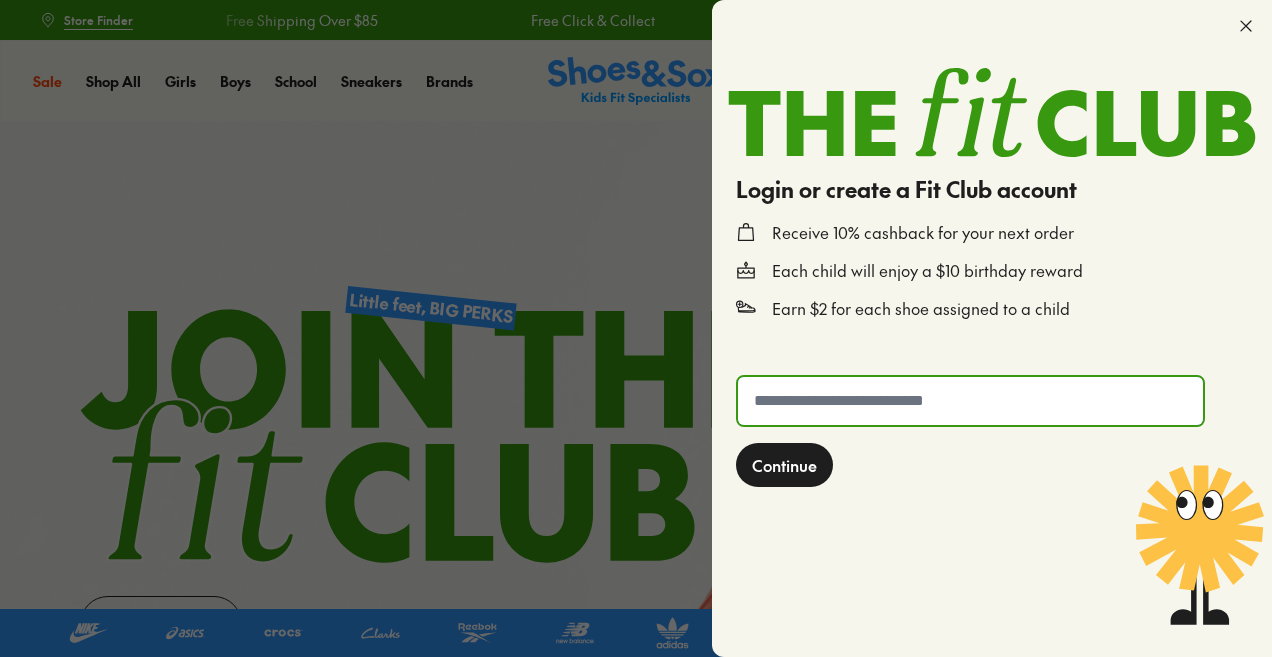 click 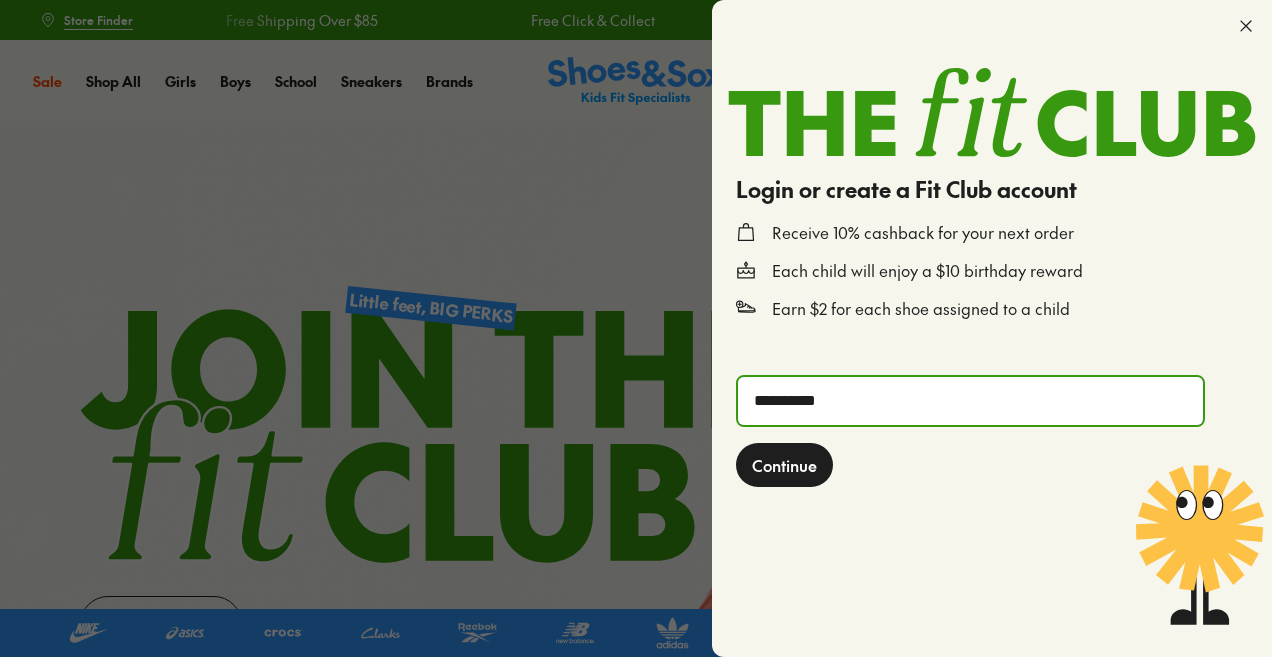 type on "**********" 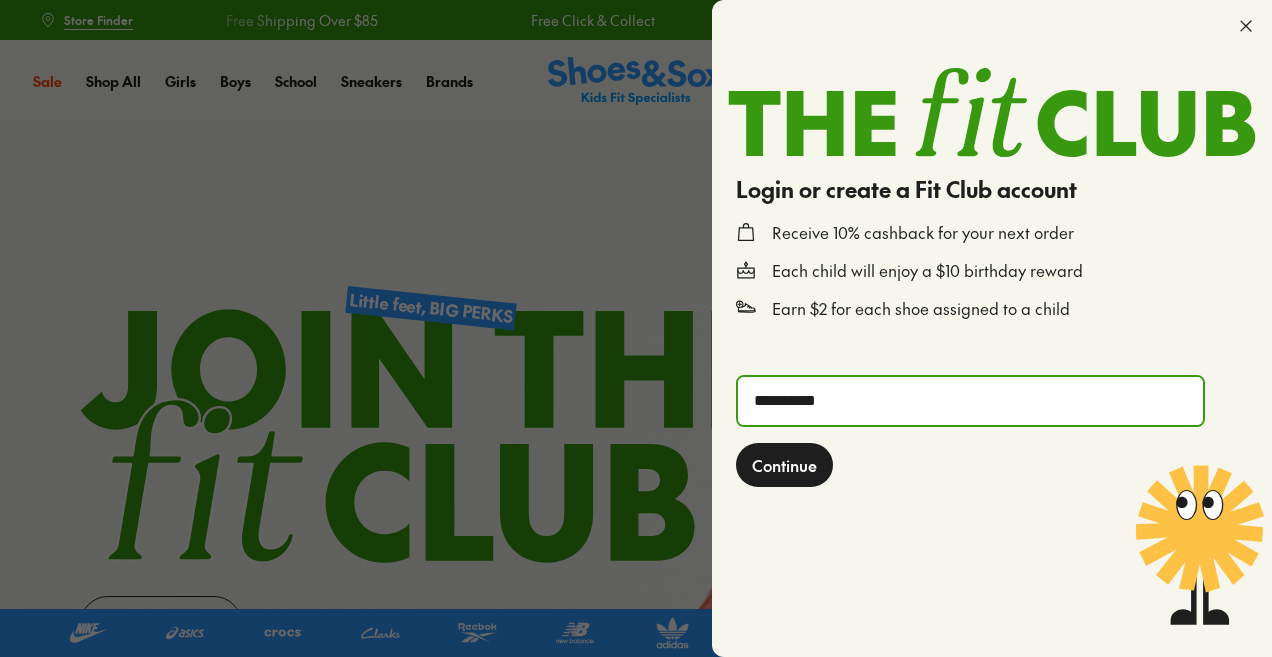 click on "Continue" 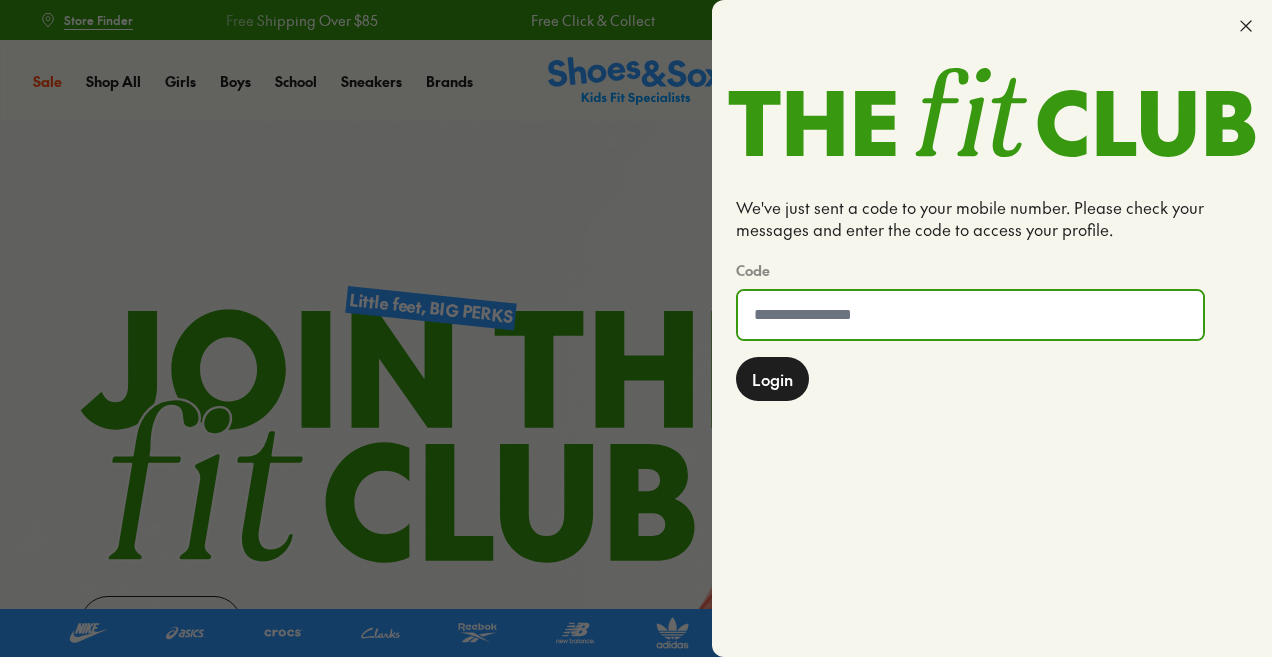click 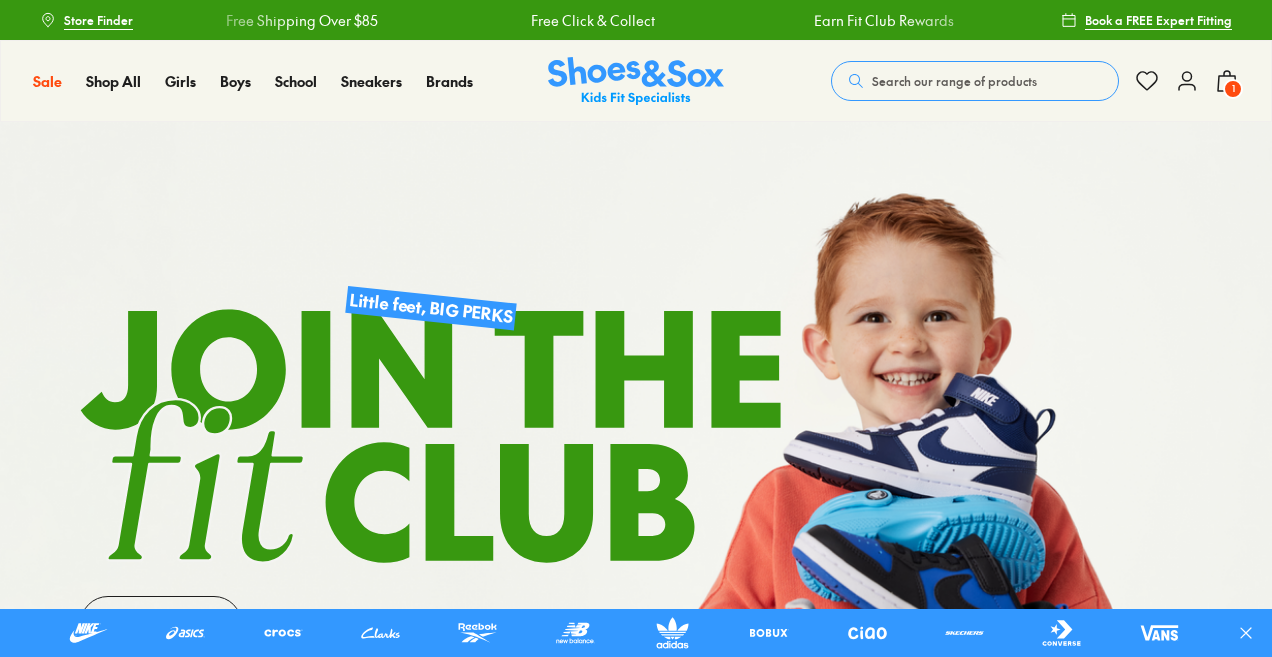 scroll, scrollTop: 0, scrollLeft: 0, axis: both 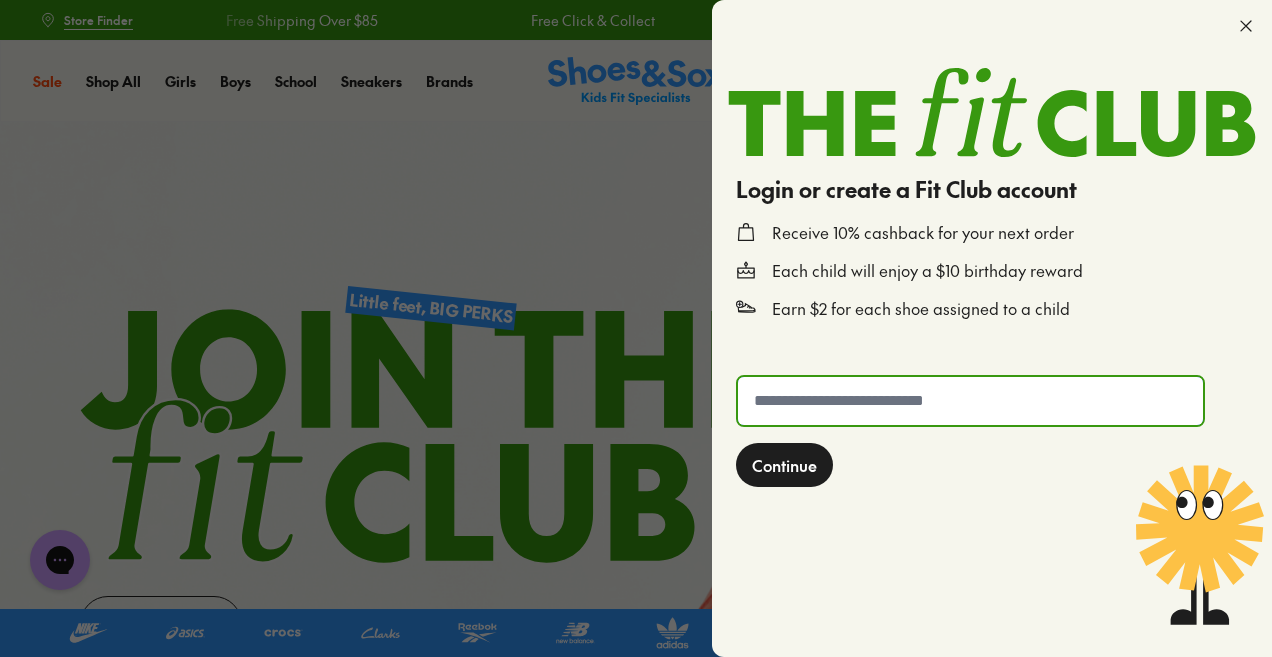 click 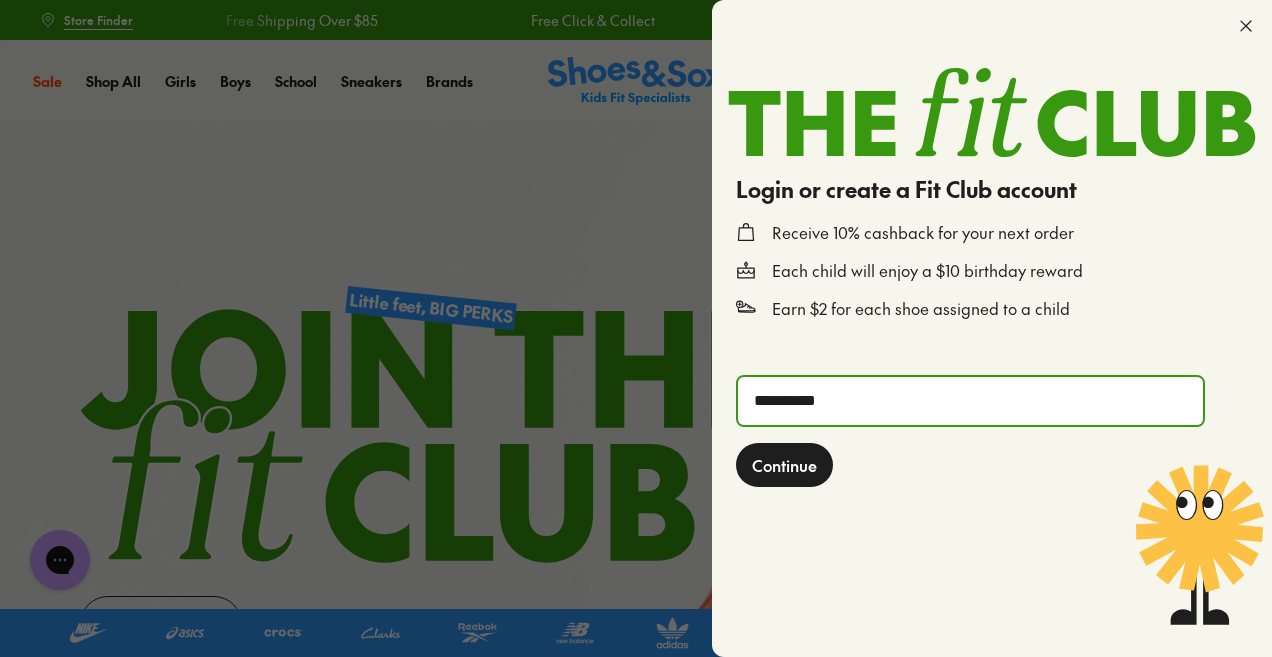 type on "**********" 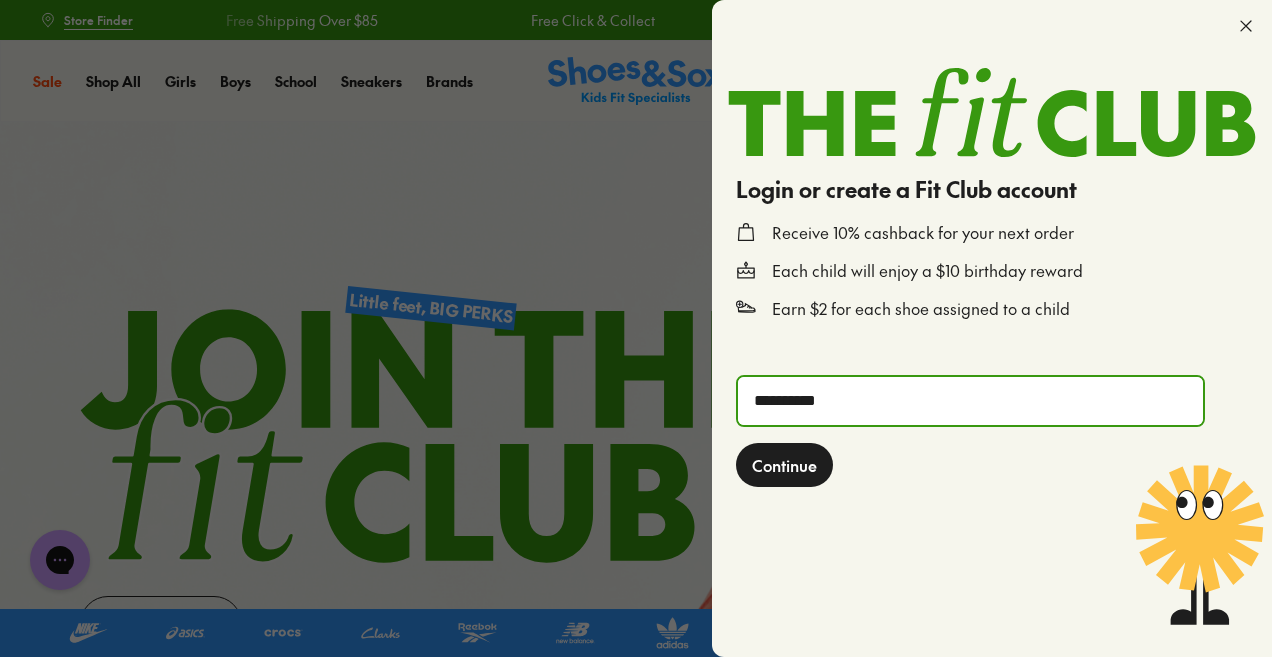 click on "Continue" 